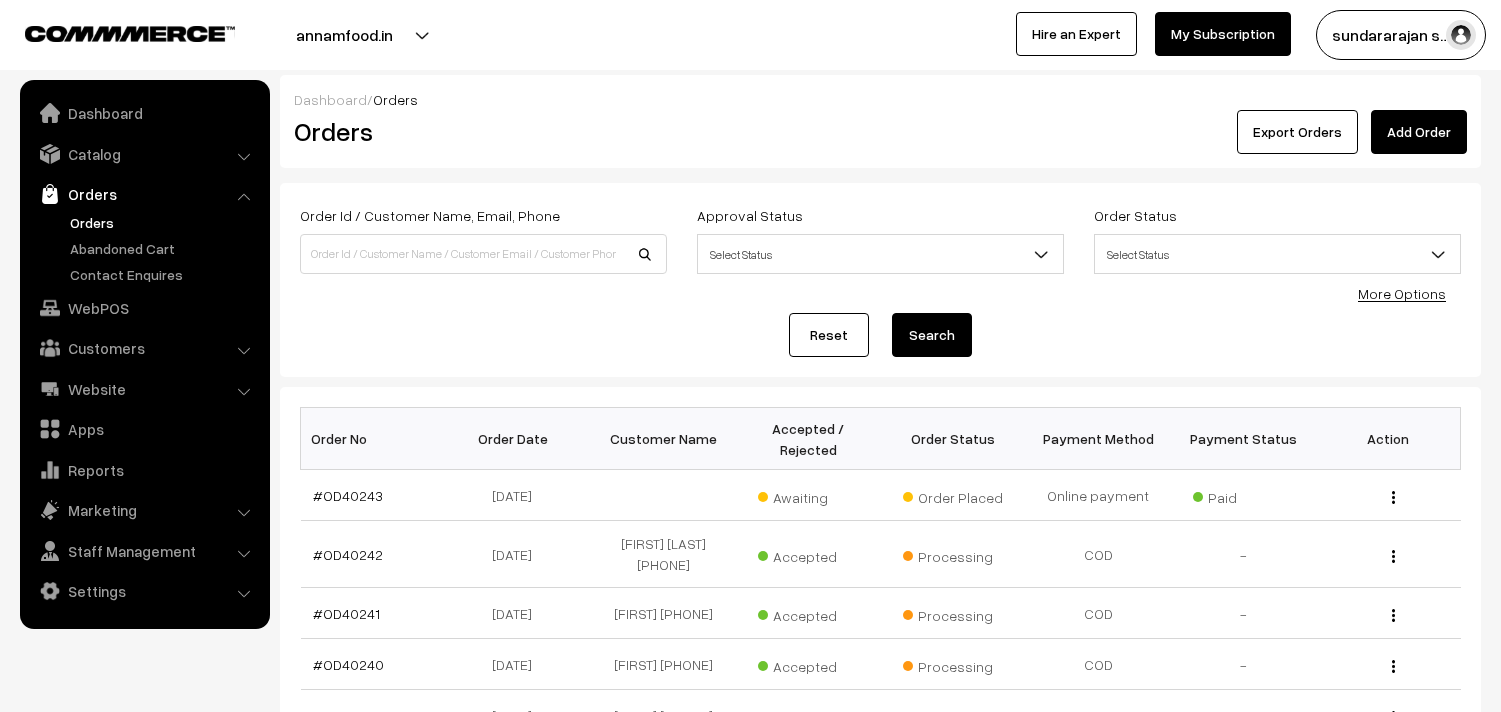 scroll, scrollTop: 0, scrollLeft: 0, axis: both 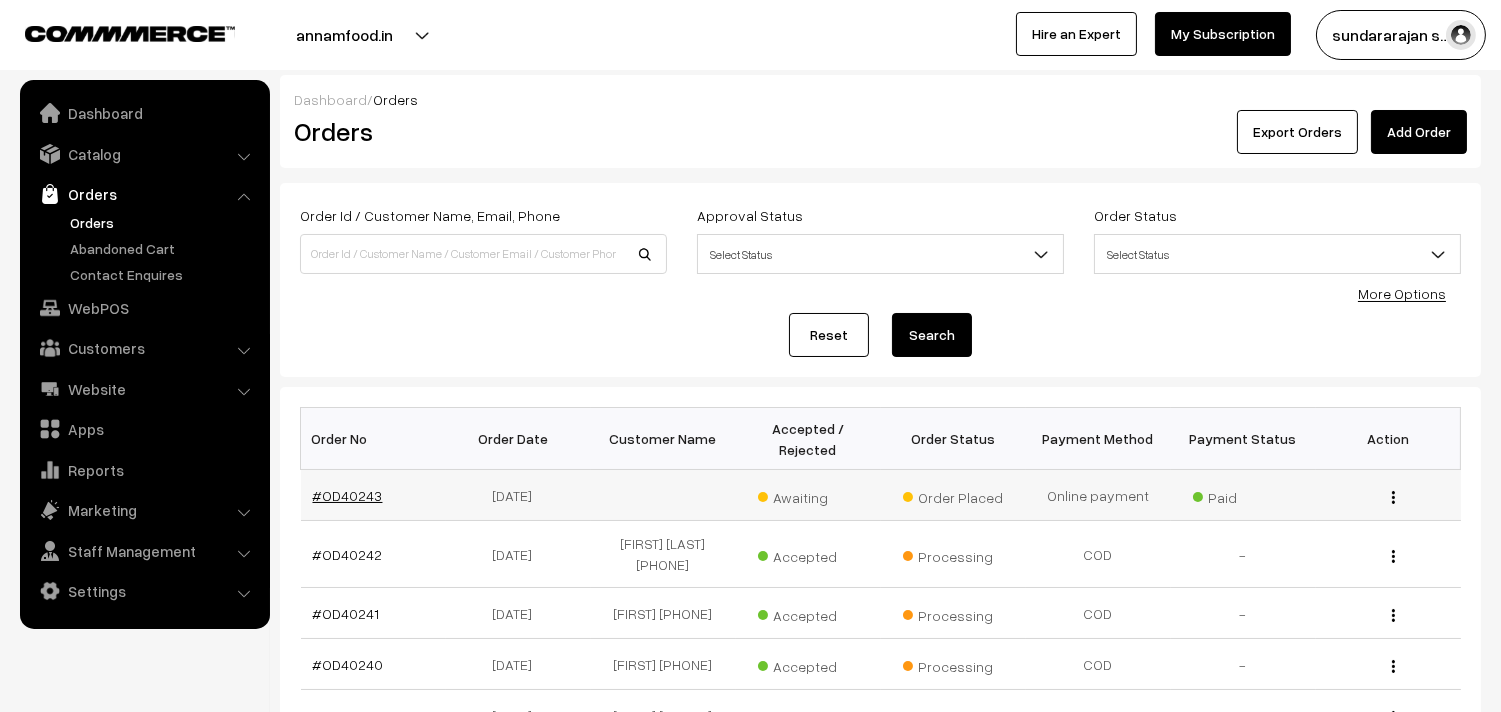 click on "#OD40243" at bounding box center (348, 495) 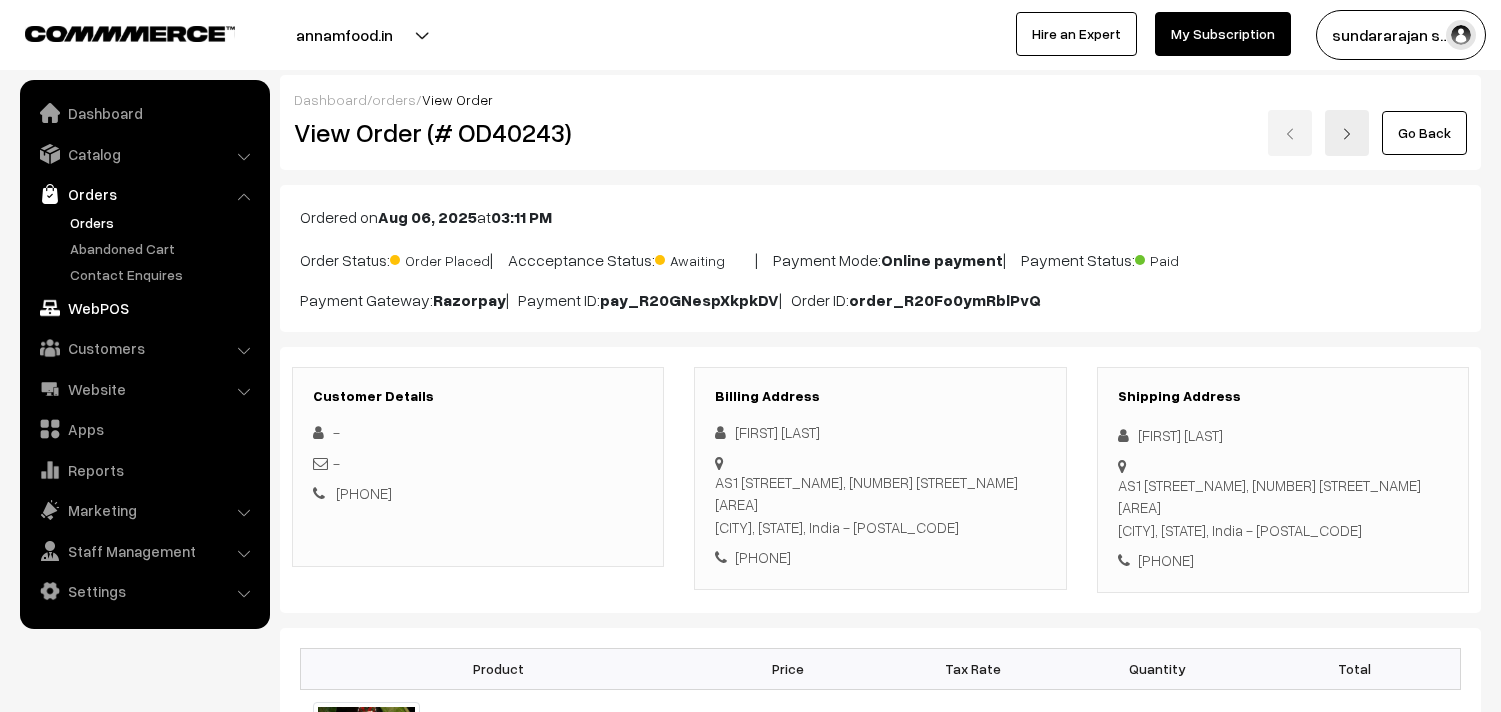 scroll, scrollTop: 111, scrollLeft: 0, axis: vertical 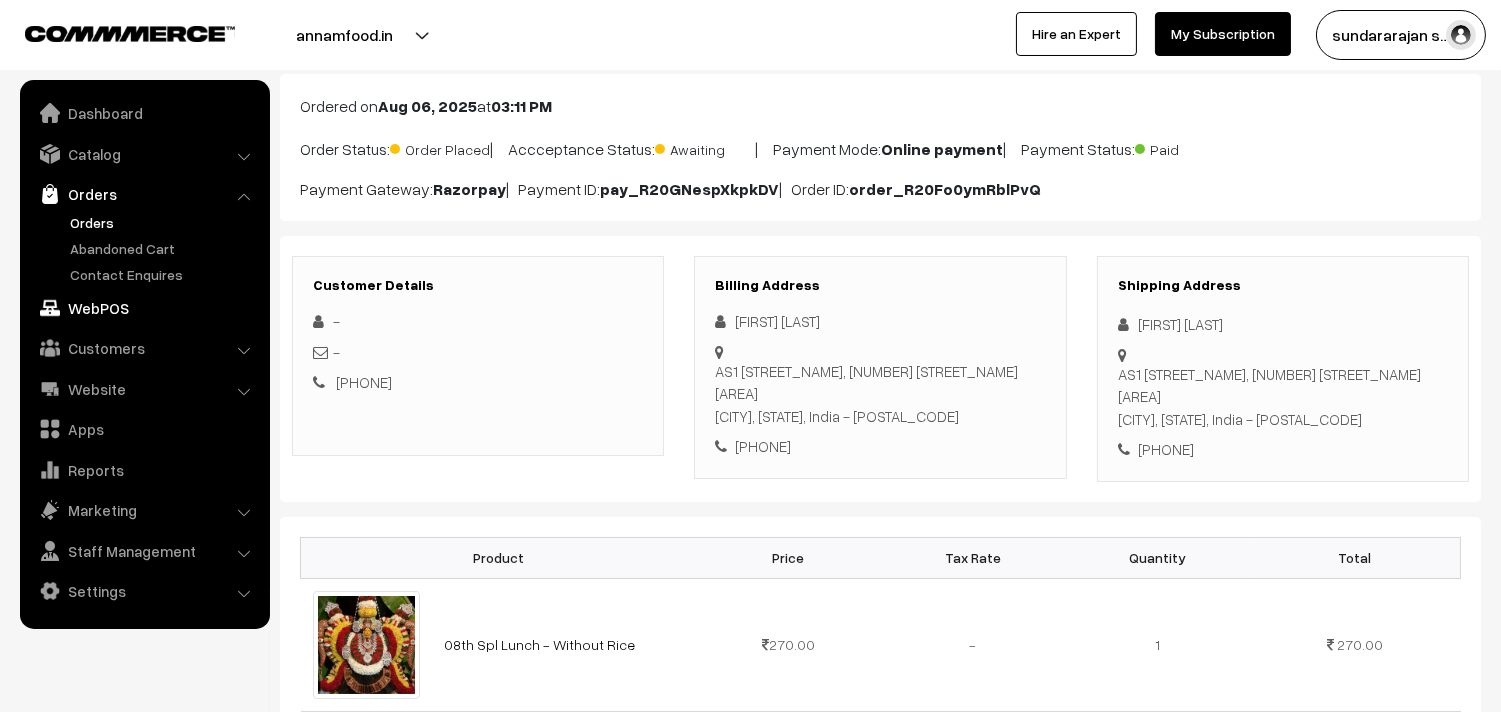 click on "WebPOS" at bounding box center [144, 308] 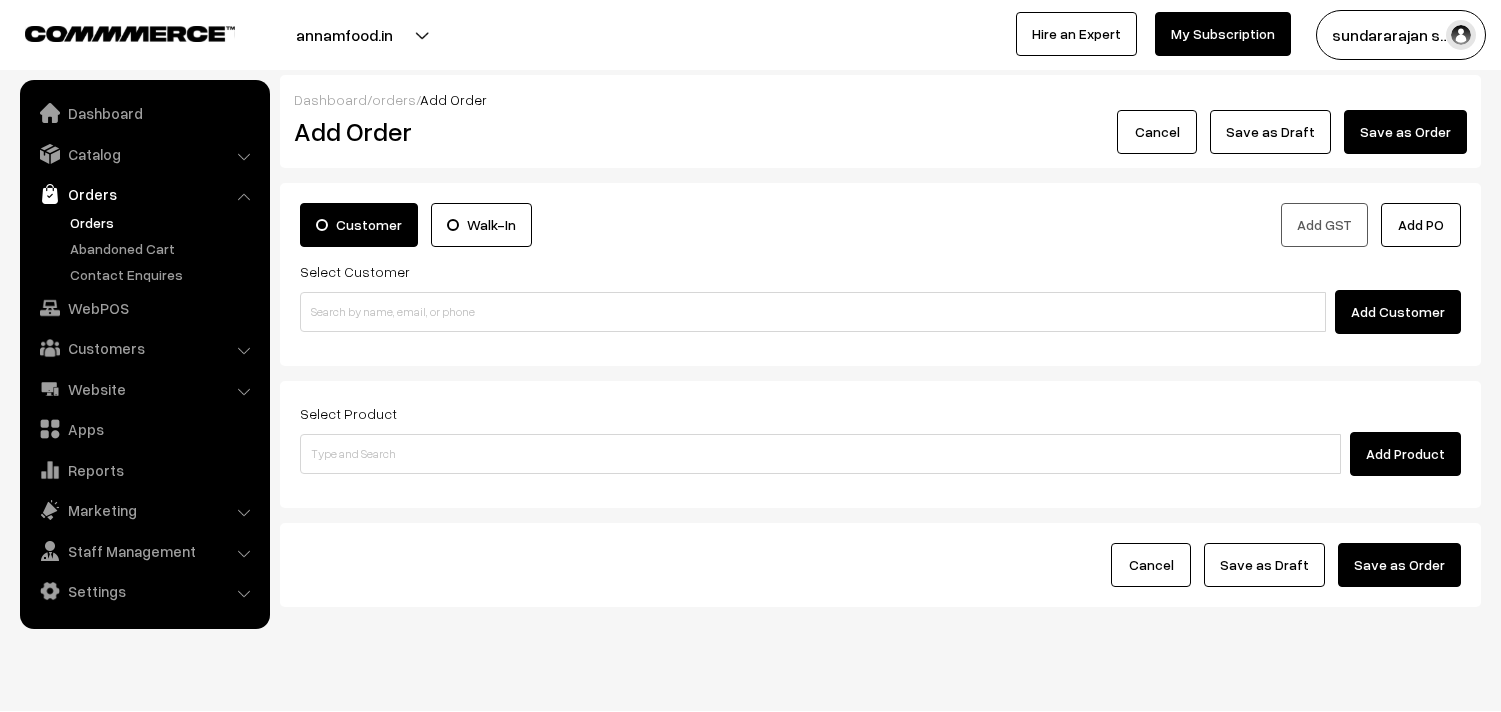 scroll, scrollTop: 0, scrollLeft: 0, axis: both 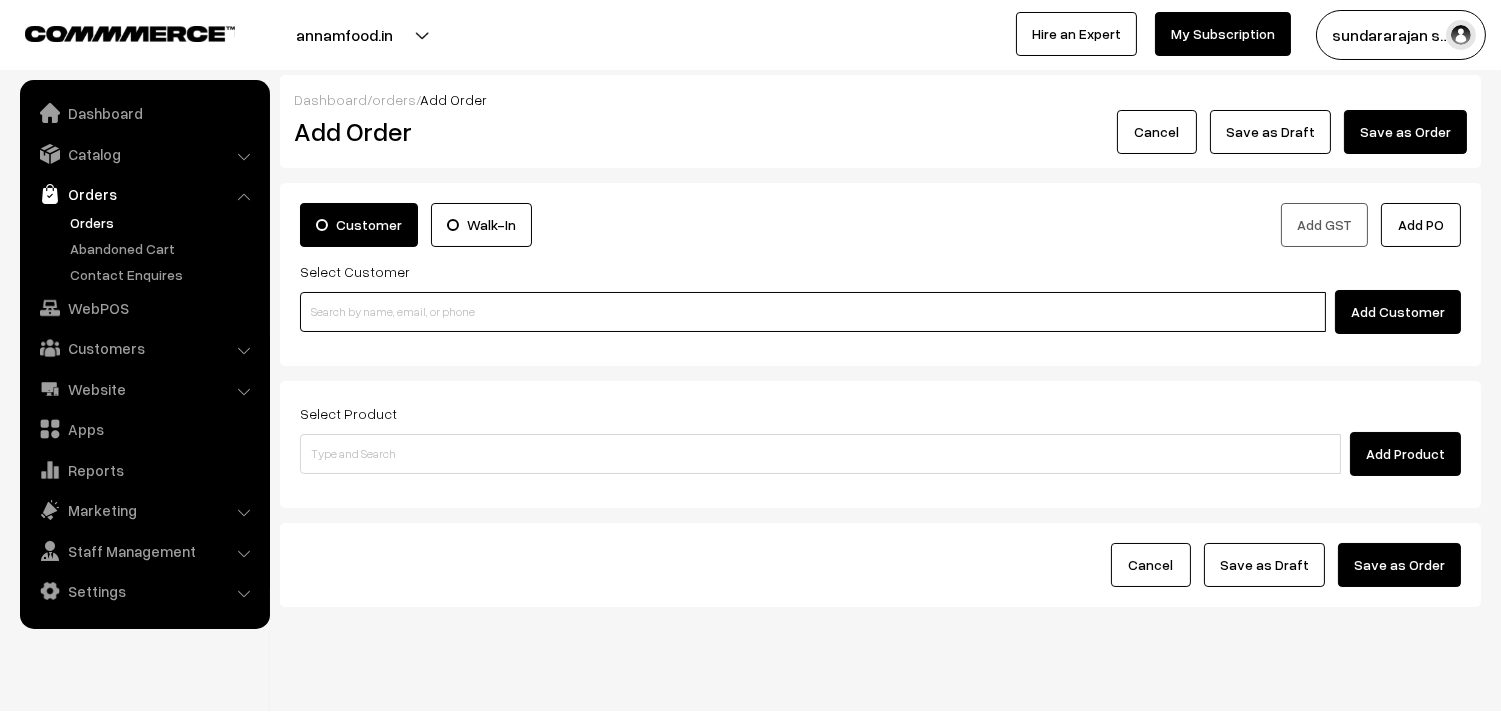 click at bounding box center (813, 312) 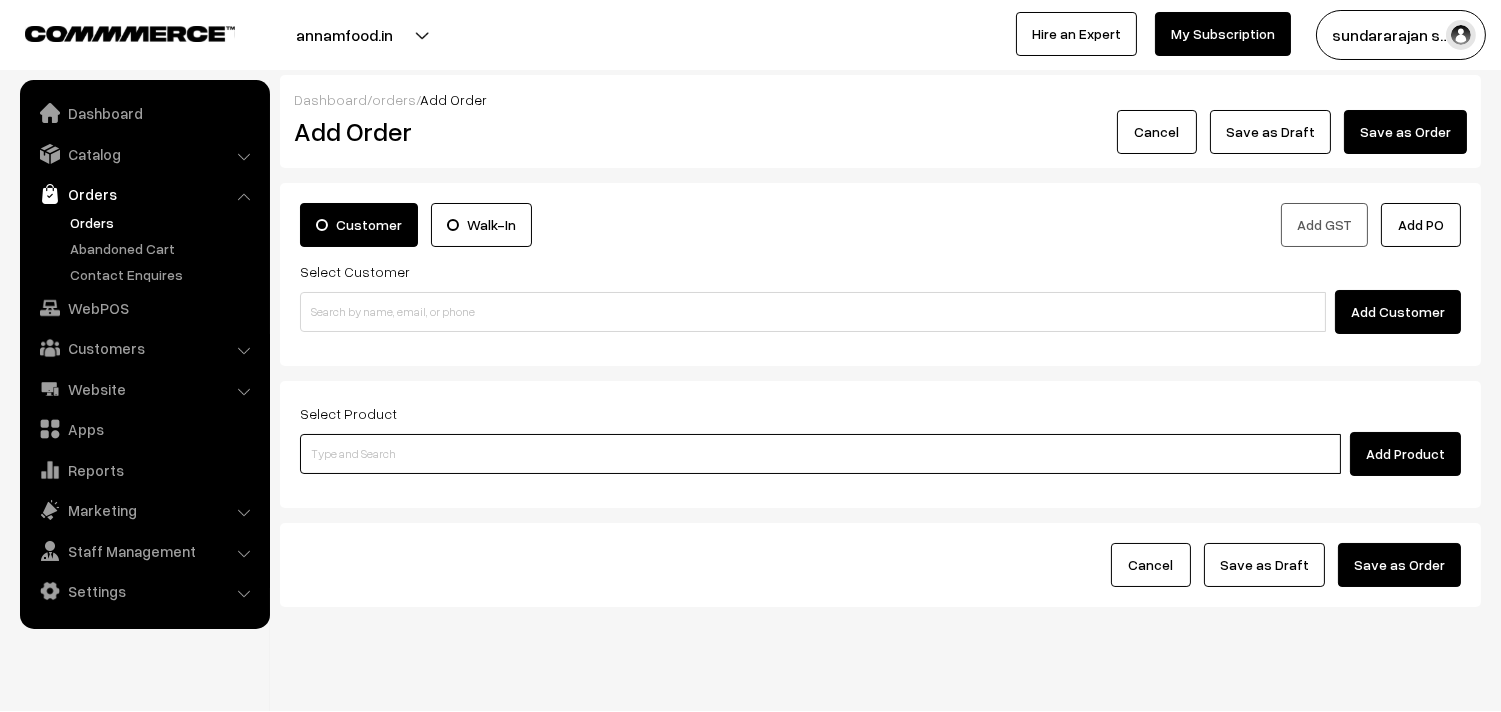 click at bounding box center (820, 454) 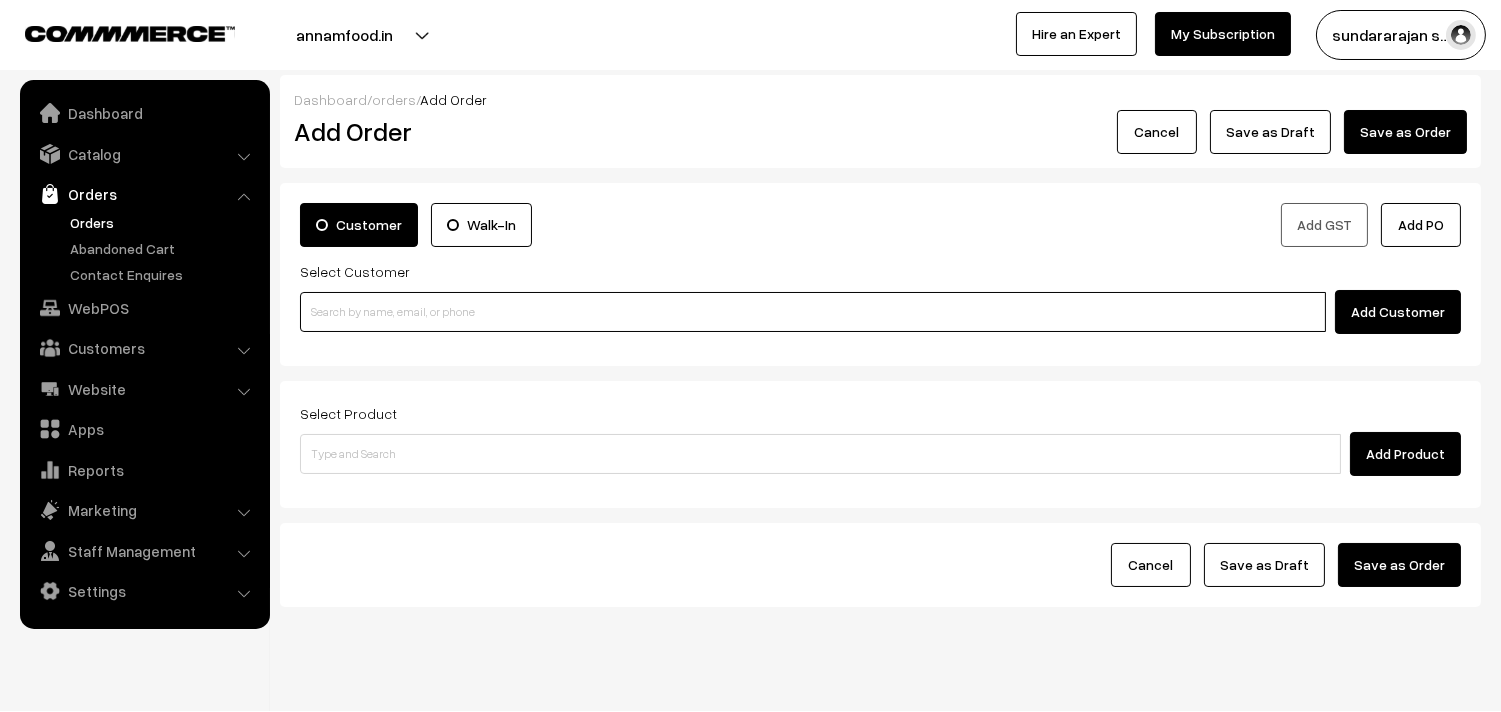 click at bounding box center (813, 312) 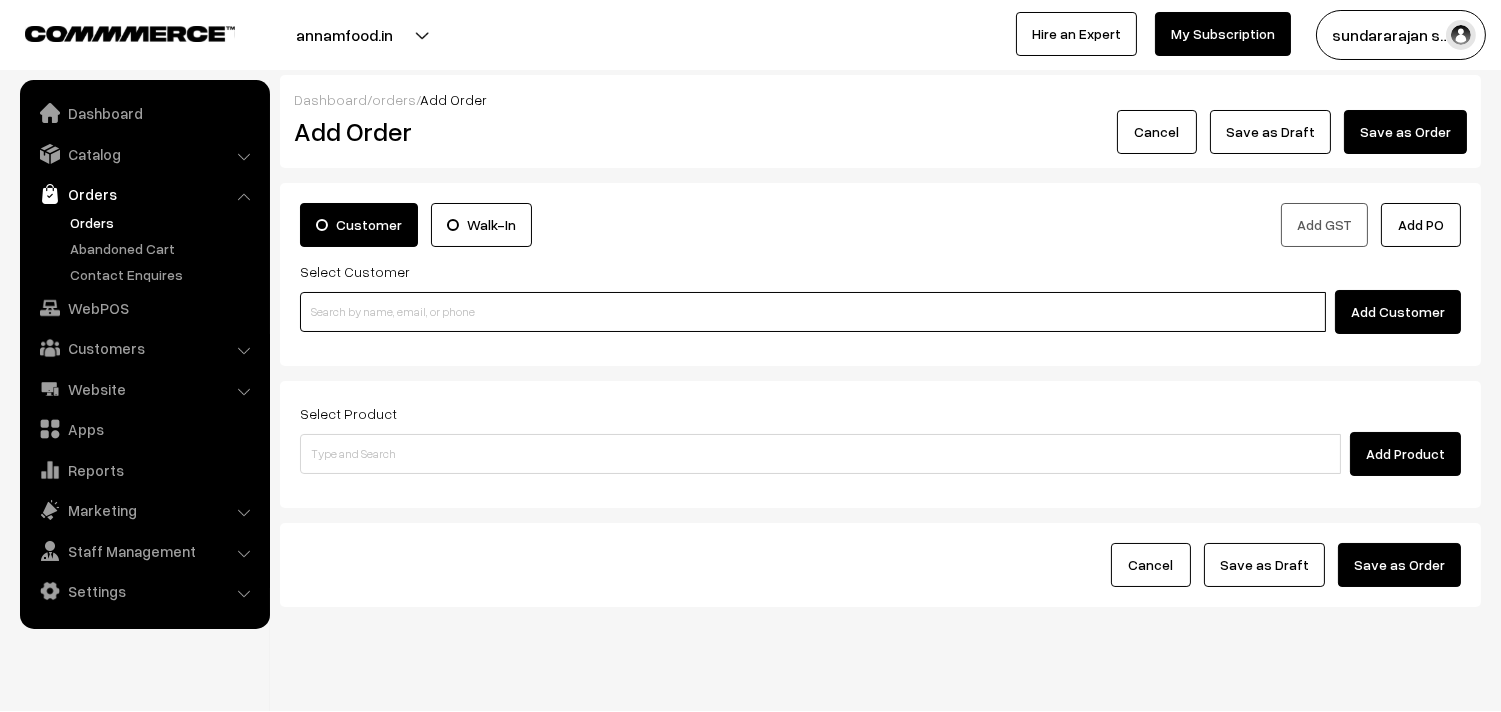 click at bounding box center (813, 312) 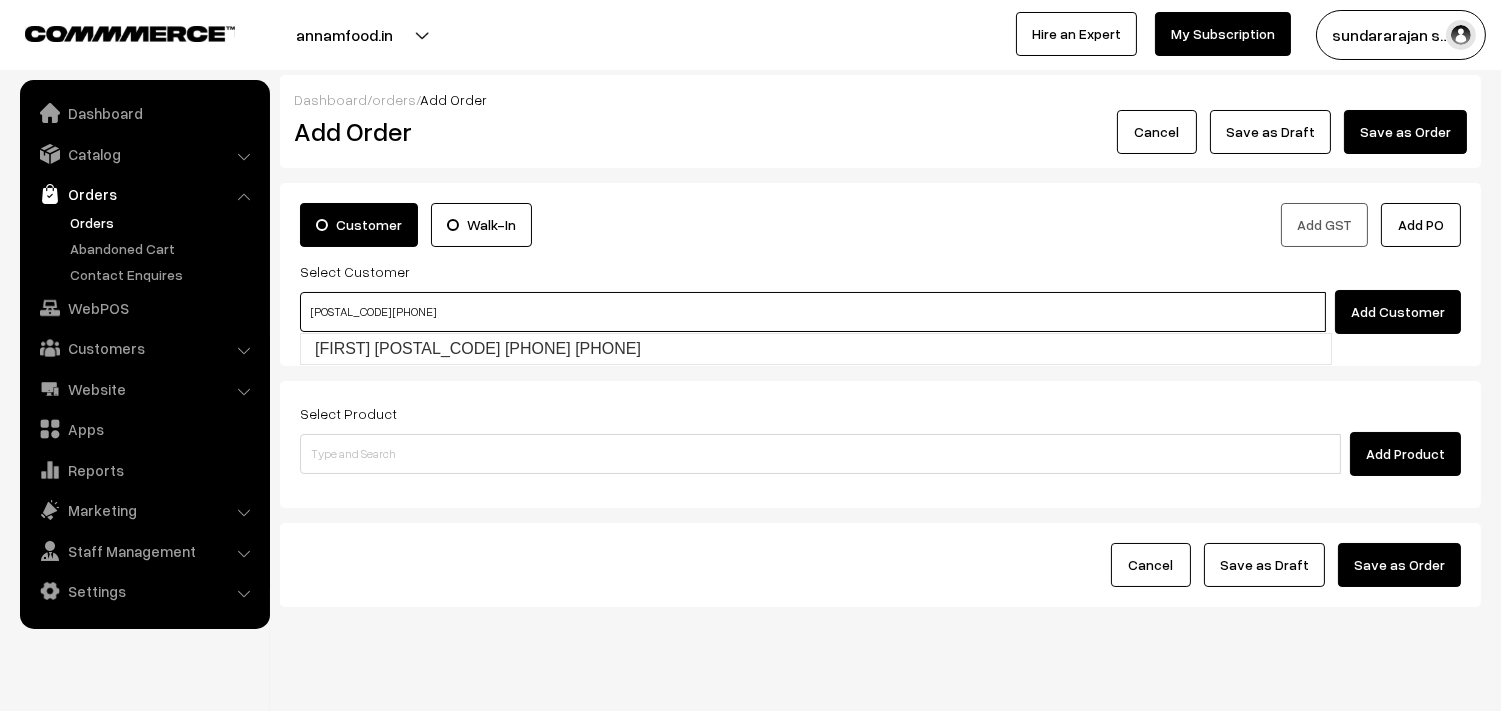 click on "92831 95646" at bounding box center [813, 312] 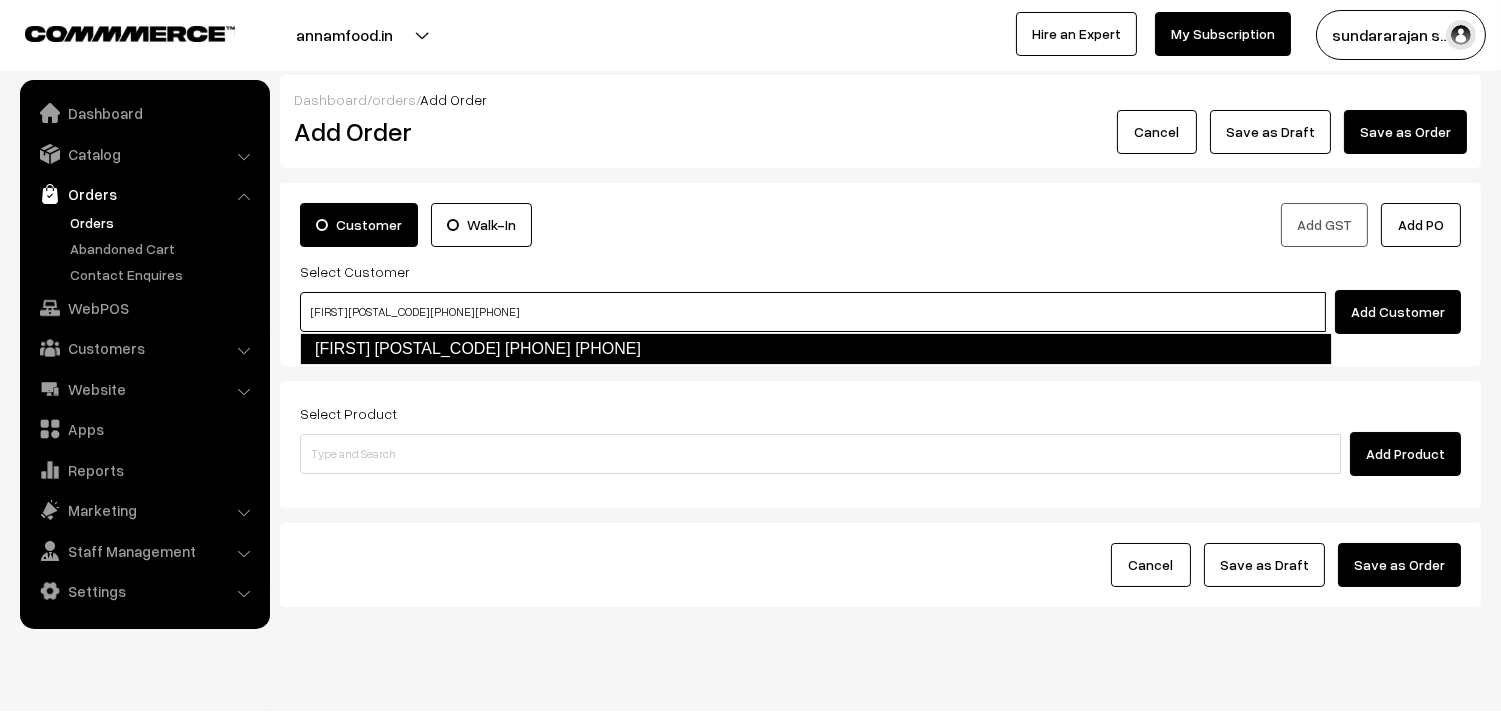 type on "Prema  92831 95646  [9283195646]" 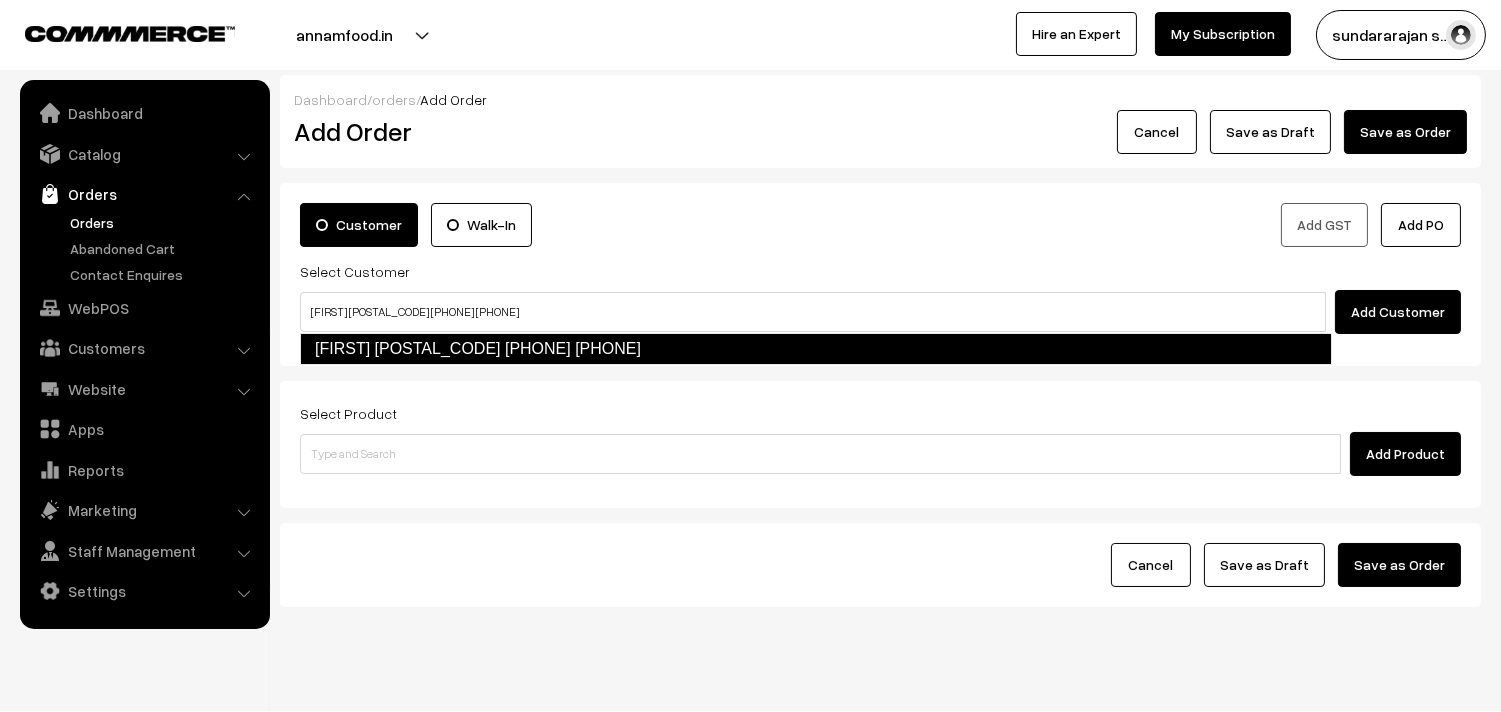 type 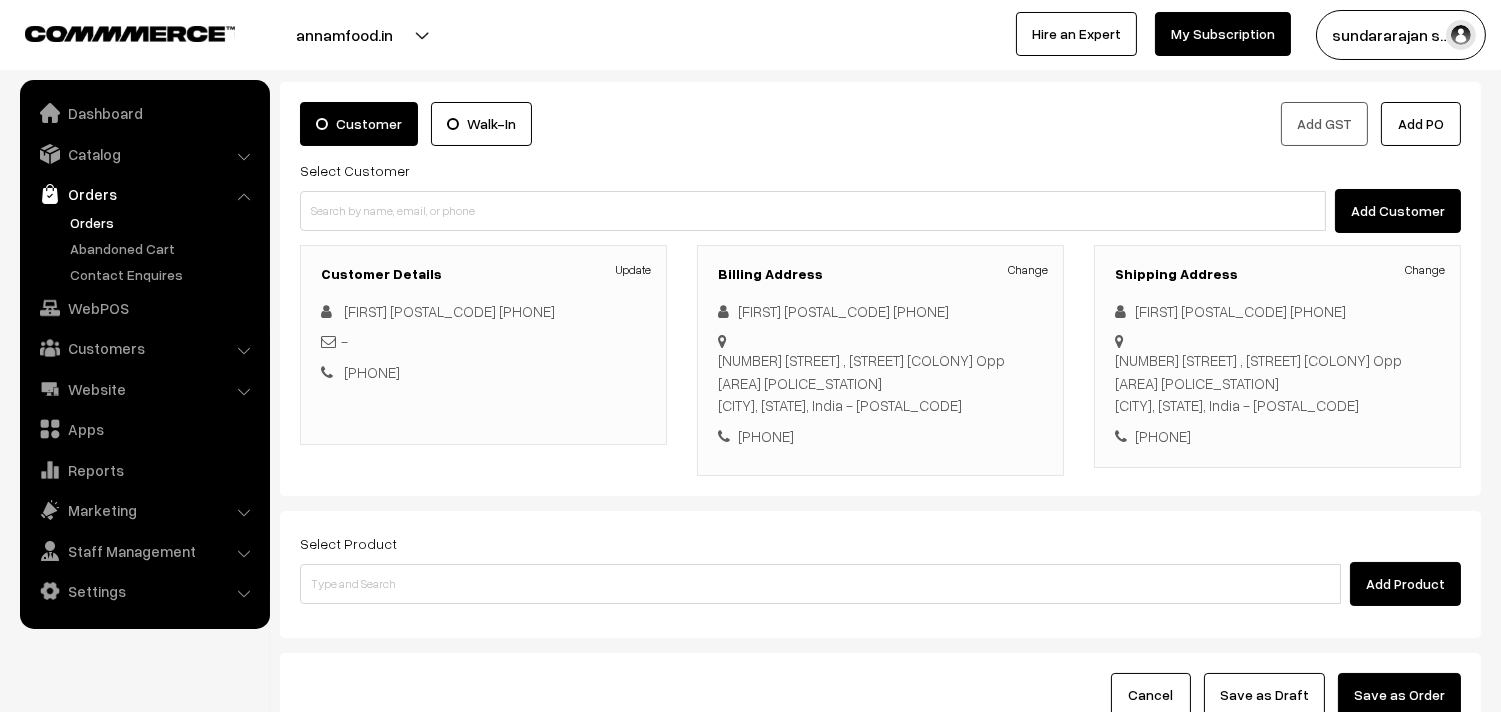 scroll, scrollTop: 222, scrollLeft: 0, axis: vertical 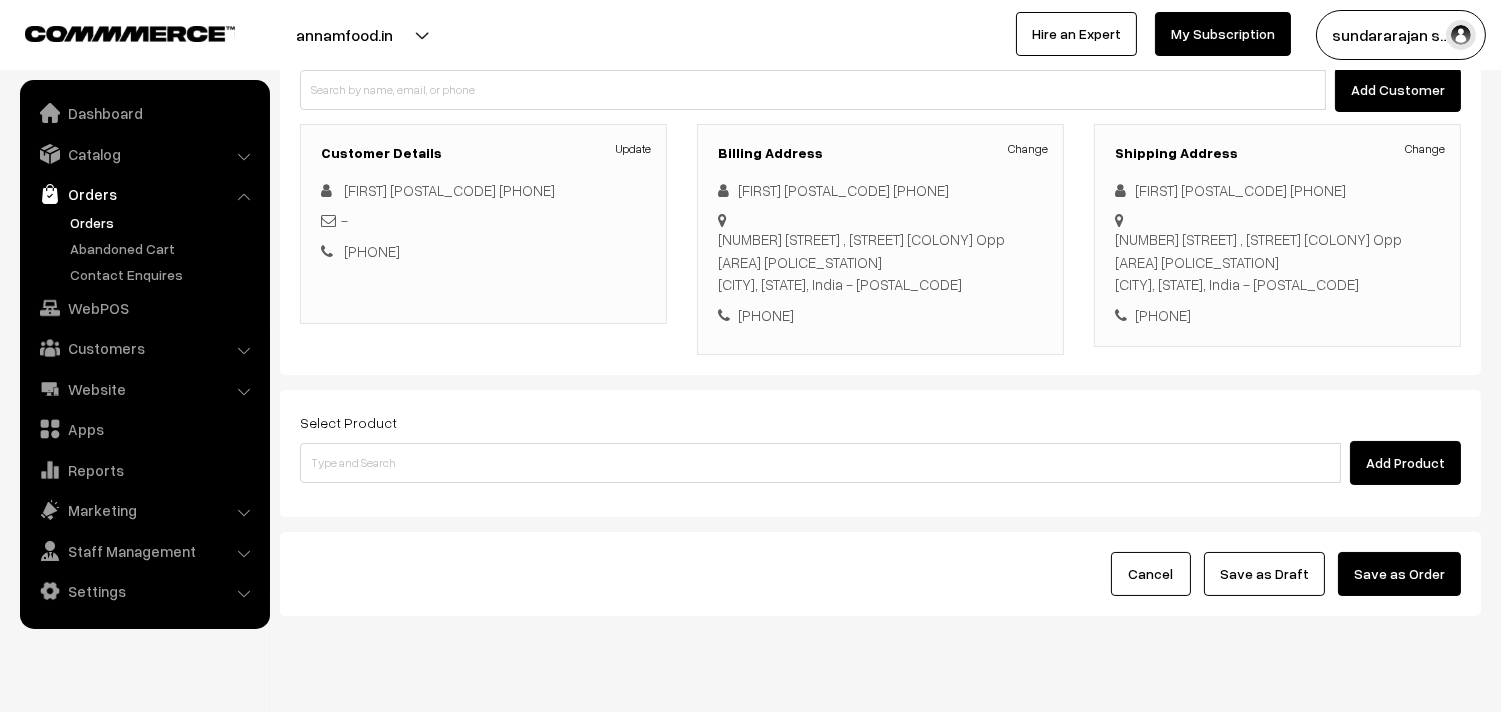 click on "Orders" at bounding box center (164, 222) 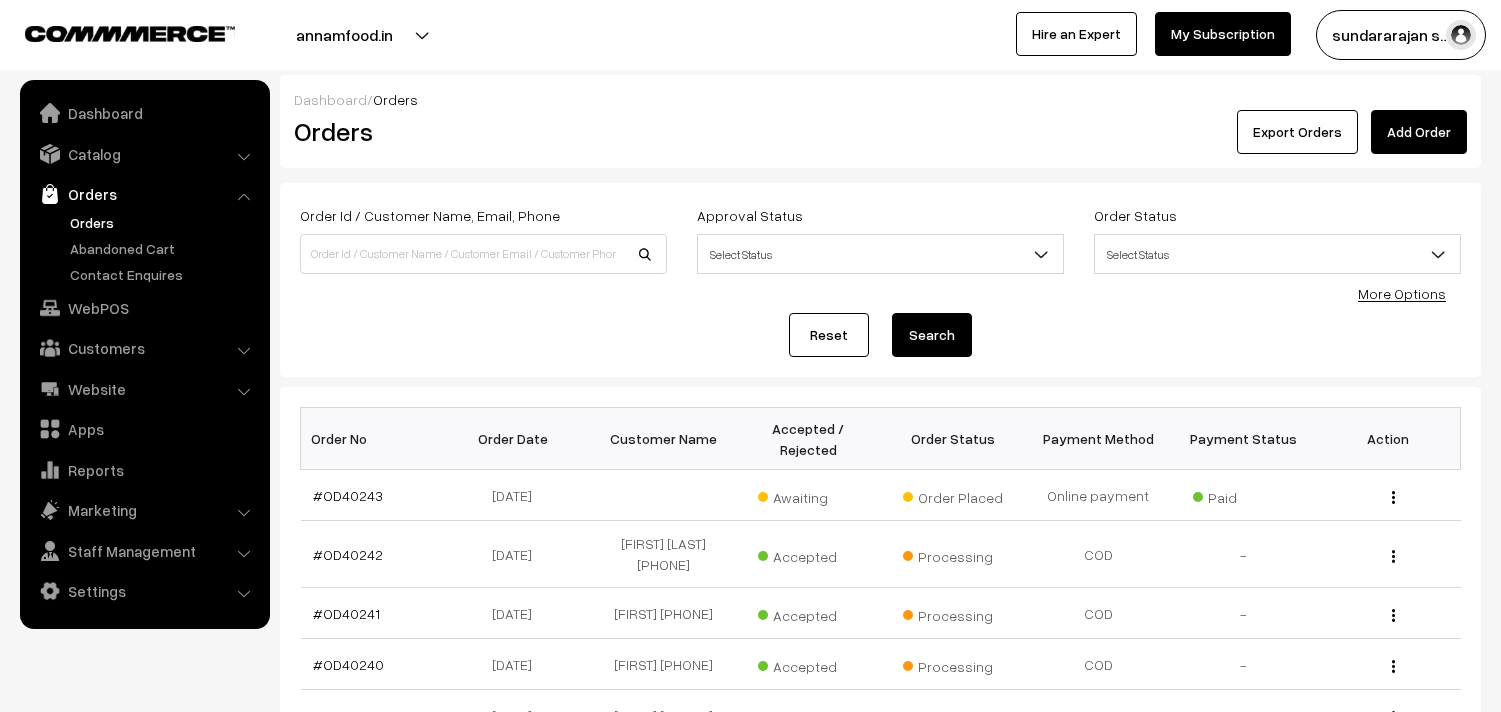 scroll, scrollTop: 0, scrollLeft: 0, axis: both 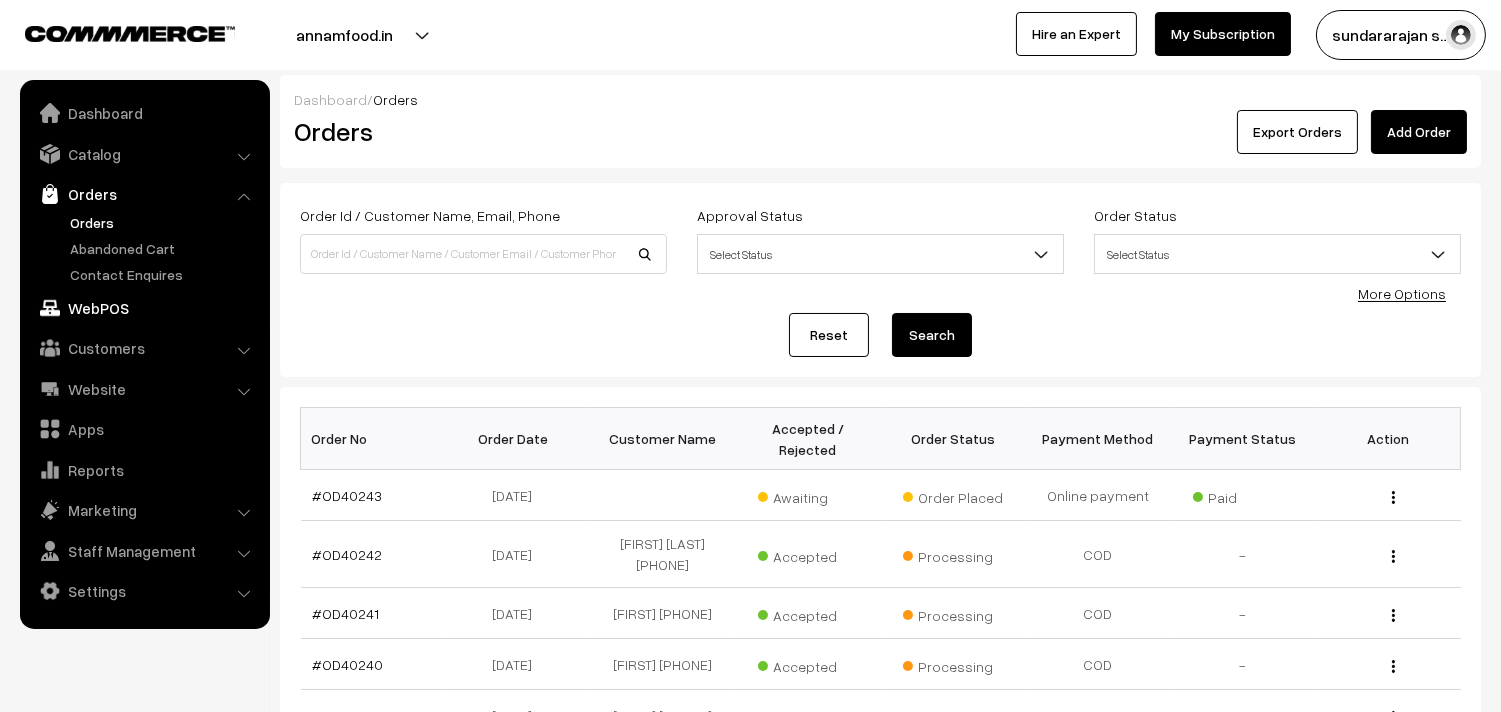 click on "WebPOS" at bounding box center [144, 308] 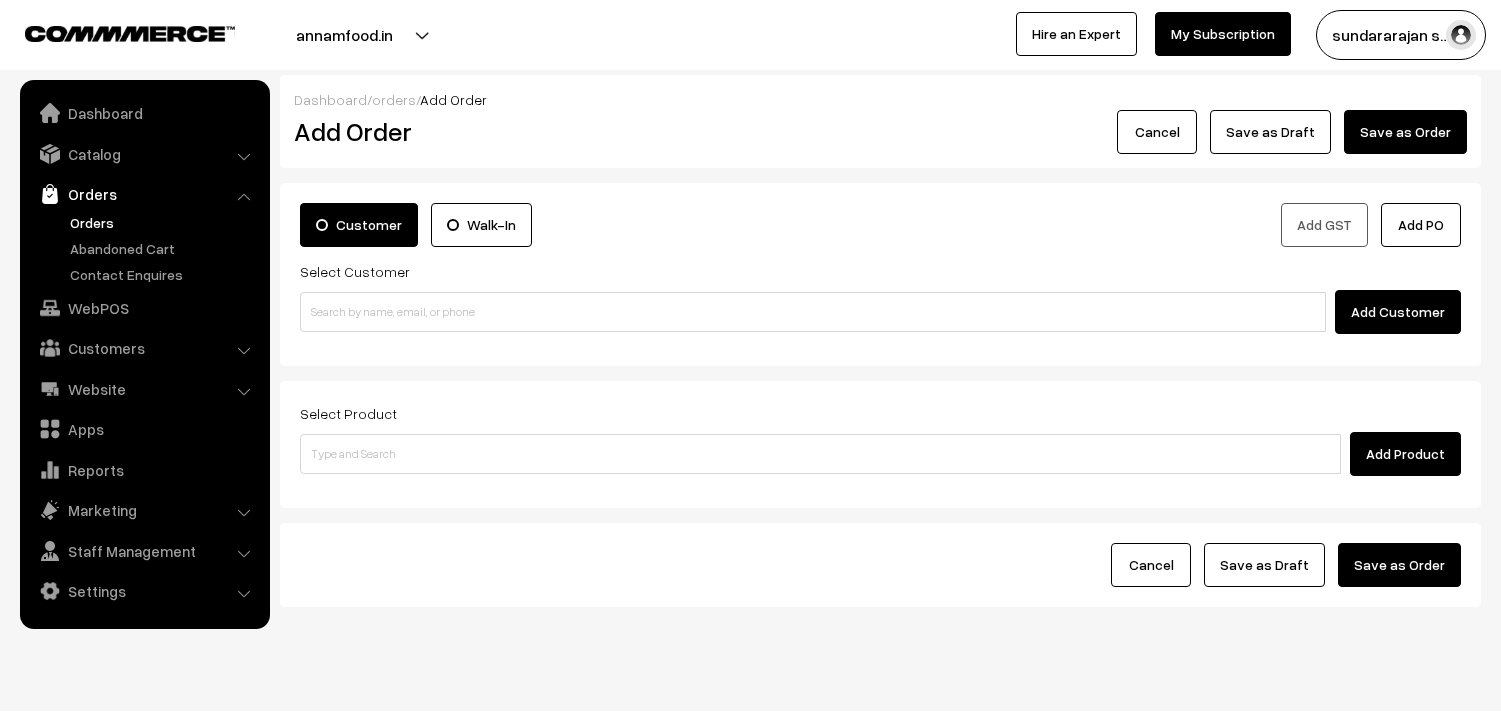 click at bounding box center [813, 312] 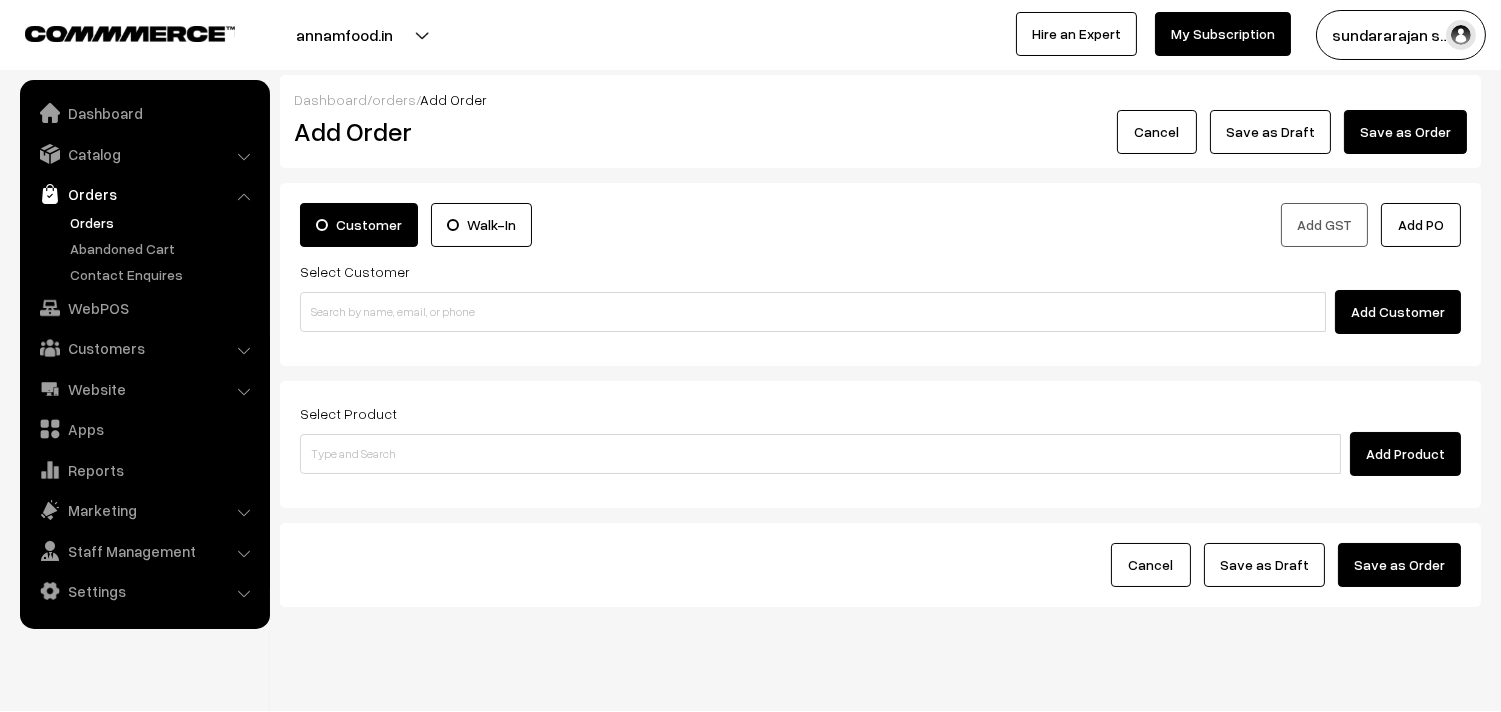 click at bounding box center (813, 312) 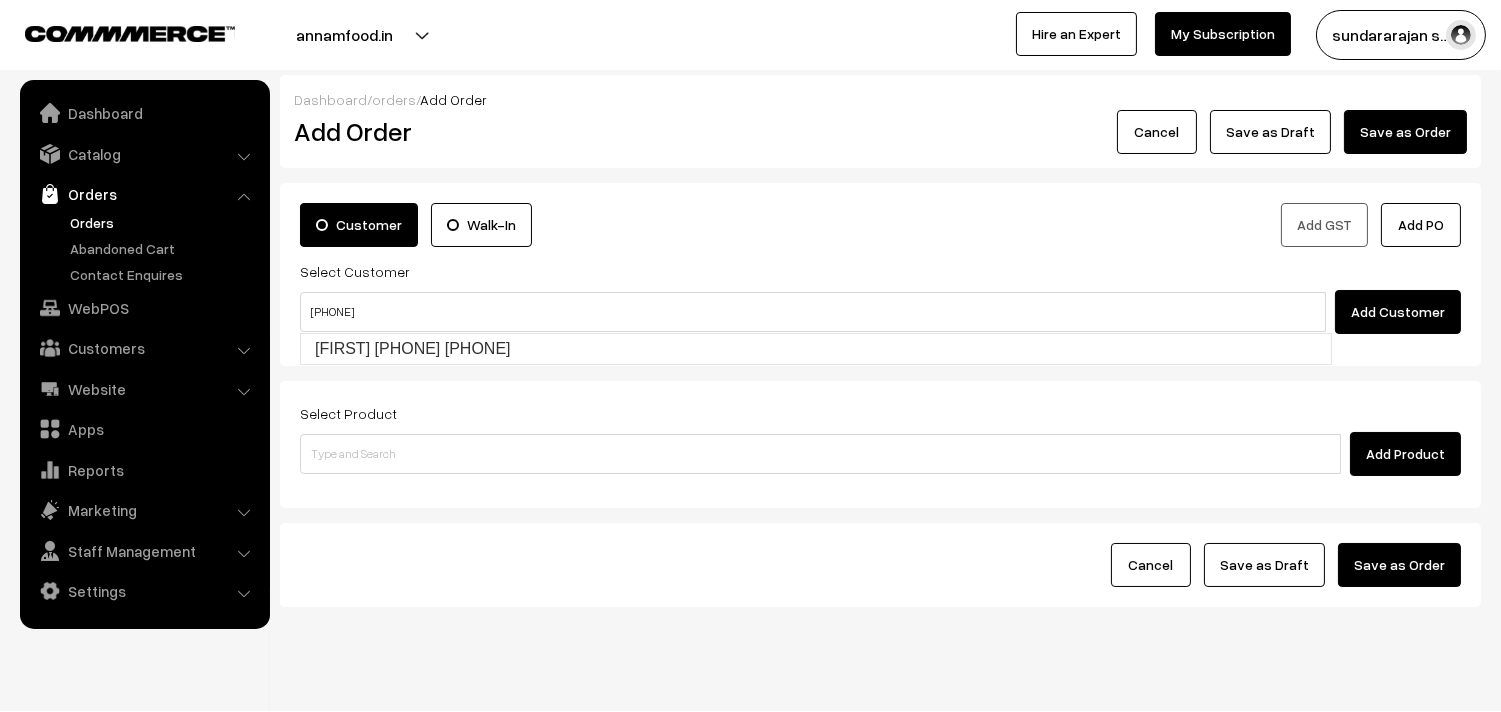 click on "[PHONE]" at bounding box center (813, 312) 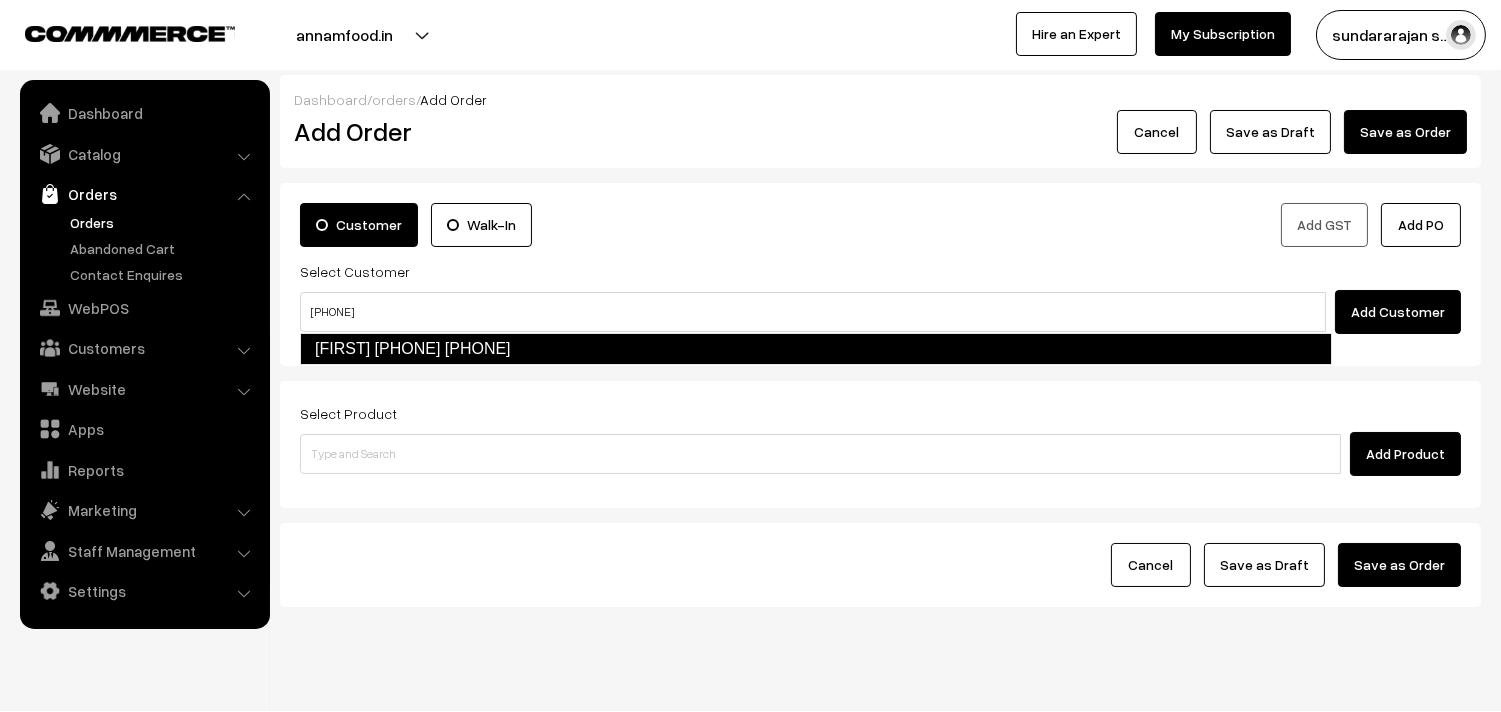 click on "Prema  92831 95646  [9283195646]" at bounding box center [816, 349] 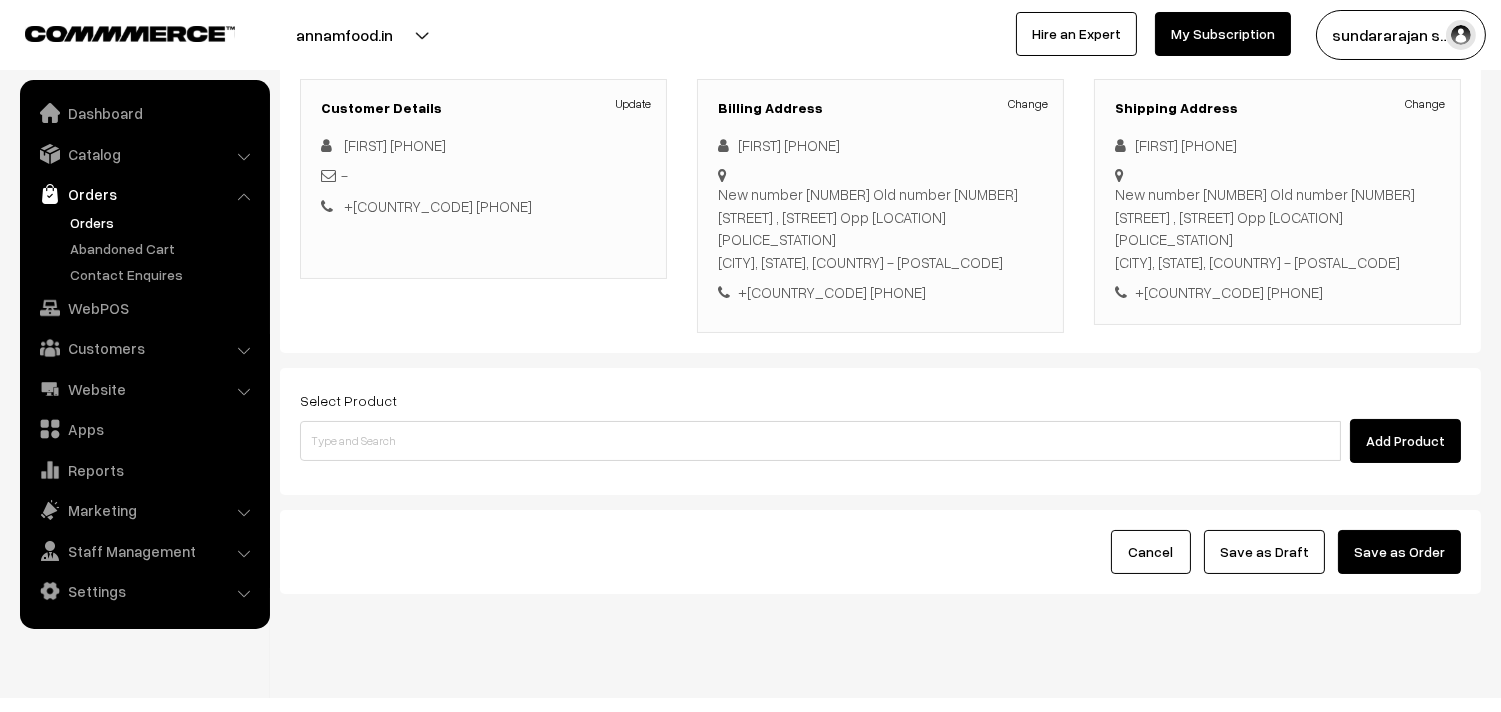 scroll, scrollTop: 295, scrollLeft: 0, axis: vertical 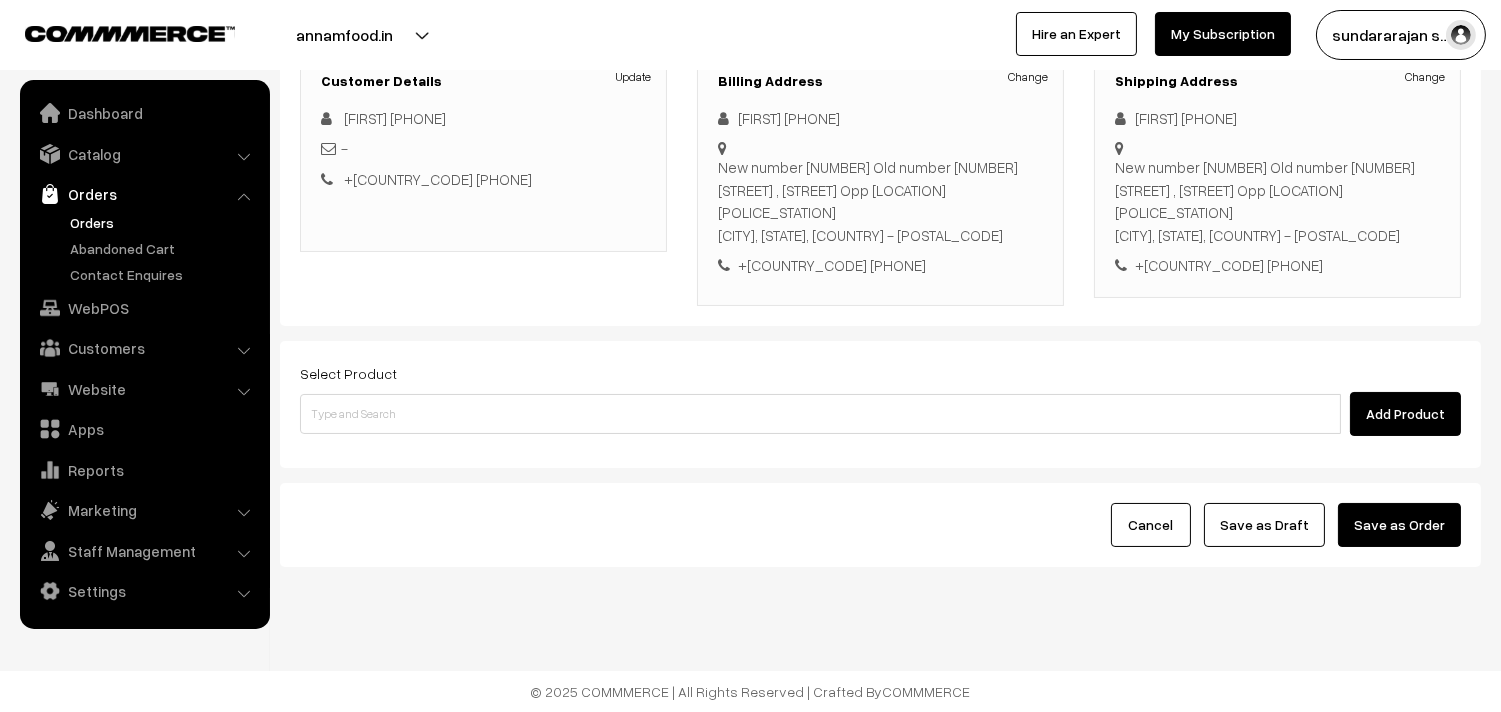 click on "Orders" at bounding box center (144, 194) 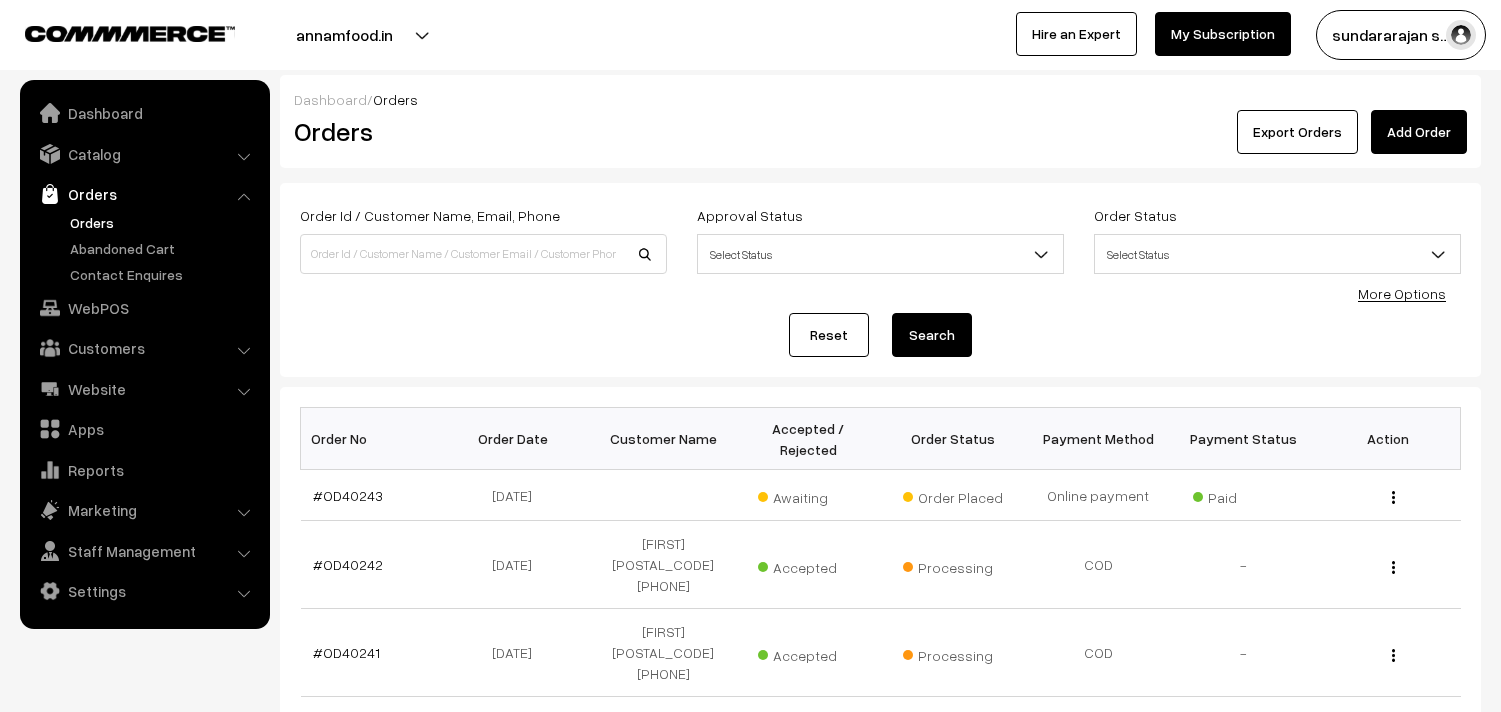 scroll, scrollTop: 0, scrollLeft: 0, axis: both 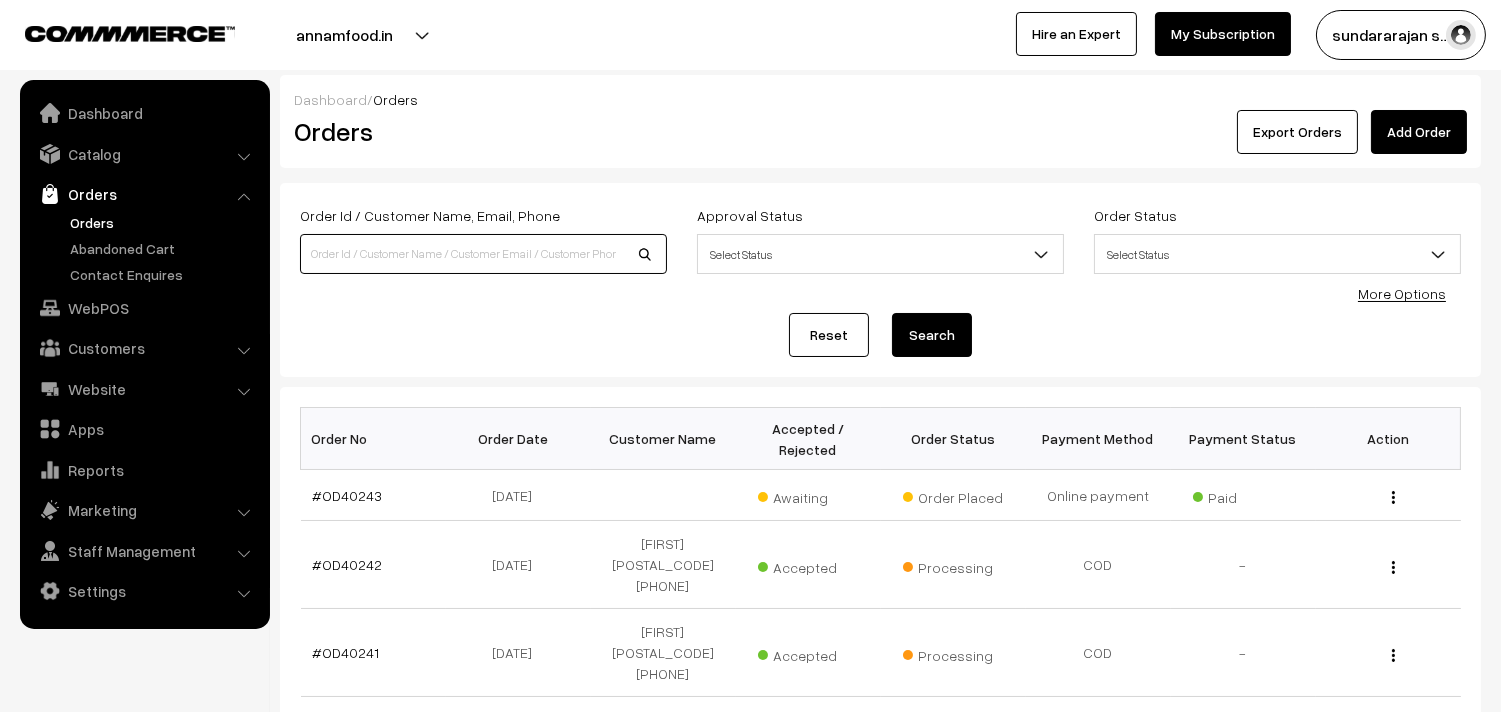 click at bounding box center [483, 254] 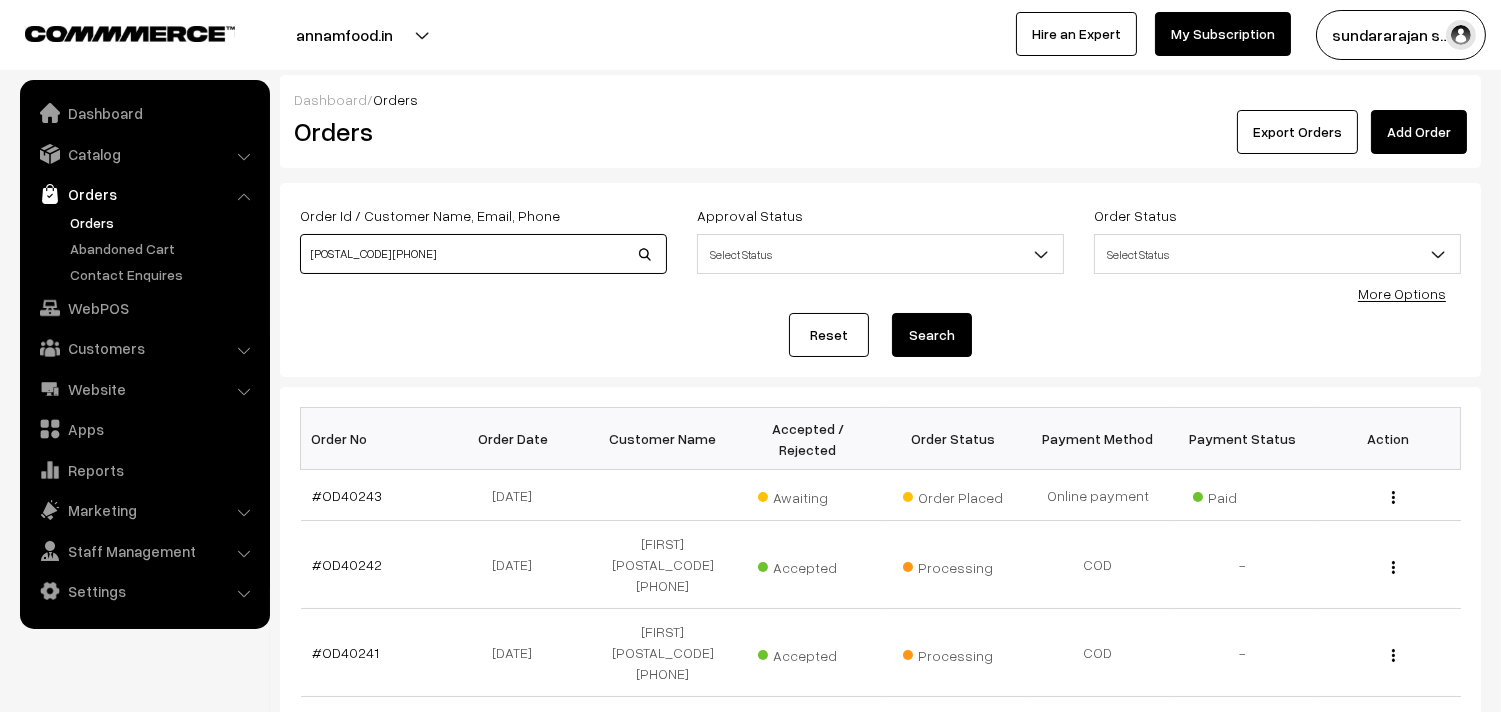 click on "[POSTAL_CODE] [PHONE]" at bounding box center [483, 254] 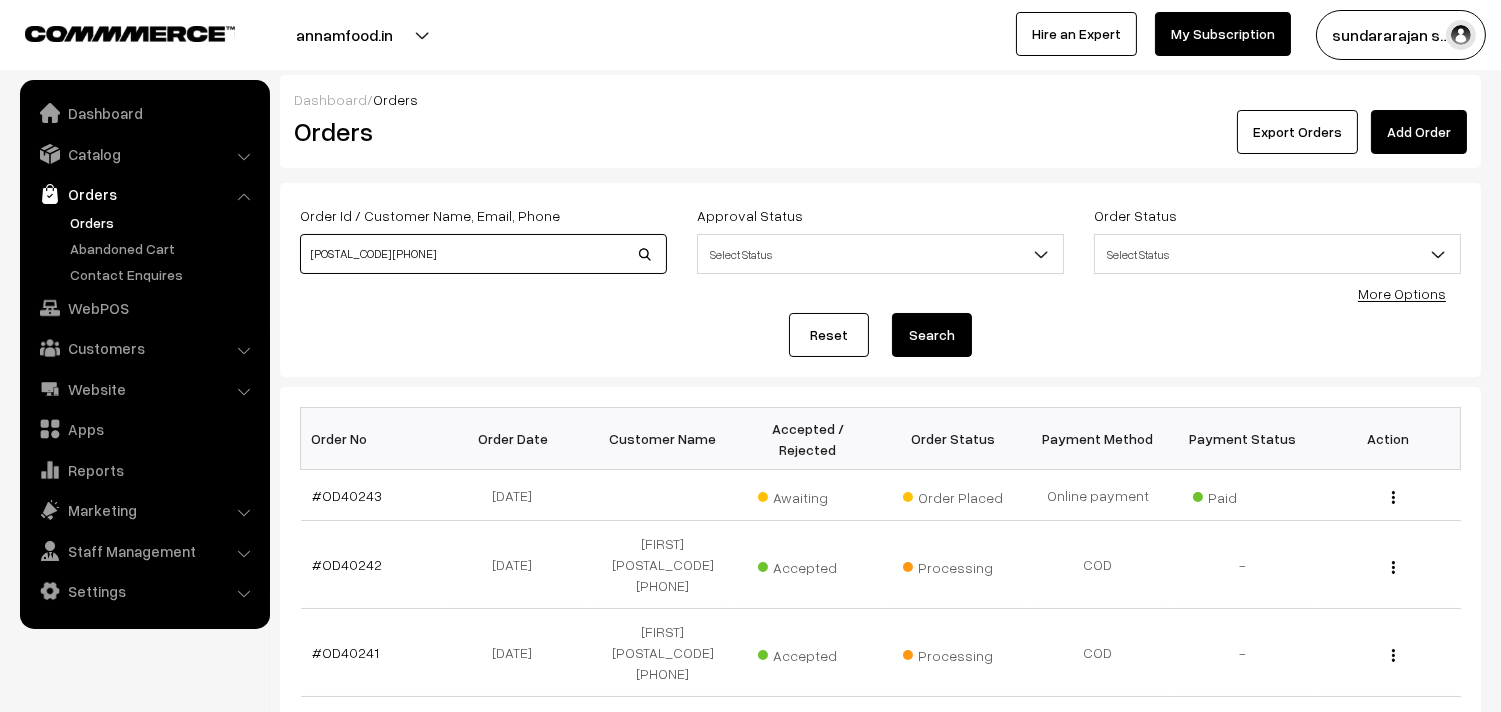 type on "[POSTAL_CODE] [PHONE]" 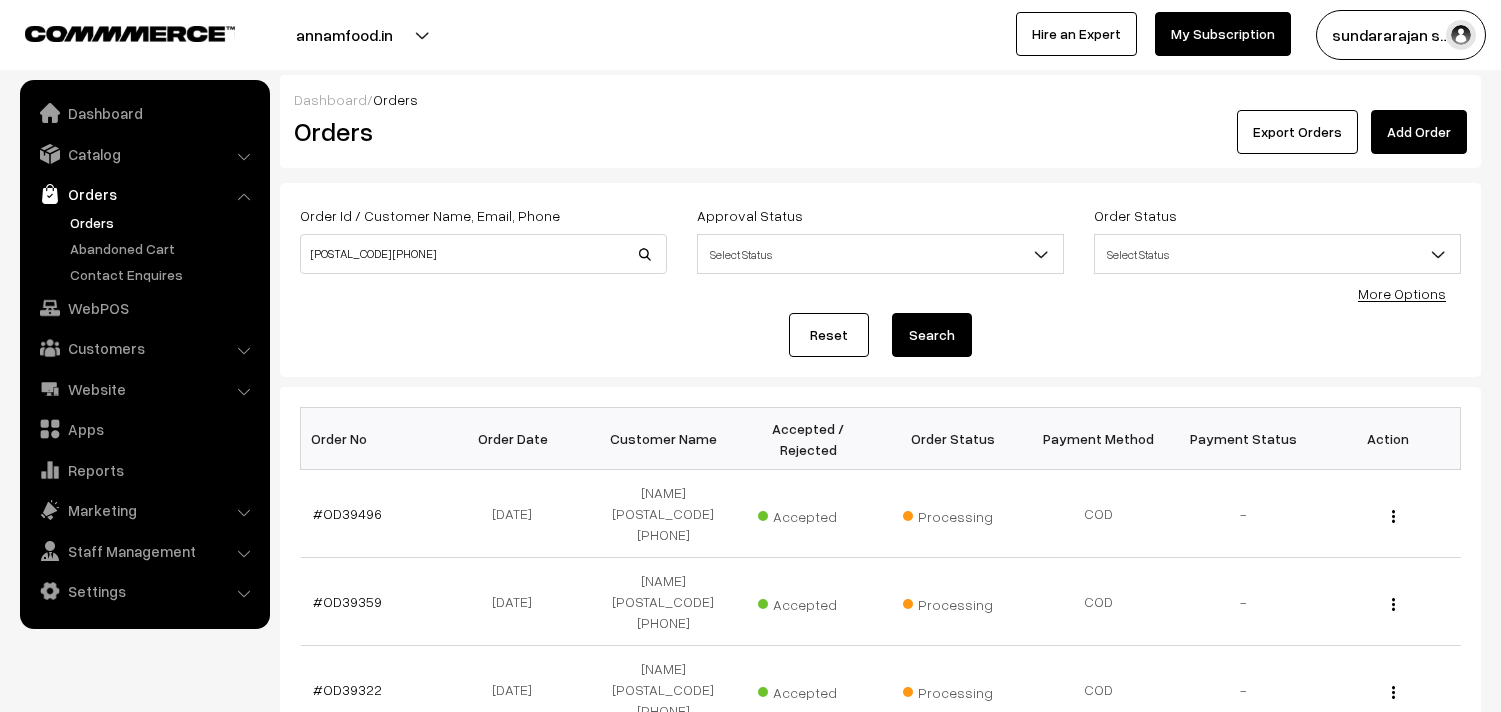 scroll, scrollTop: 0, scrollLeft: 0, axis: both 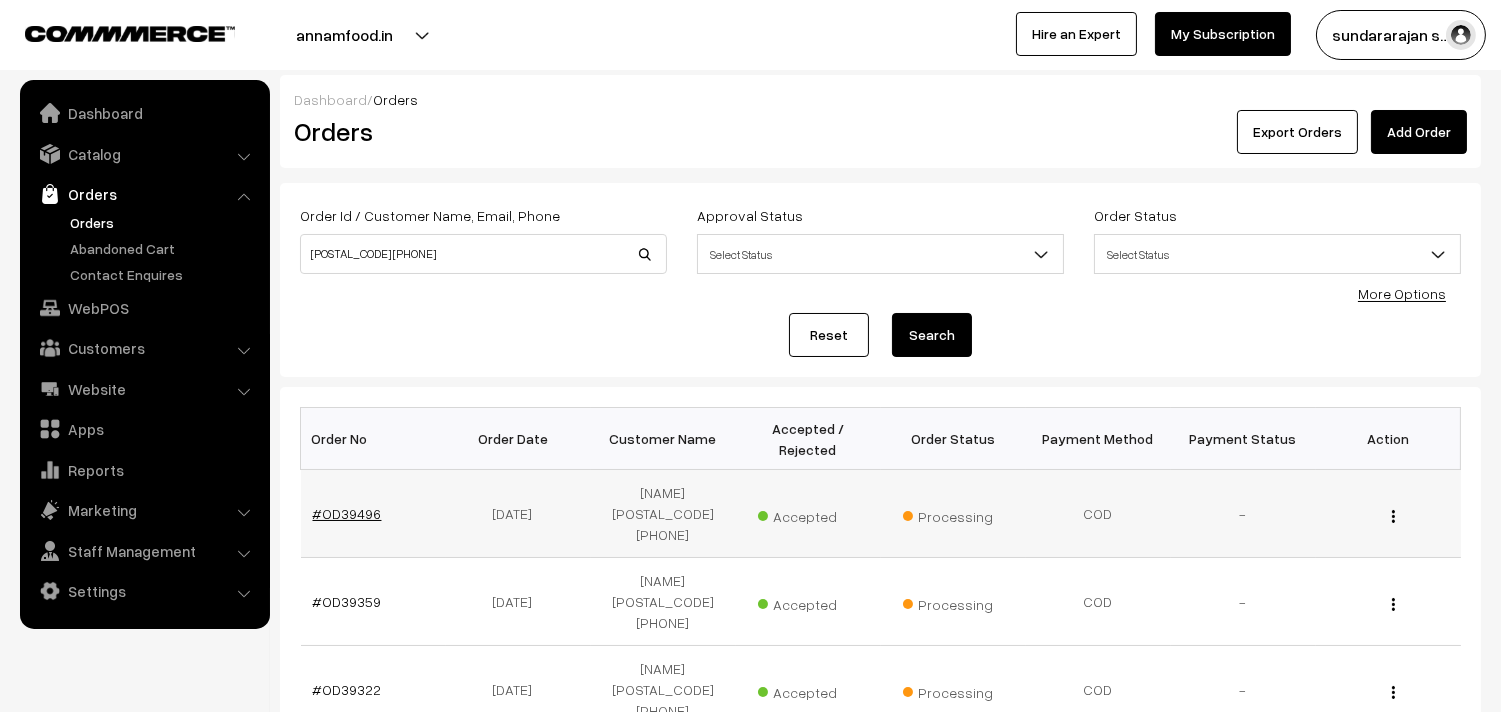 click on "#OD39496" at bounding box center [347, 513] 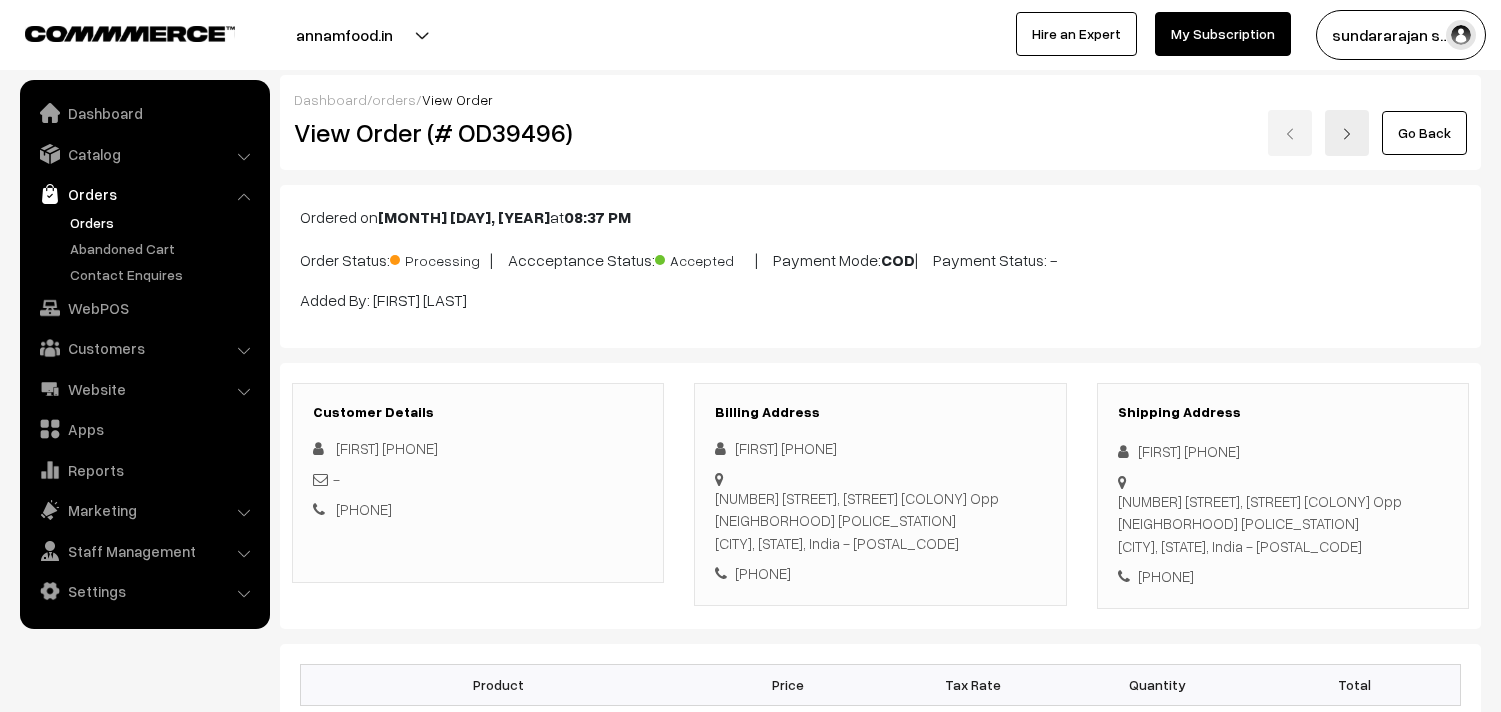 scroll, scrollTop: 0, scrollLeft: 0, axis: both 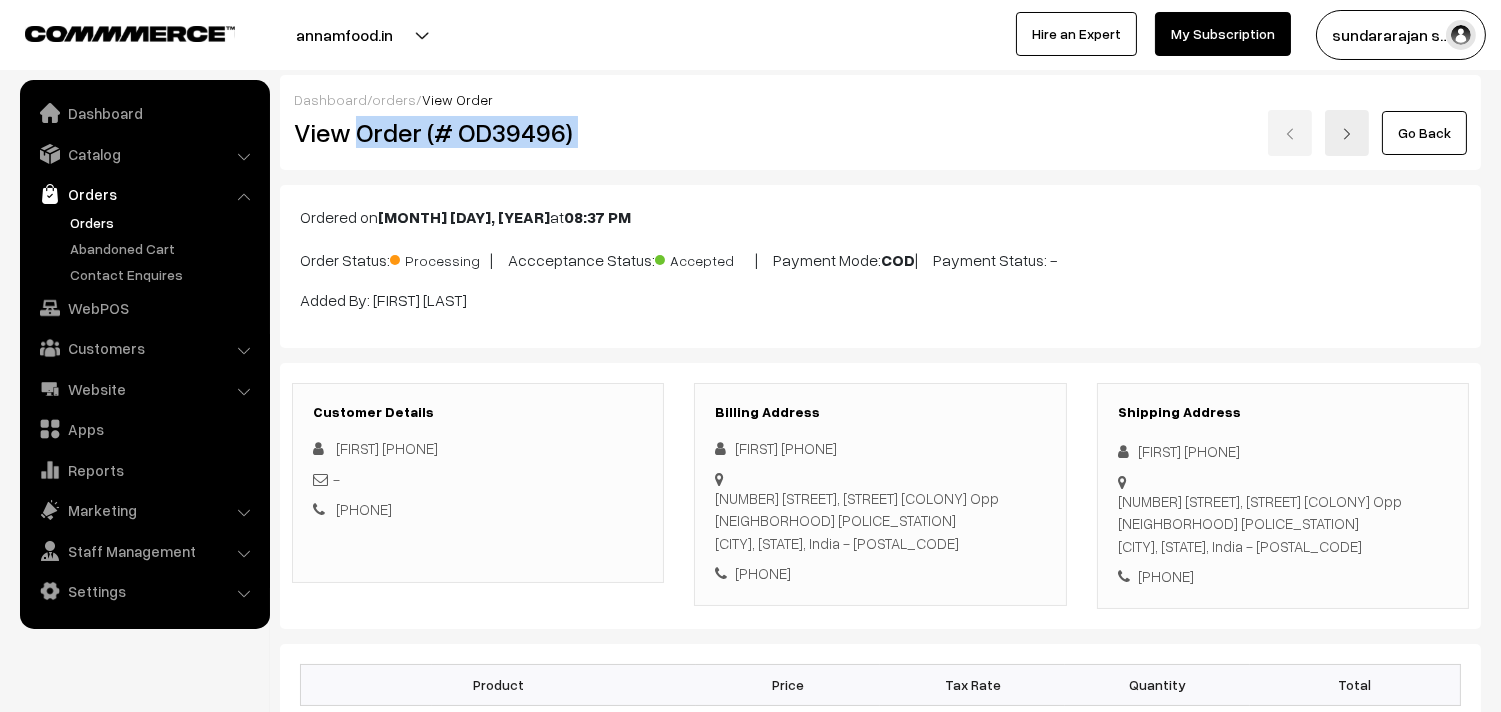 copy on "Order (# OD39496)" 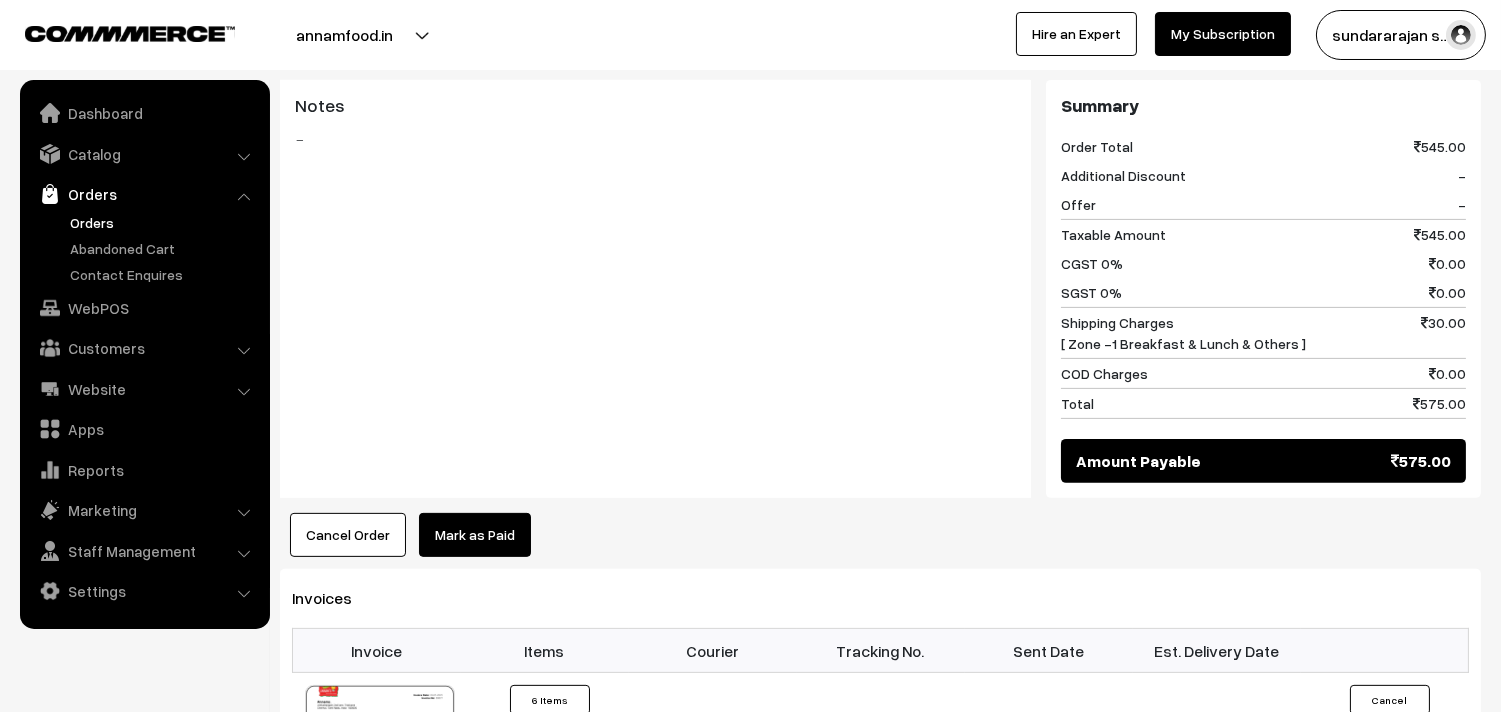 scroll, scrollTop: 1777, scrollLeft: 0, axis: vertical 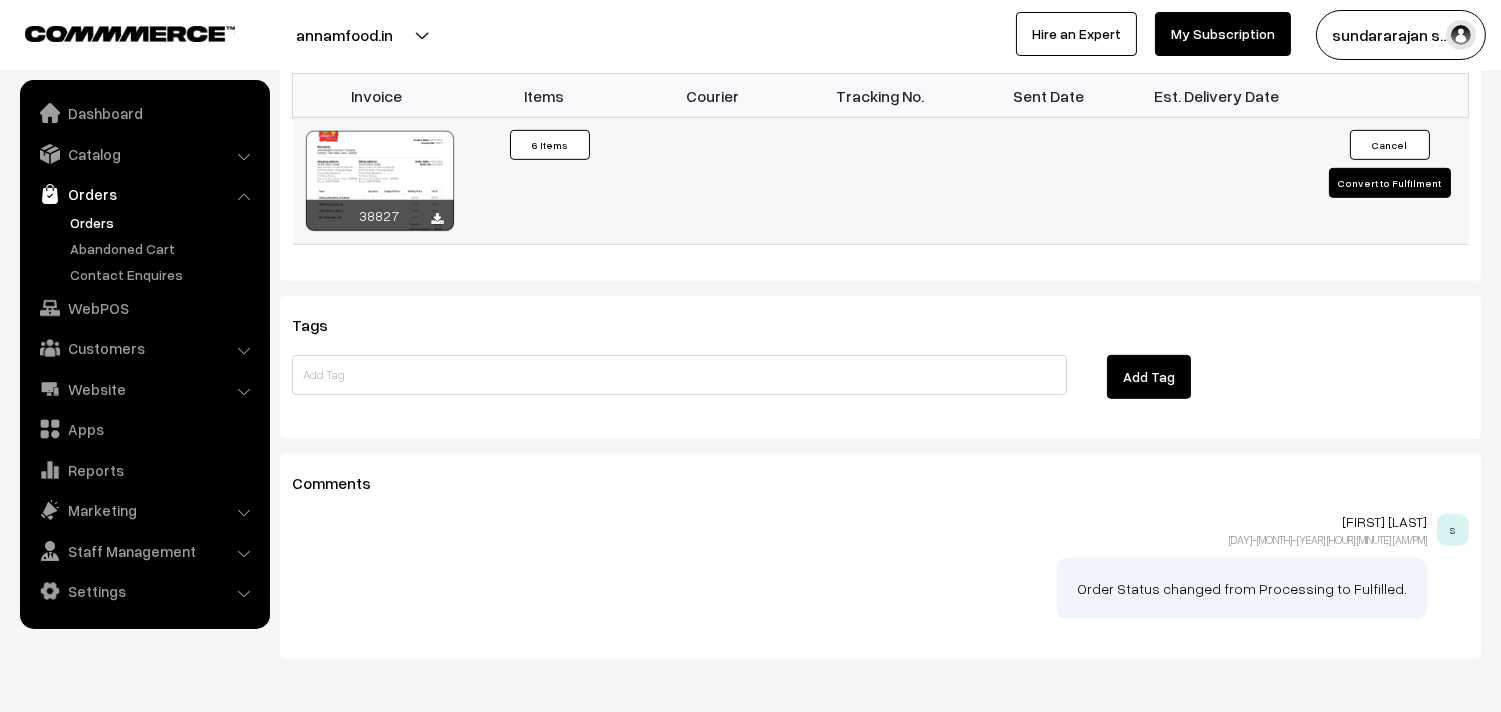 click at bounding box center (380, 181) 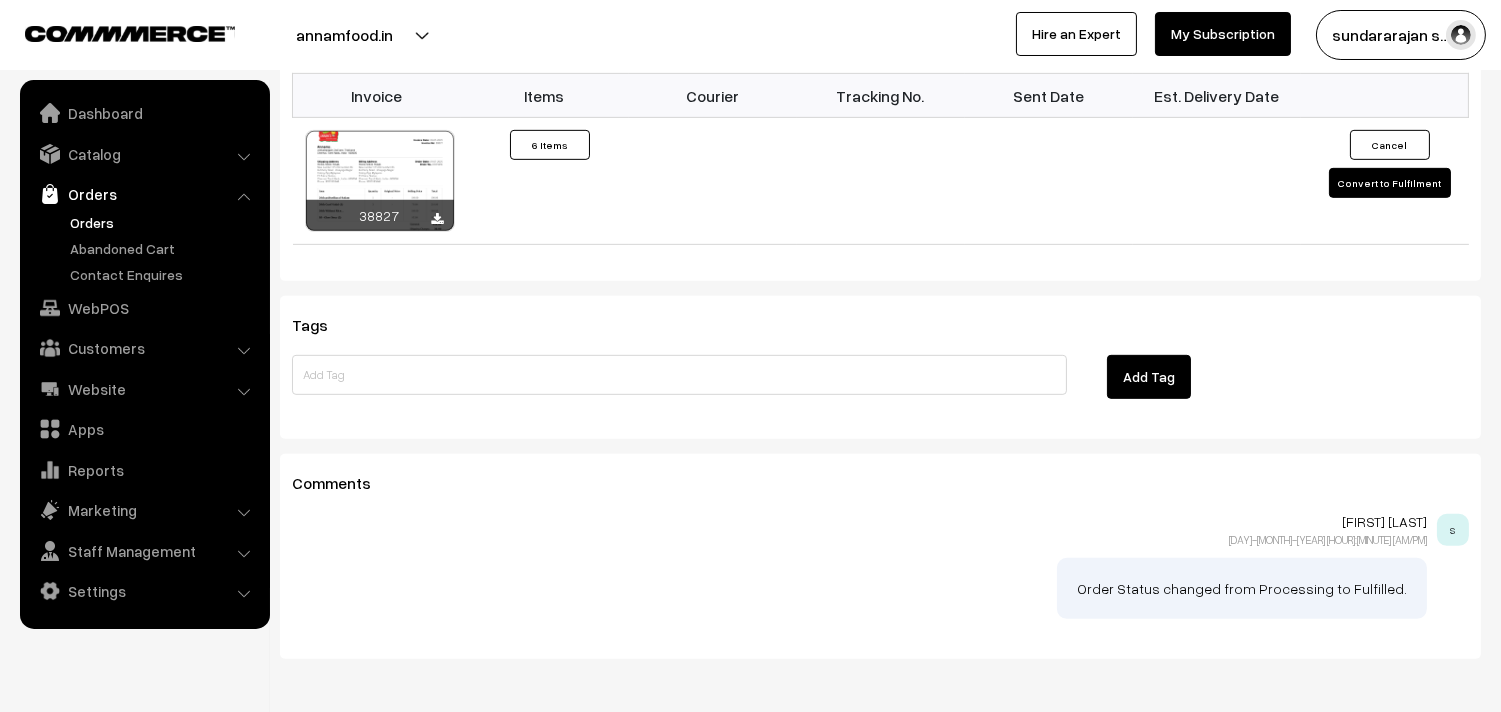 click on "Orders" at bounding box center [164, 222] 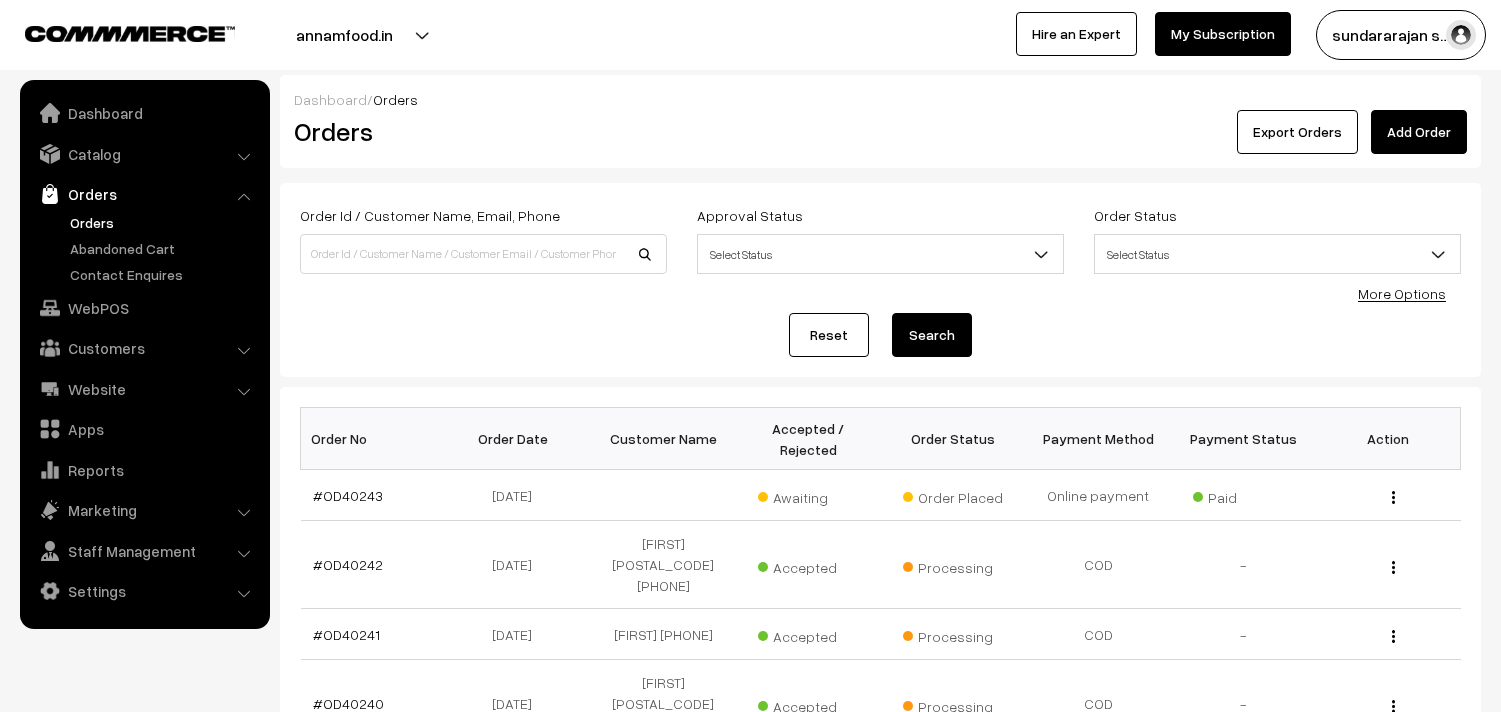 scroll, scrollTop: 0, scrollLeft: 0, axis: both 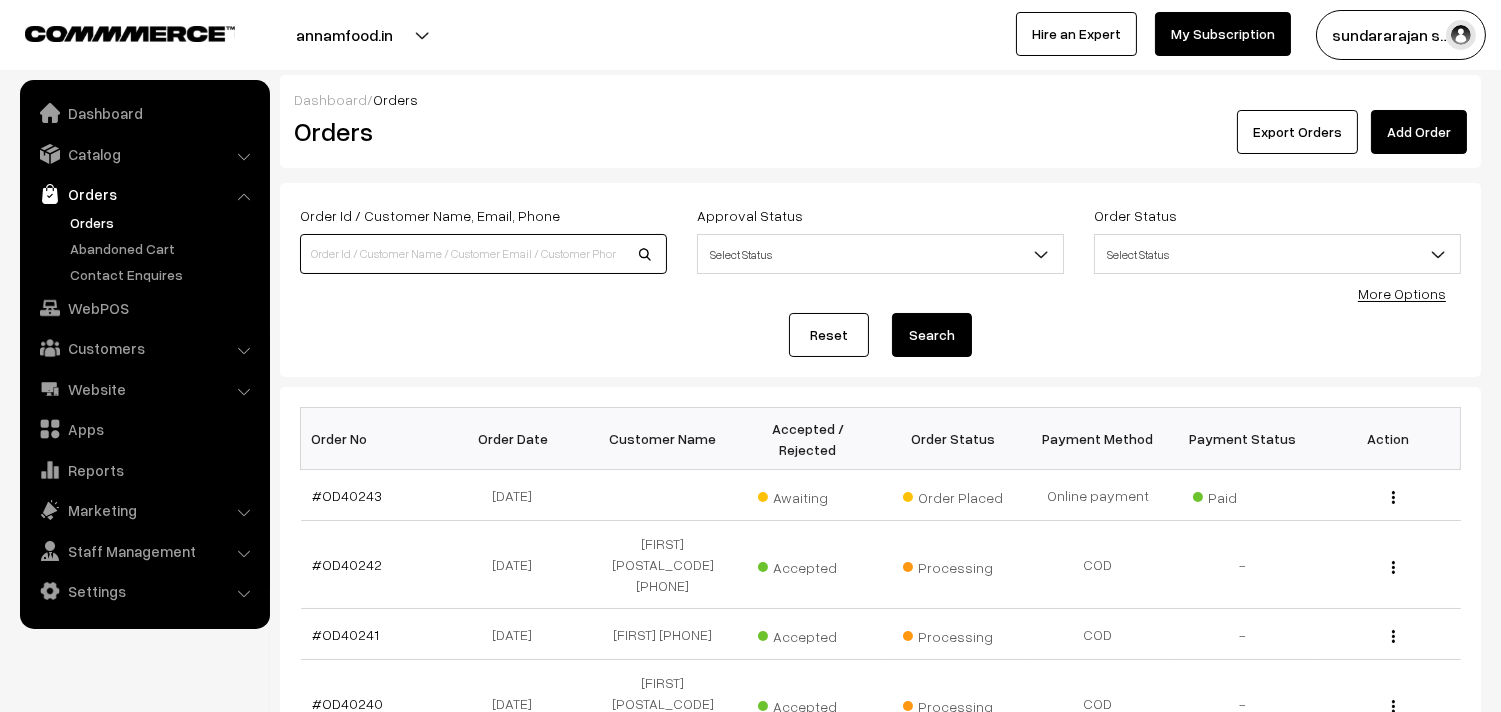 click at bounding box center [483, 254] 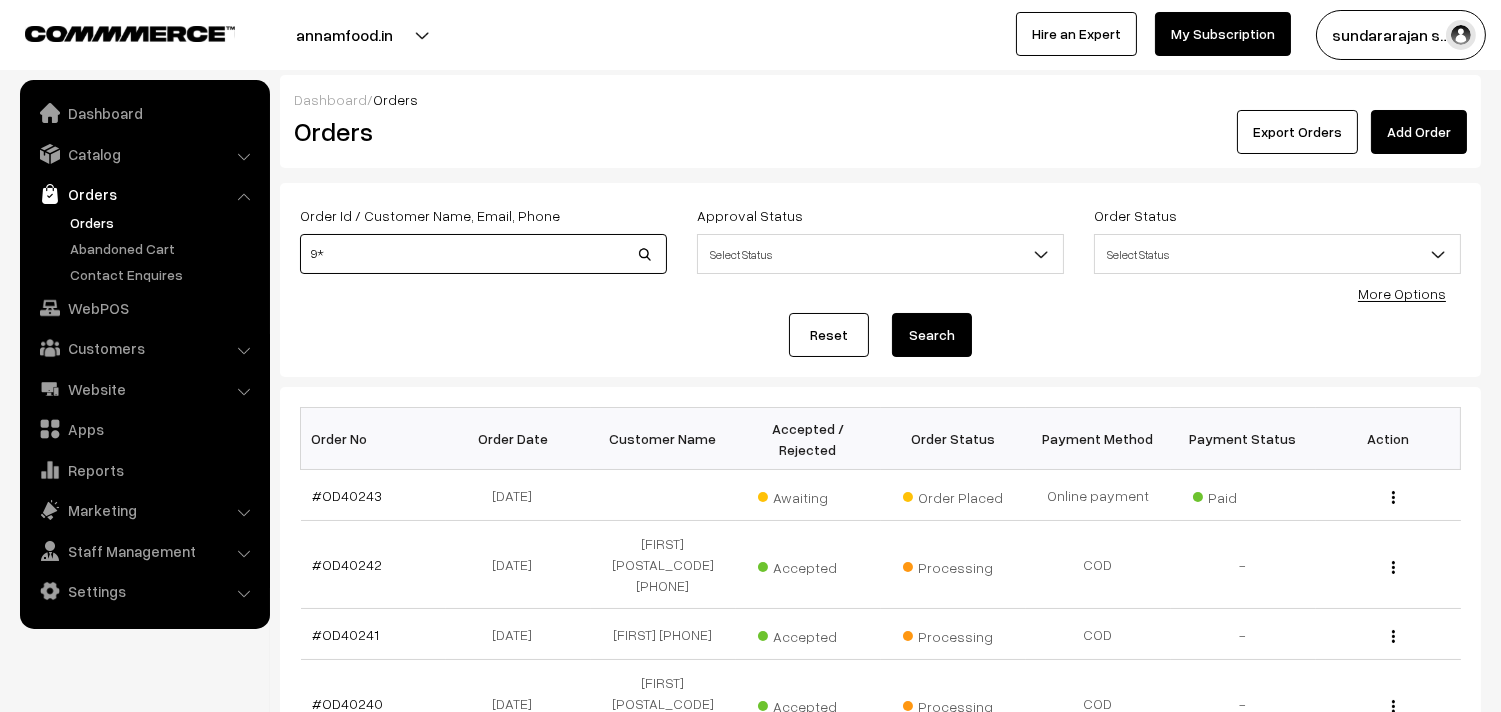 type on "9" 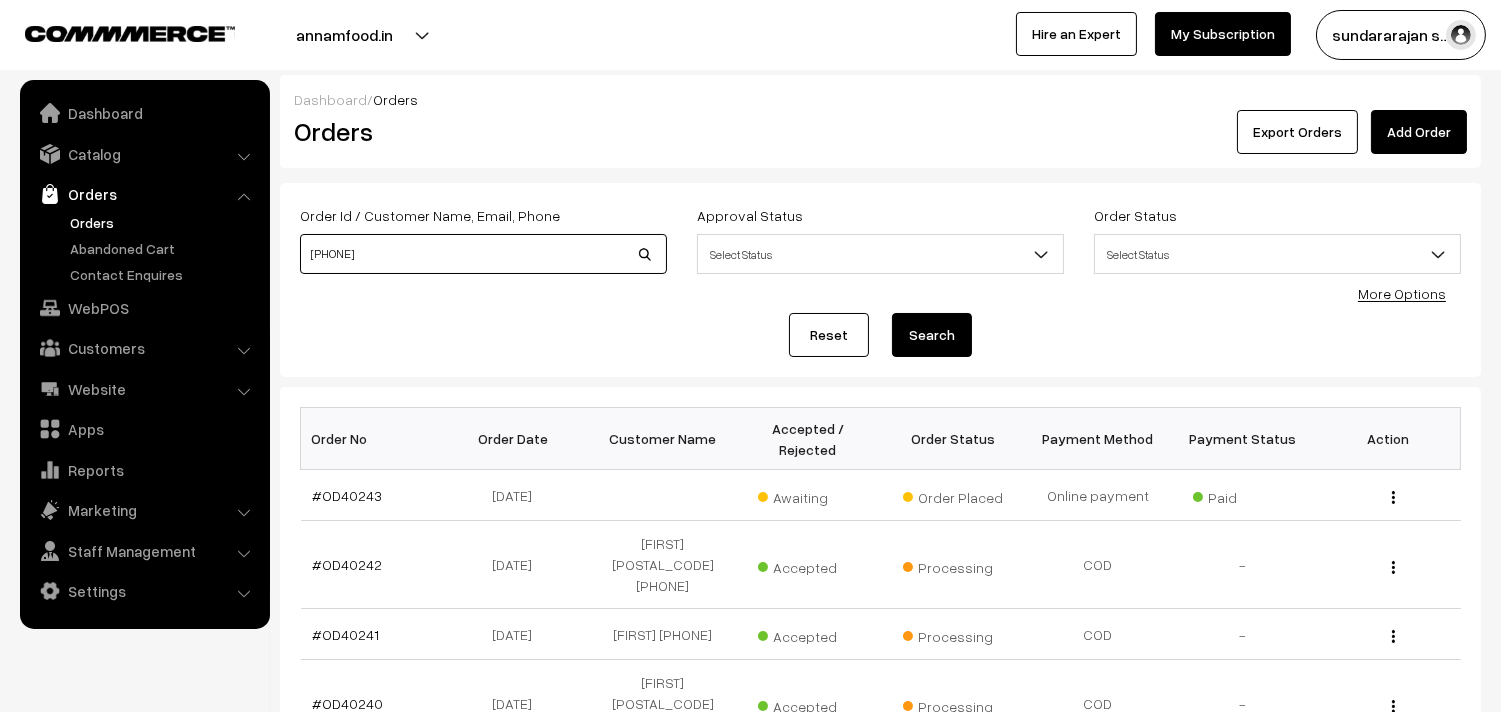 type on "[PHONE]" 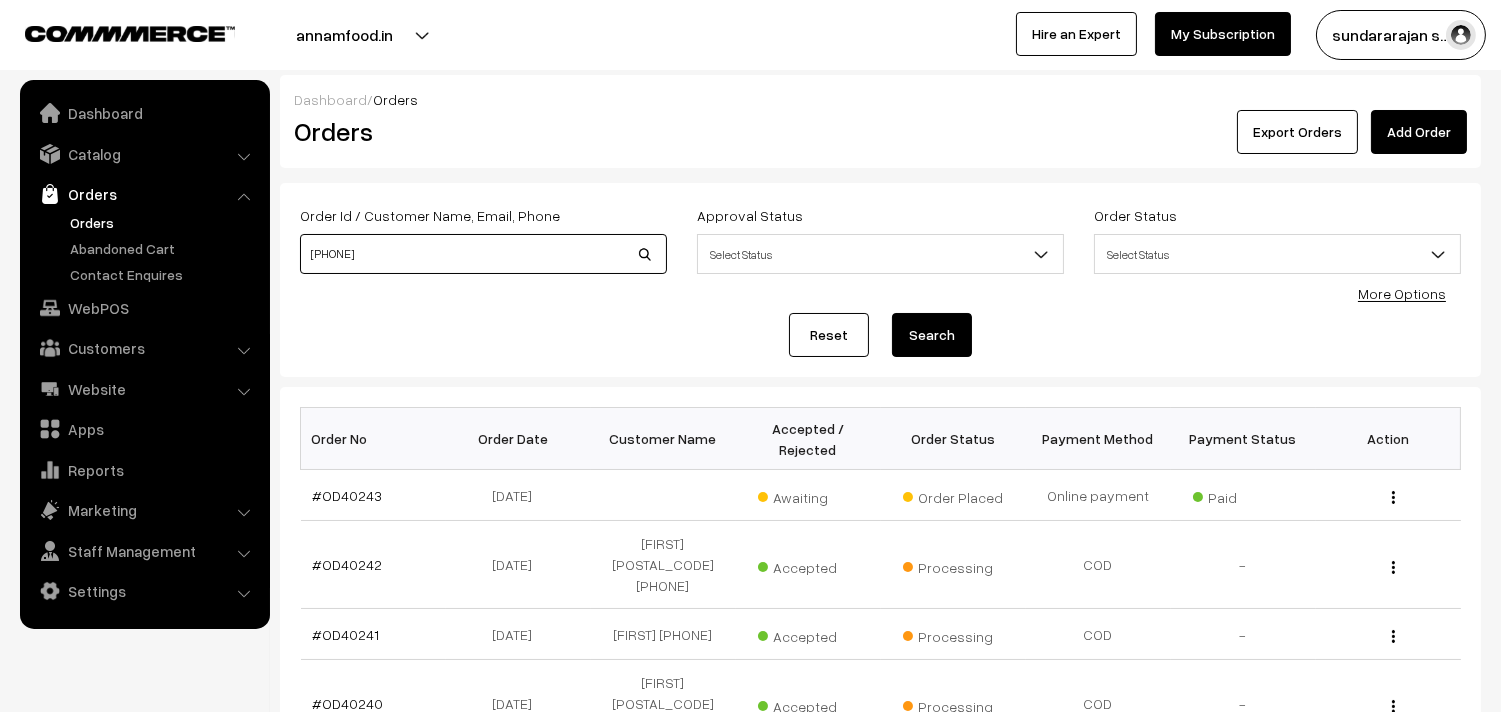 click on "Search" at bounding box center [932, 335] 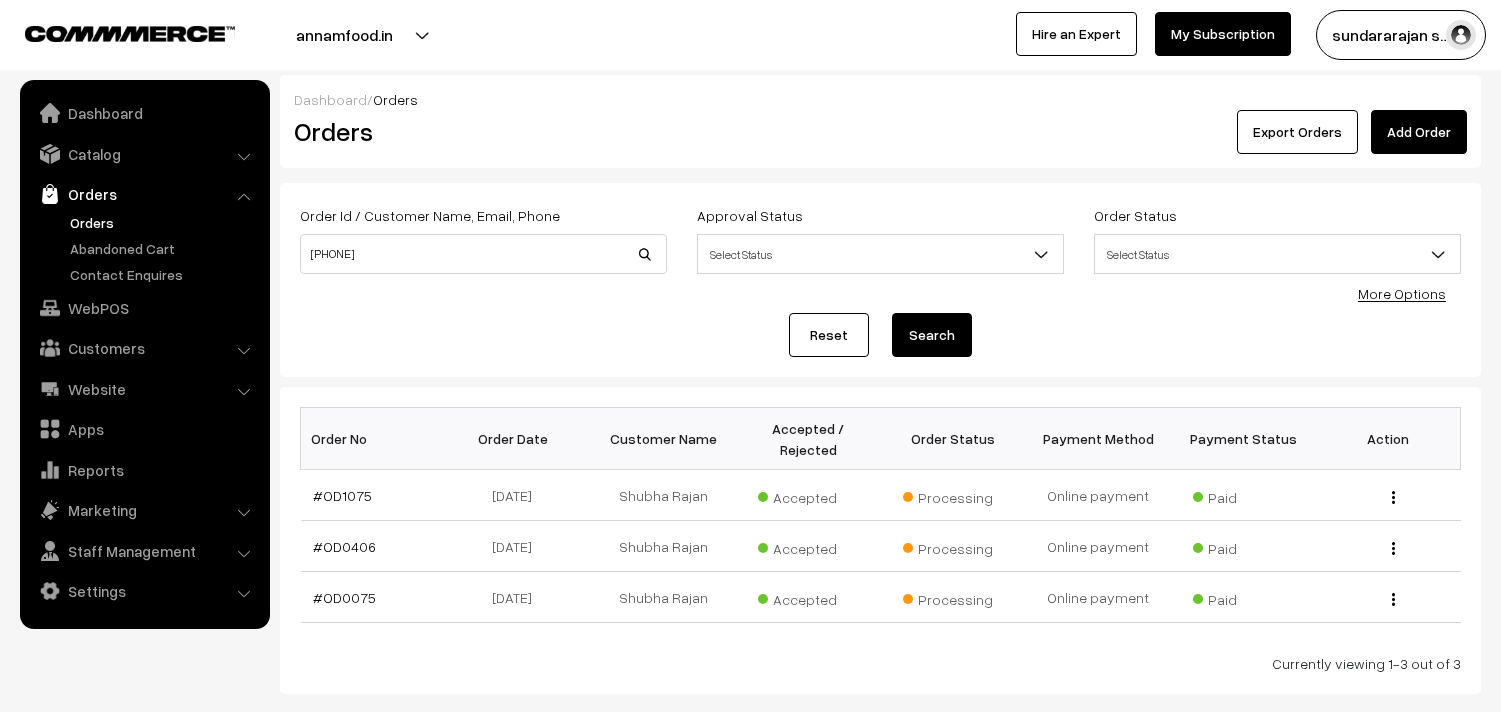scroll, scrollTop: 0, scrollLeft: 0, axis: both 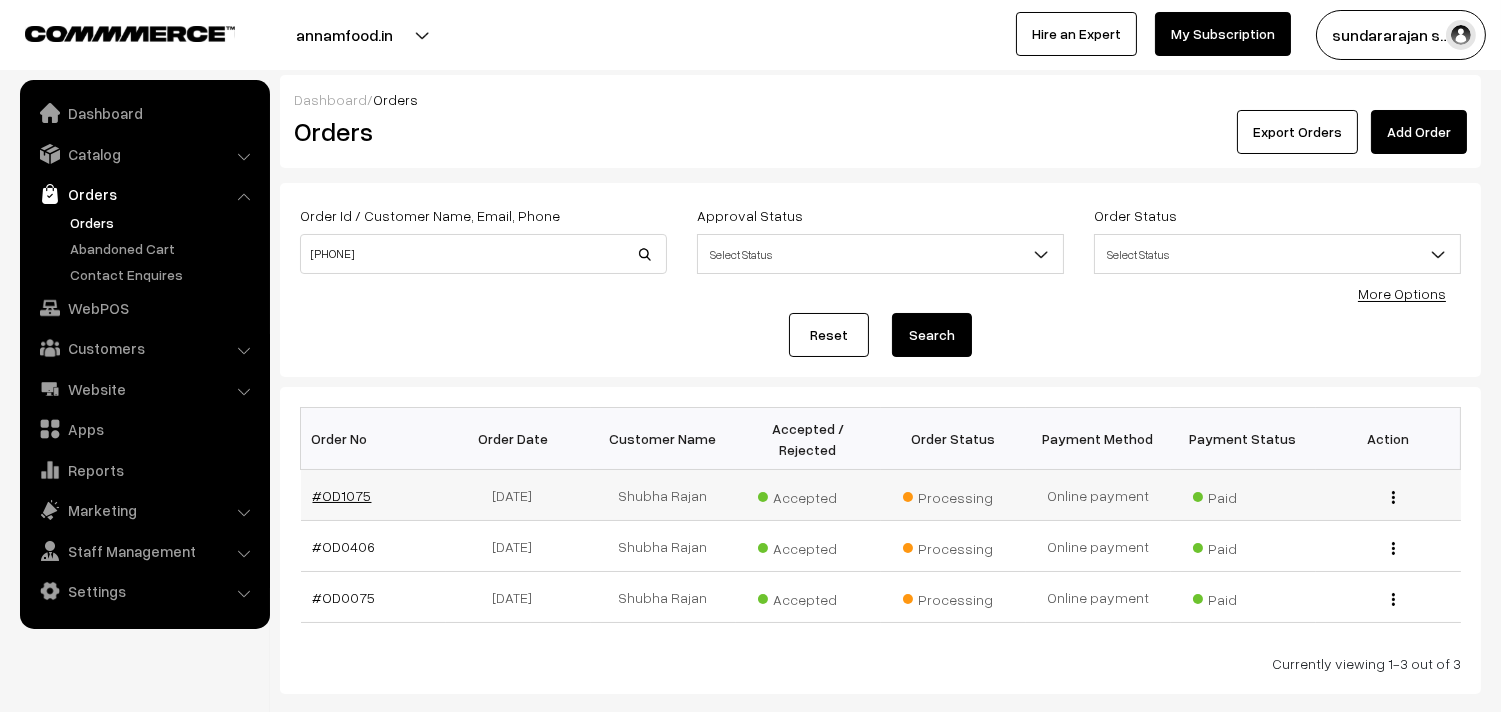 click on "#OD1075" at bounding box center [373, 495] 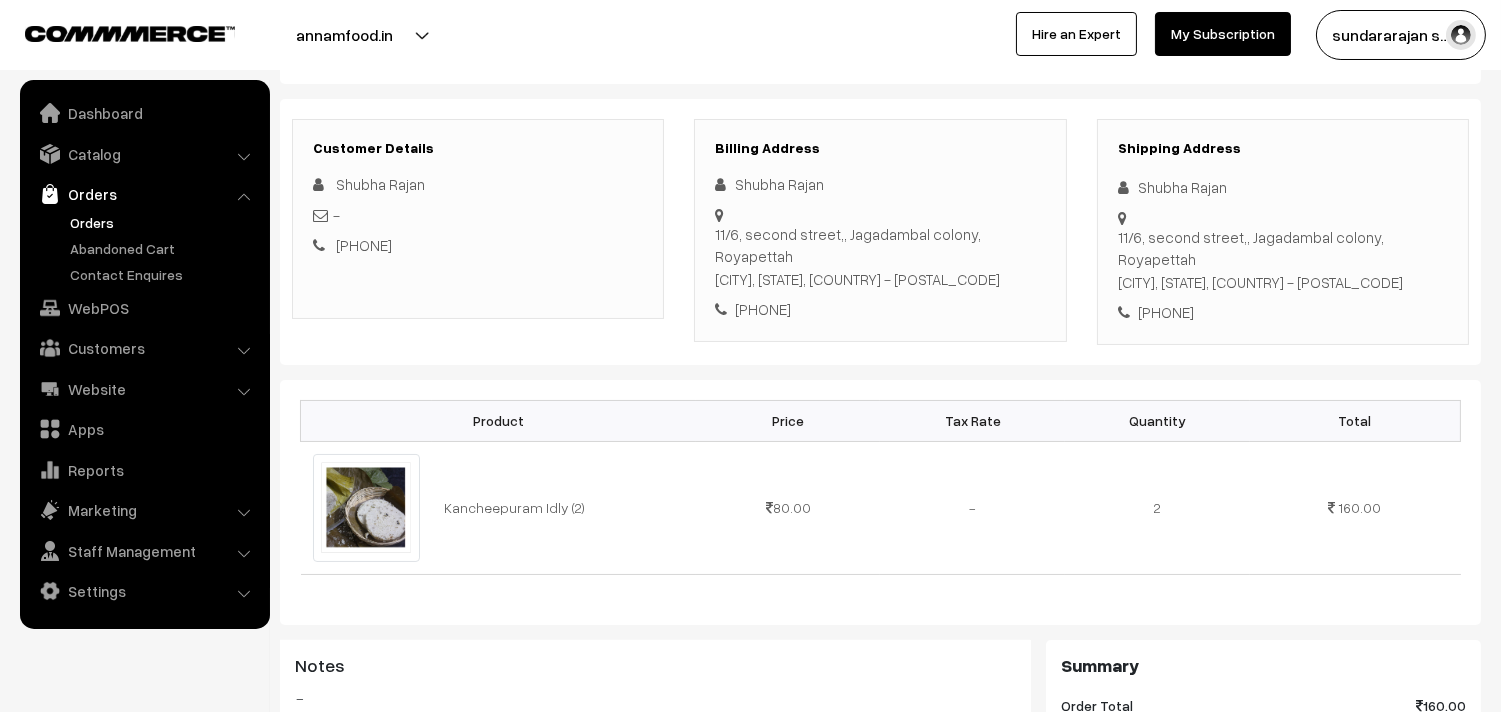 scroll, scrollTop: 111, scrollLeft: 0, axis: vertical 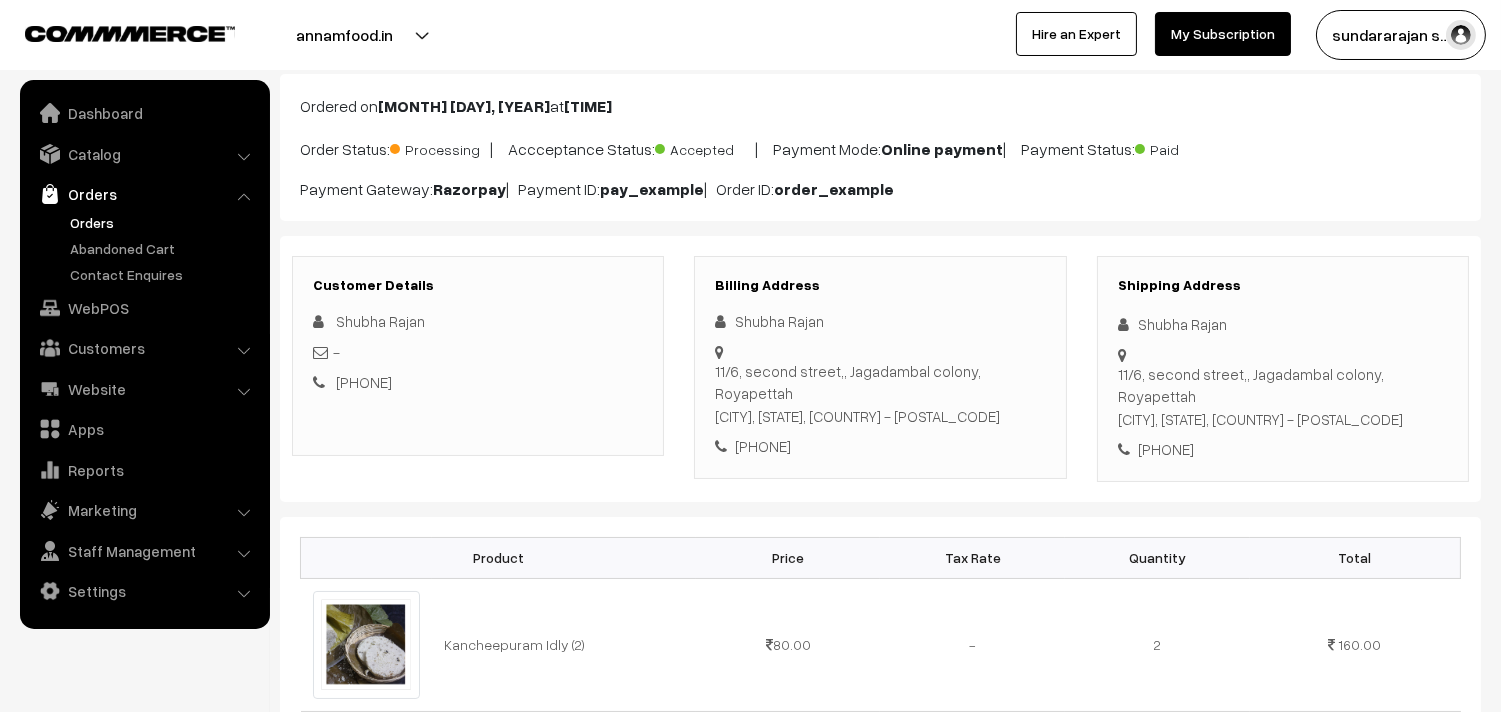 click on "[PHONE]" at bounding box center (880, 446) 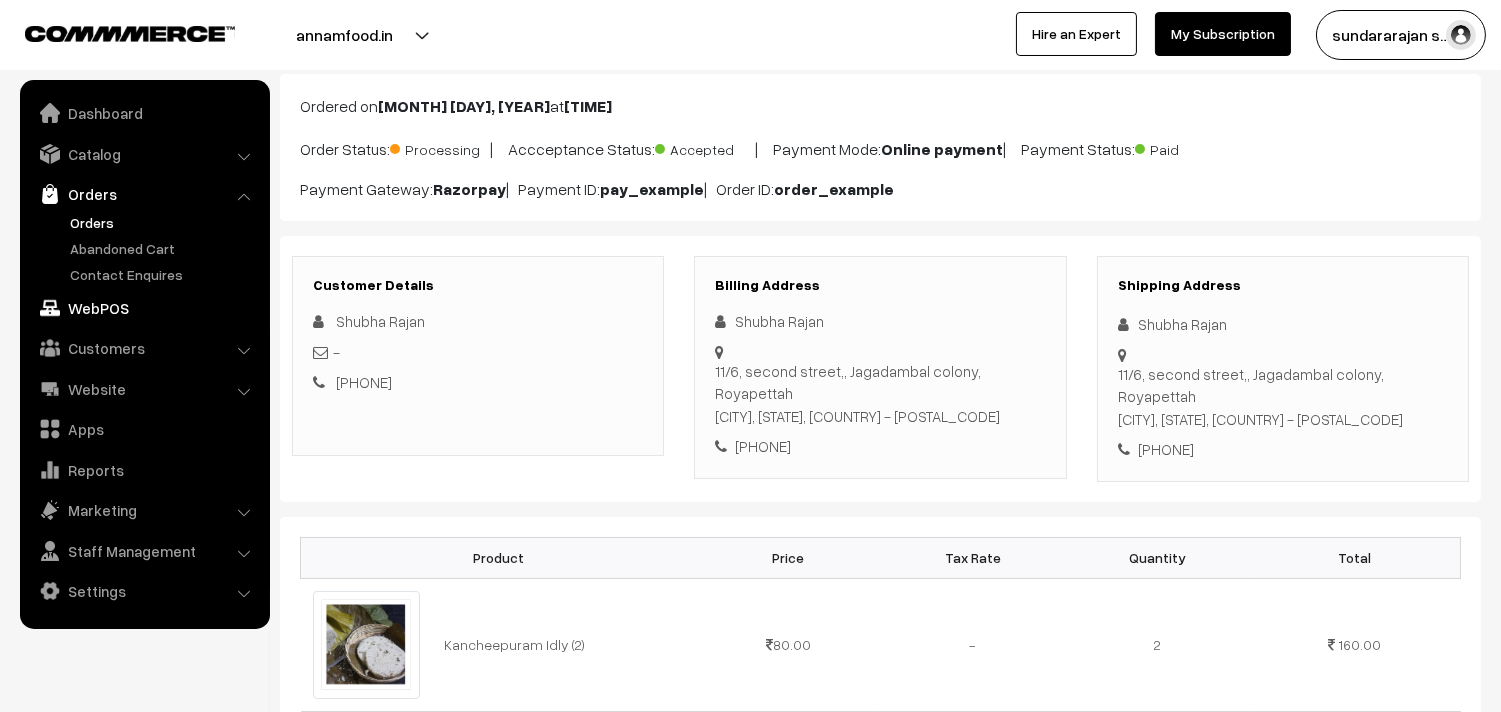 click on "WebPOS" at bounding box center (144, 308) 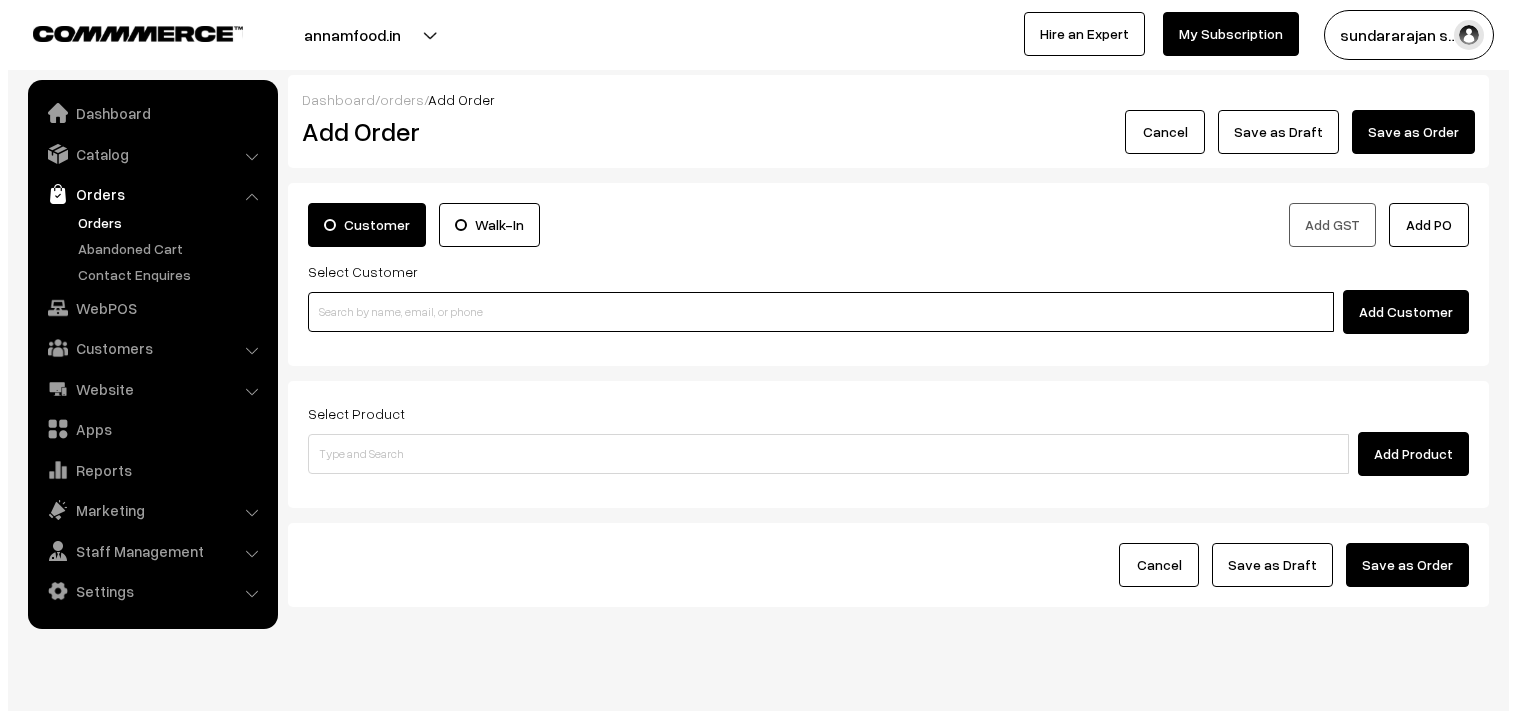 scroll, scrollTop: 0, scrollLeft: 0, axis: both 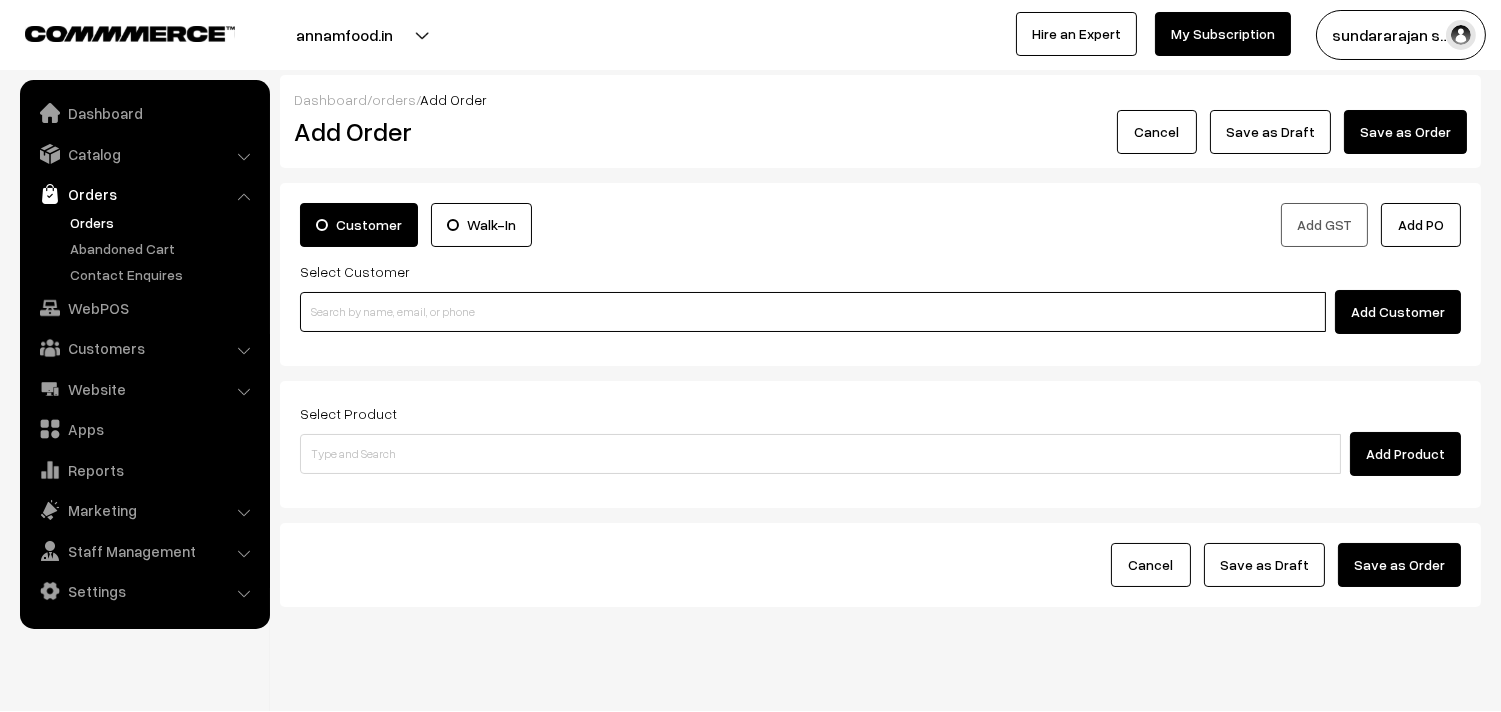 click at bounding box center [813, 312] 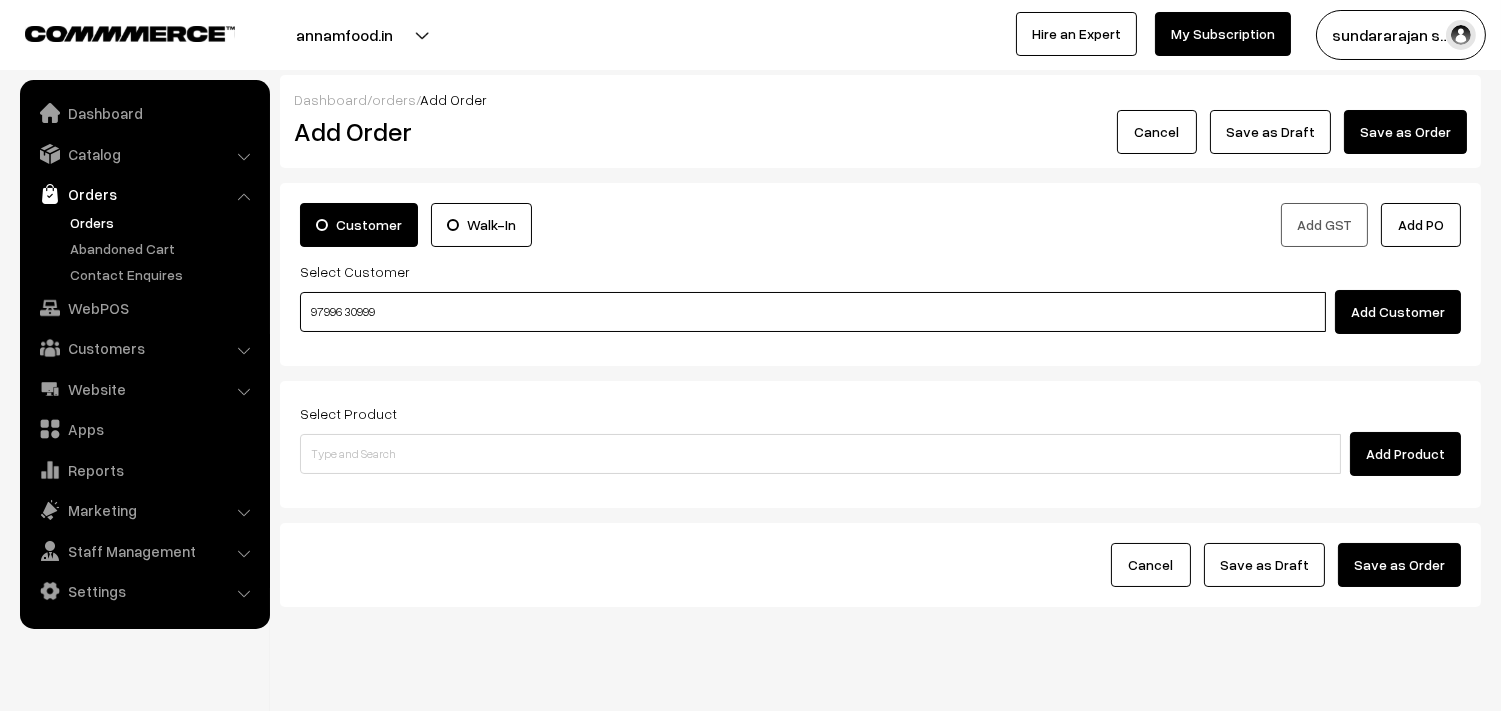 click on "97996 30999" at bounding box center [813, 312] 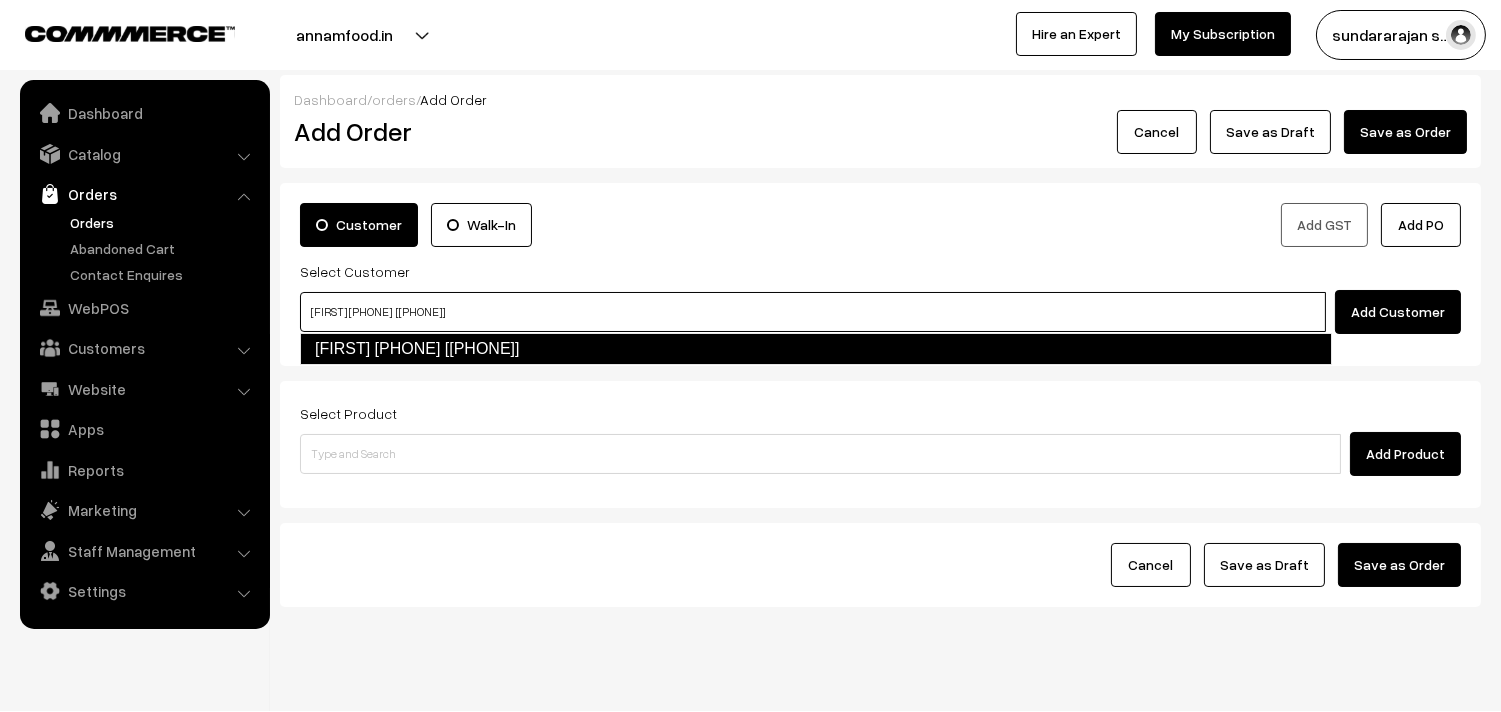 type on "Aishwarya  9799630999  [9799630999]" 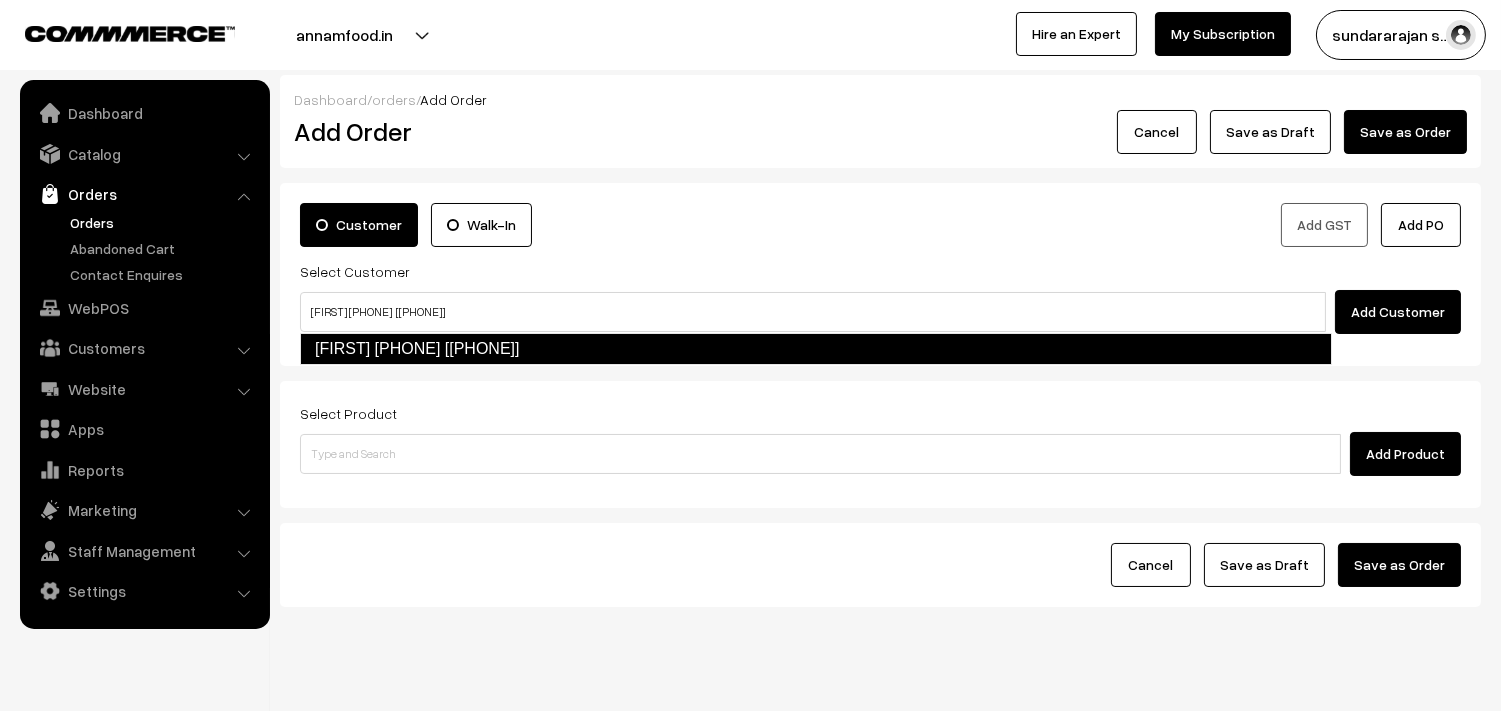 type 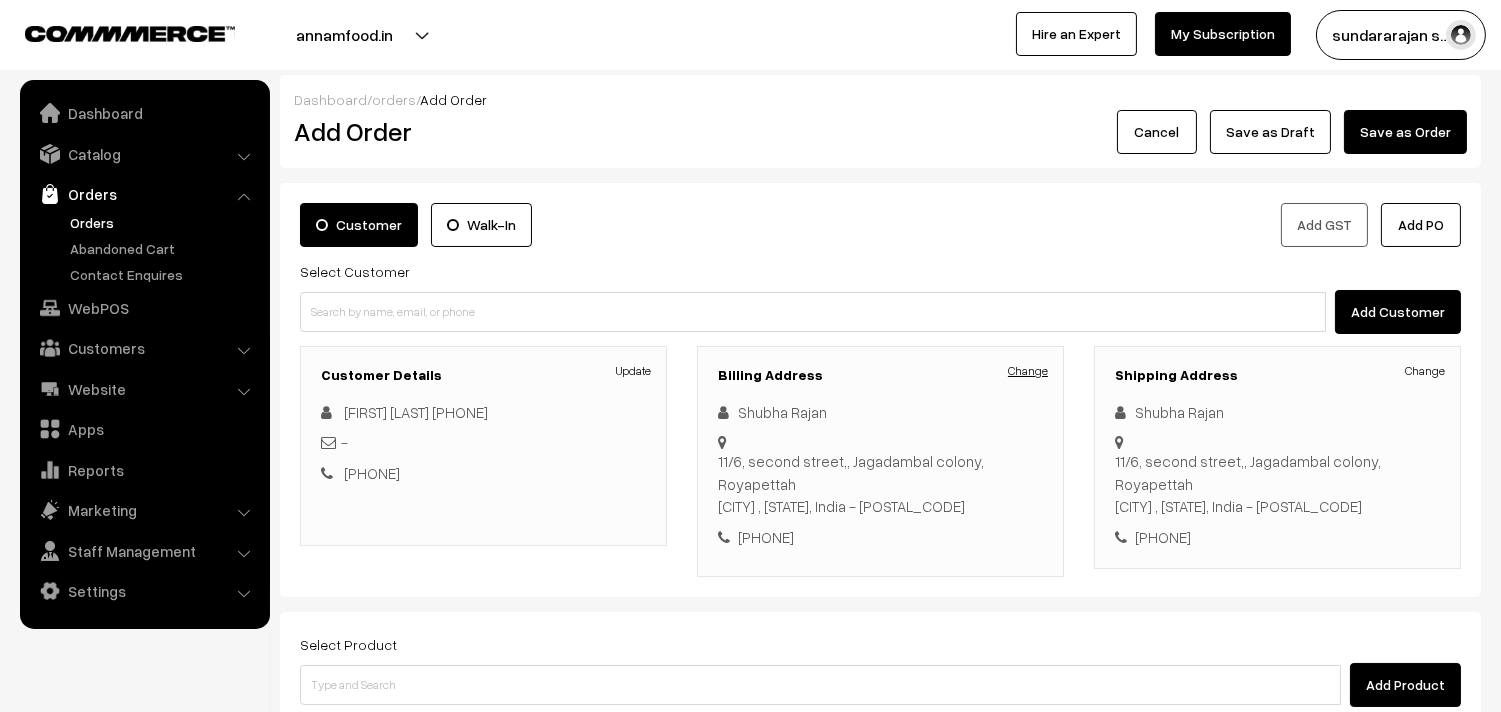 click on "Change" at bounding box center (1028, 371) 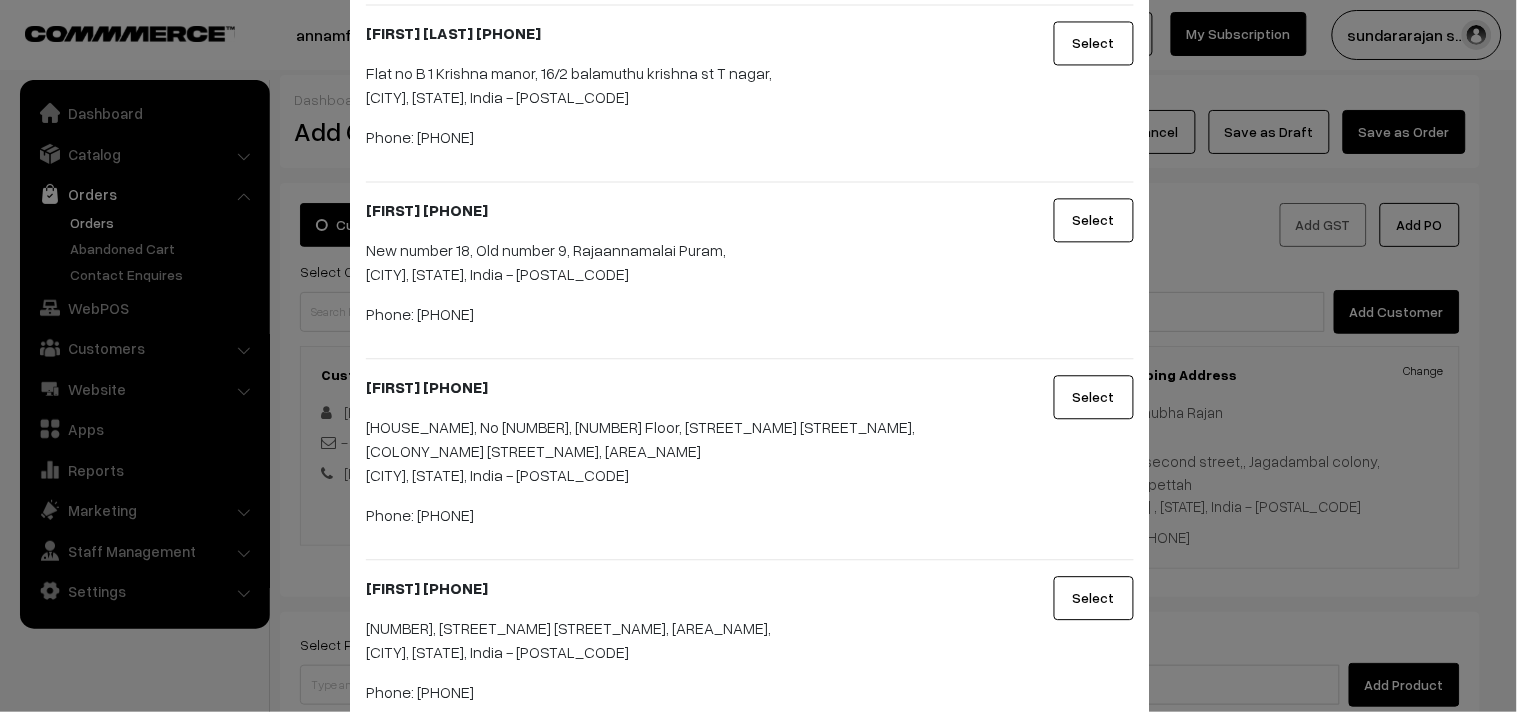scroll, scrollTop: 1093, scrollLeft: 0, axis: vertical 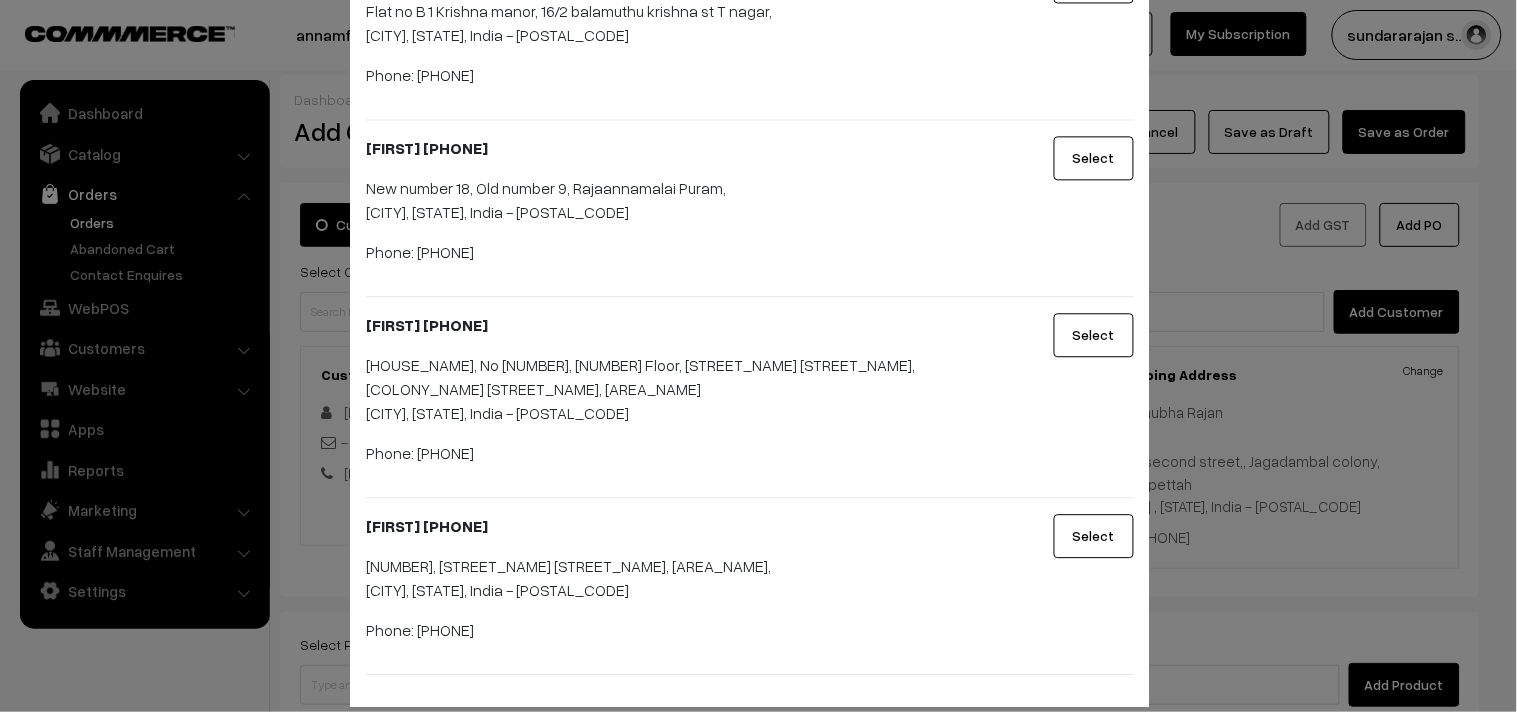 click on "×
Select Address
+ Add New Address
Shubha Rajan
11/6, second street,, Jagadambal colony, Royapettah ,  Chennai , Tamil Nadu, India - 600014
Phone: +91 9840040301
Select
Gayathri Ravikumar 9566141639
No-36/40,Flat-3A, 3rd floor, Gem of Orient Apts,, 1st Street, ASPIRAN GARDEN  KILPAUK,  chennai, Tamil Nadu, India - 600010
Phone:  9566141639" at bounding box center (758, 356) 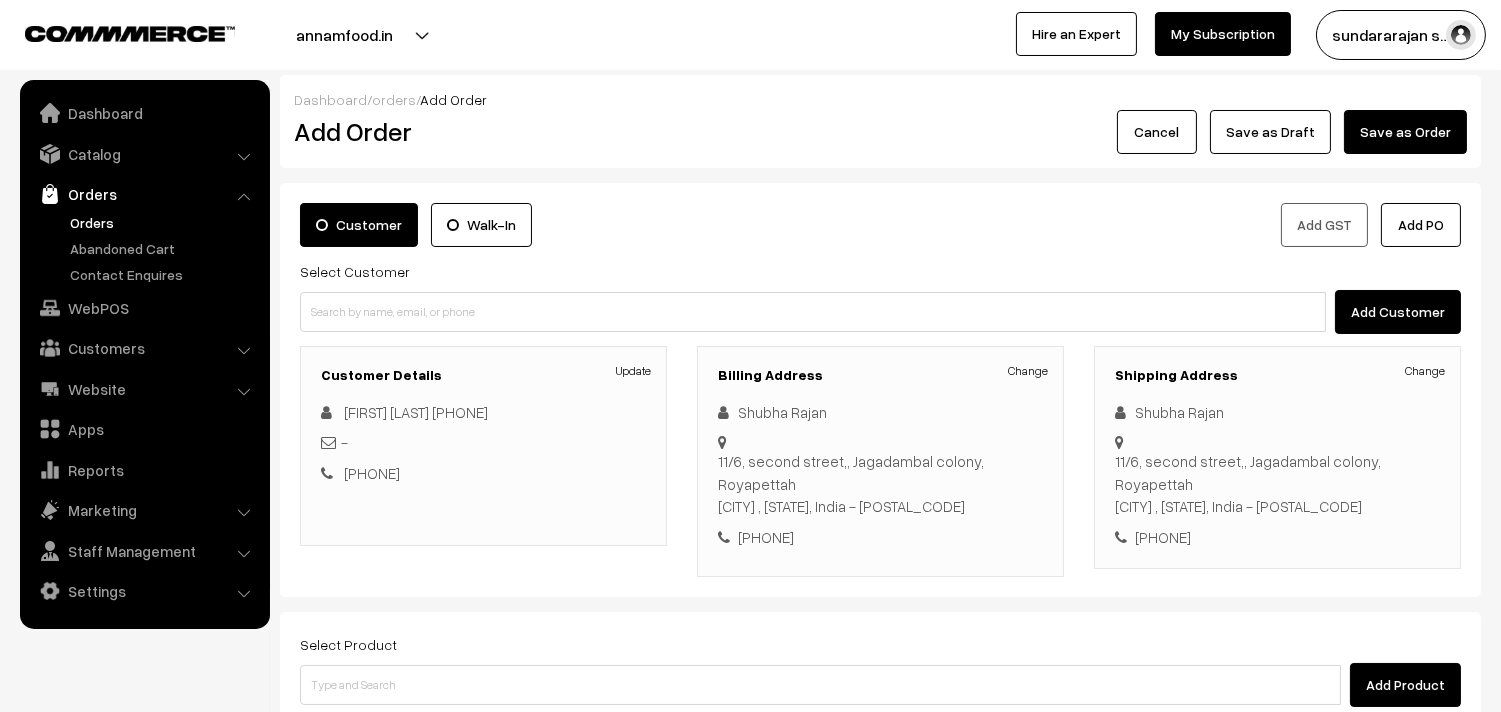 drag, startPoint x: 1026, startPoint y: 366, endPoint x: 947, endPoint y: 346, distance: 81.49233 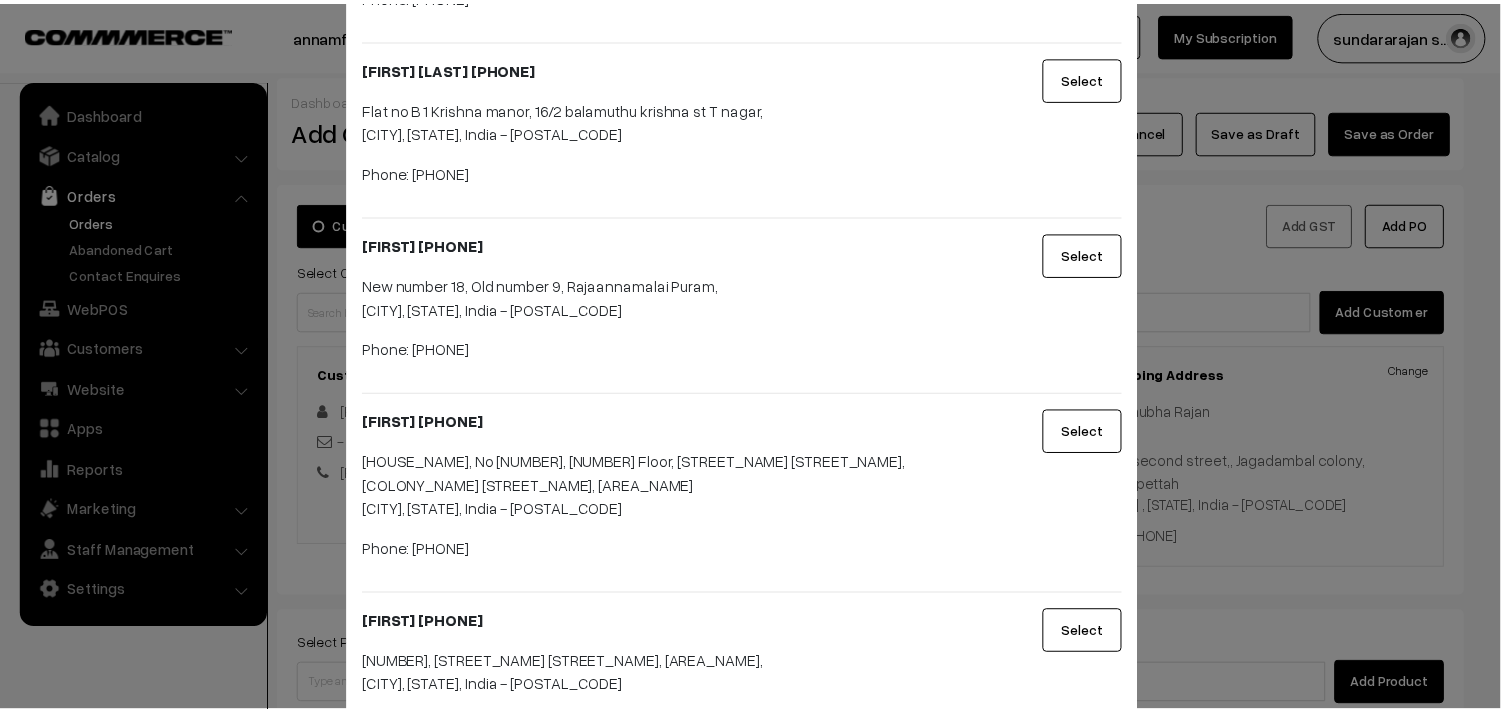 scroll, scrollTop: 1000, scrollLeft: 0, axis: vertical 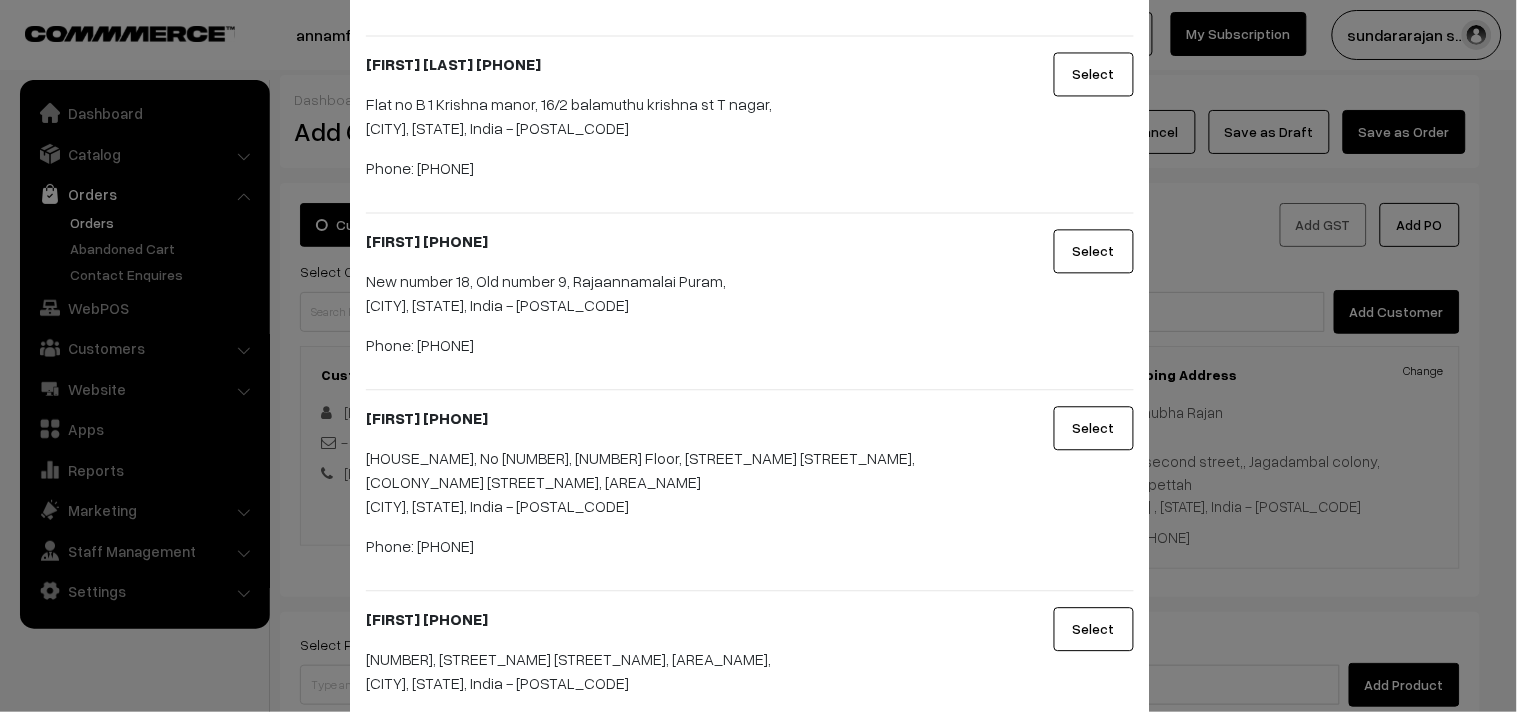 click on "×
Select Address
+ Add New Address
Shubha Rajan
11/6, second street,, Jagadambal colony, Royapettah ,  Chennai , Tamil Nadu, India - 600014
Phone: +91 9840040301
Select
Gayathri Ravikumar 9566141639
No-36/40,Flat-3A, 3rd floor, Gem of Orient Apts,, 1st Street, ASPIRAN GARDEN  KILPAUK,  chennai, Tamil Nadu, India - 600010
Phone:  9566141639" at bounding box center [758, 356] 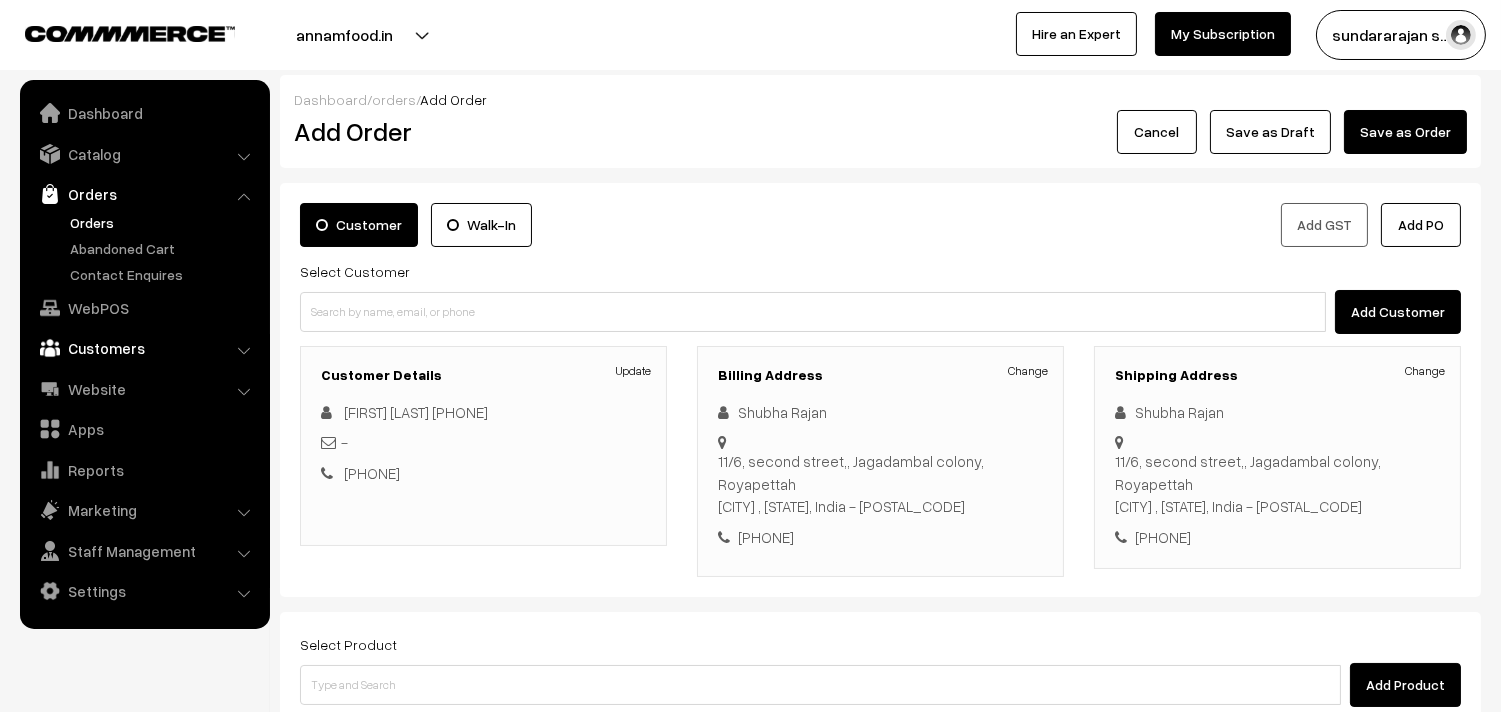 click on "Customers" at bounding box center [144, 348] 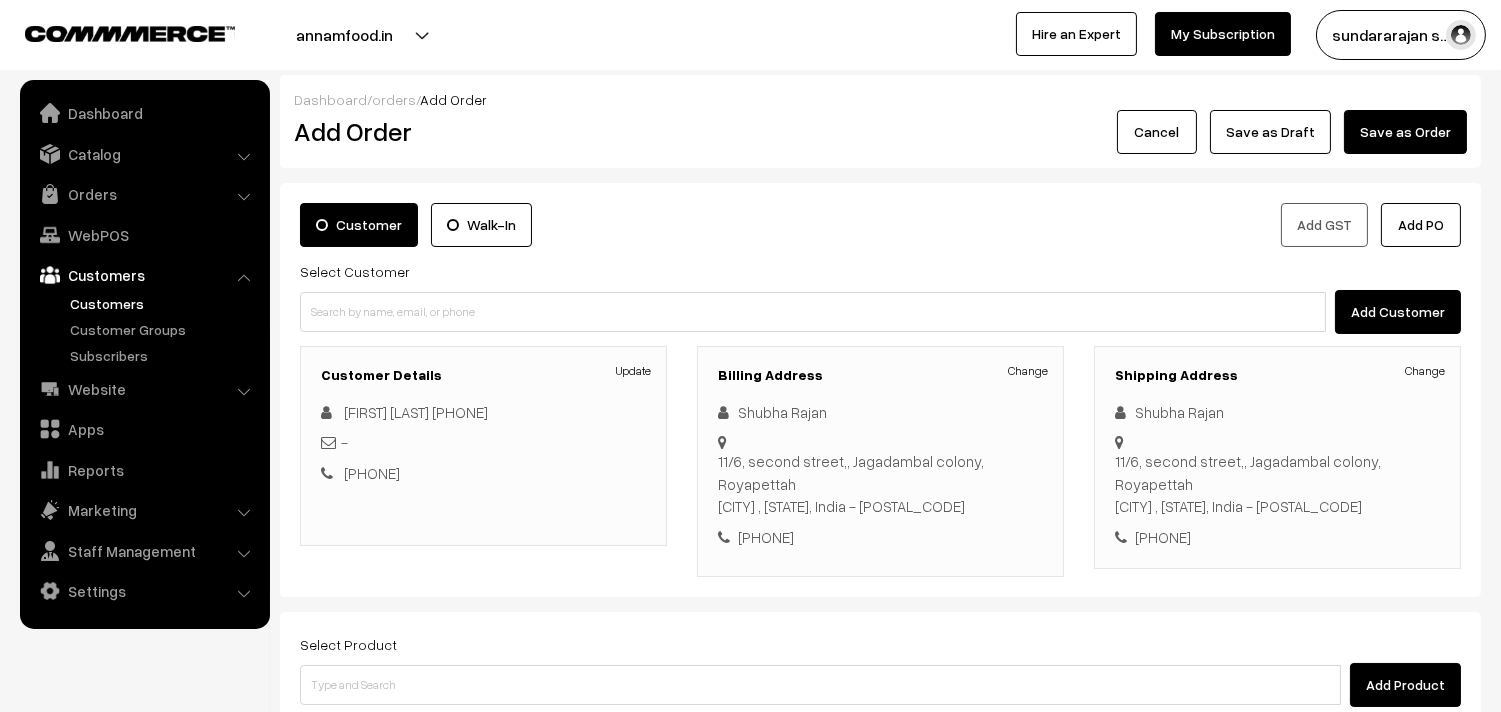 click on "Customers" at bounding box center (164, 303) 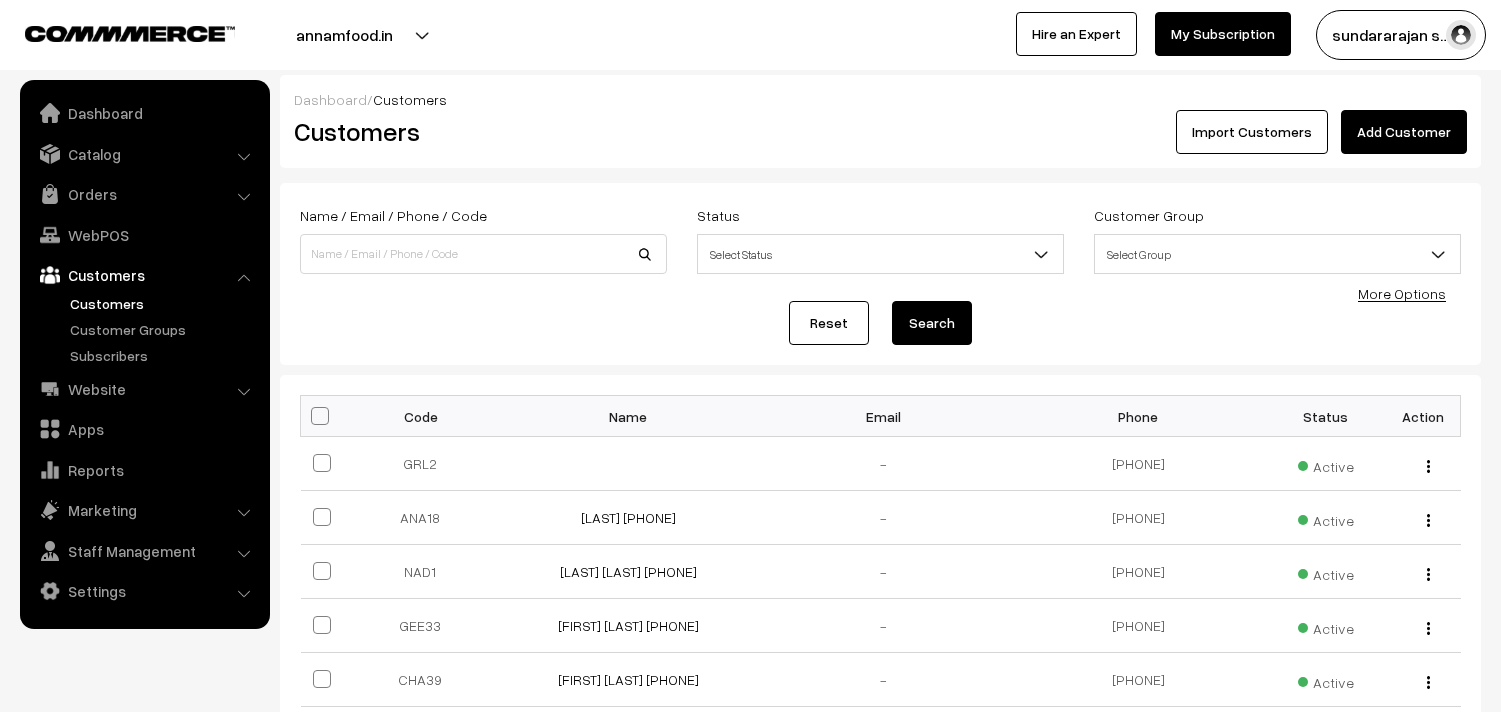 scroll, scrollTop: 0, scrollLeft: 0, axis: both 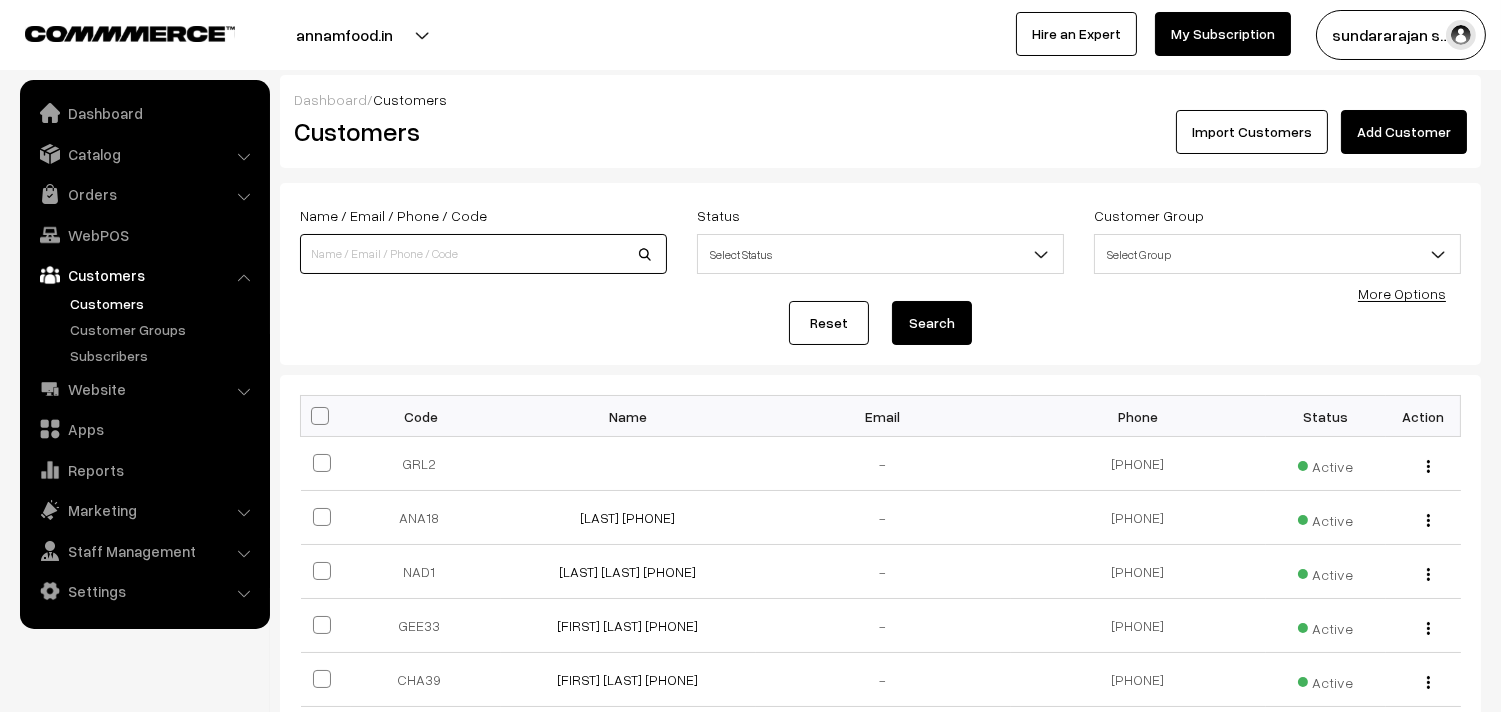 click at bounding box center (483, 254) 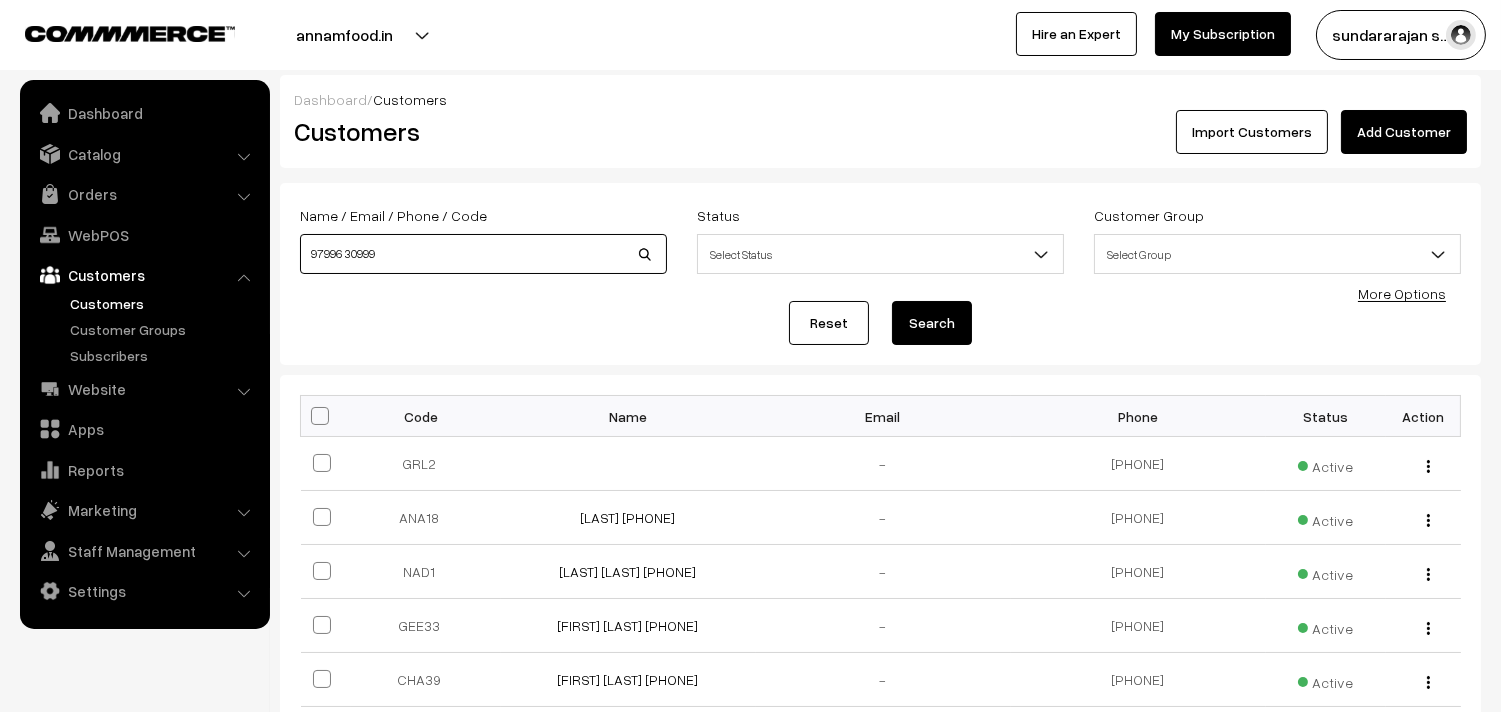 click on "97996 30999" at bounding box center [483, 254] 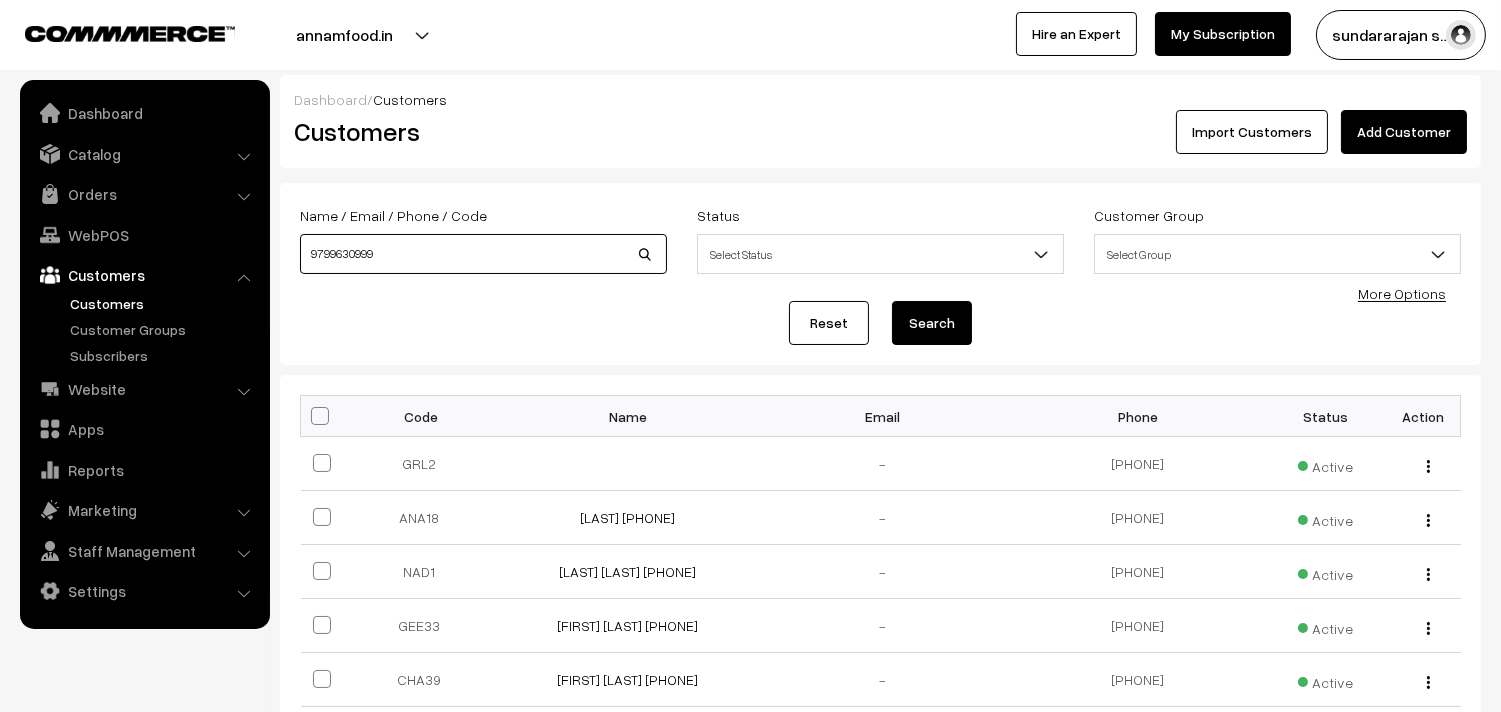type on "9799630999" 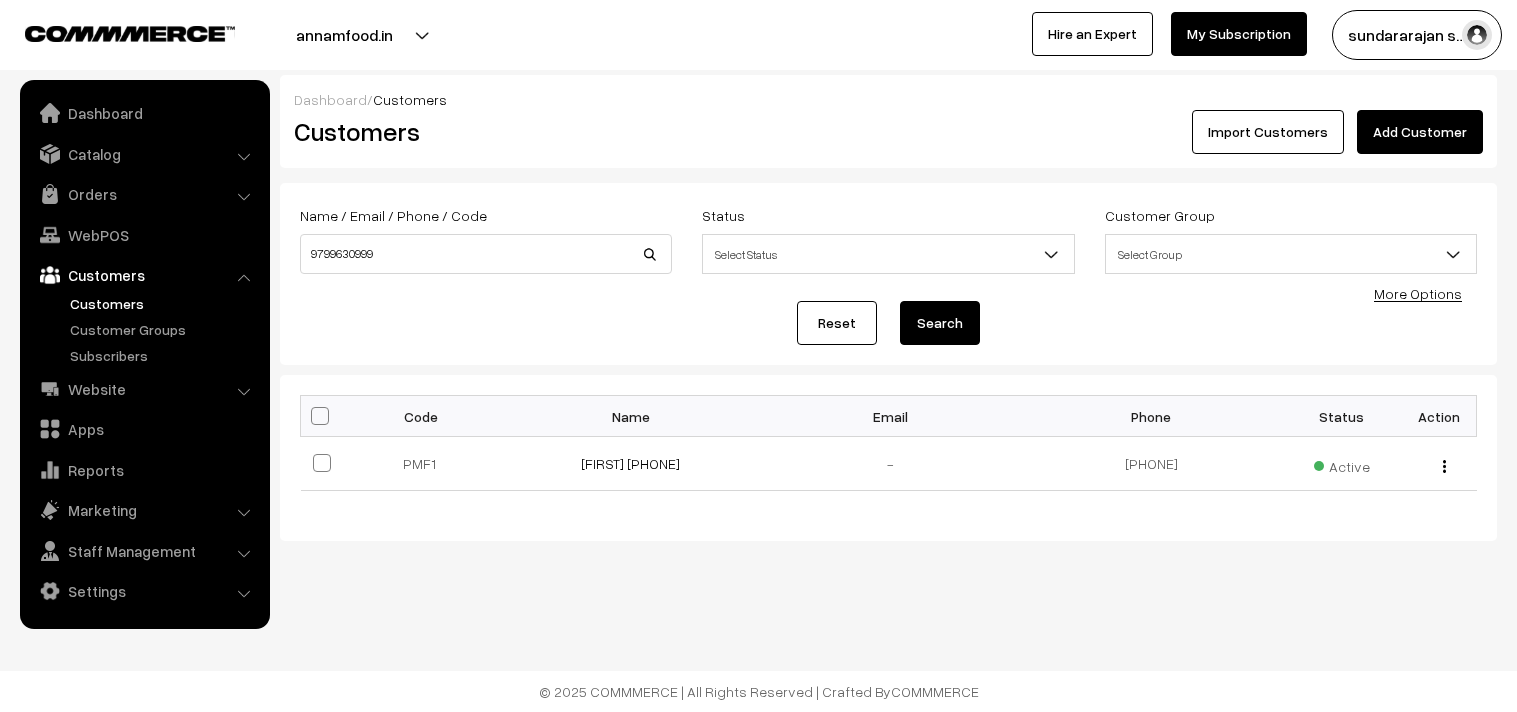 scroll, scrollTop: 0, scrollLeft: 0, axis: both 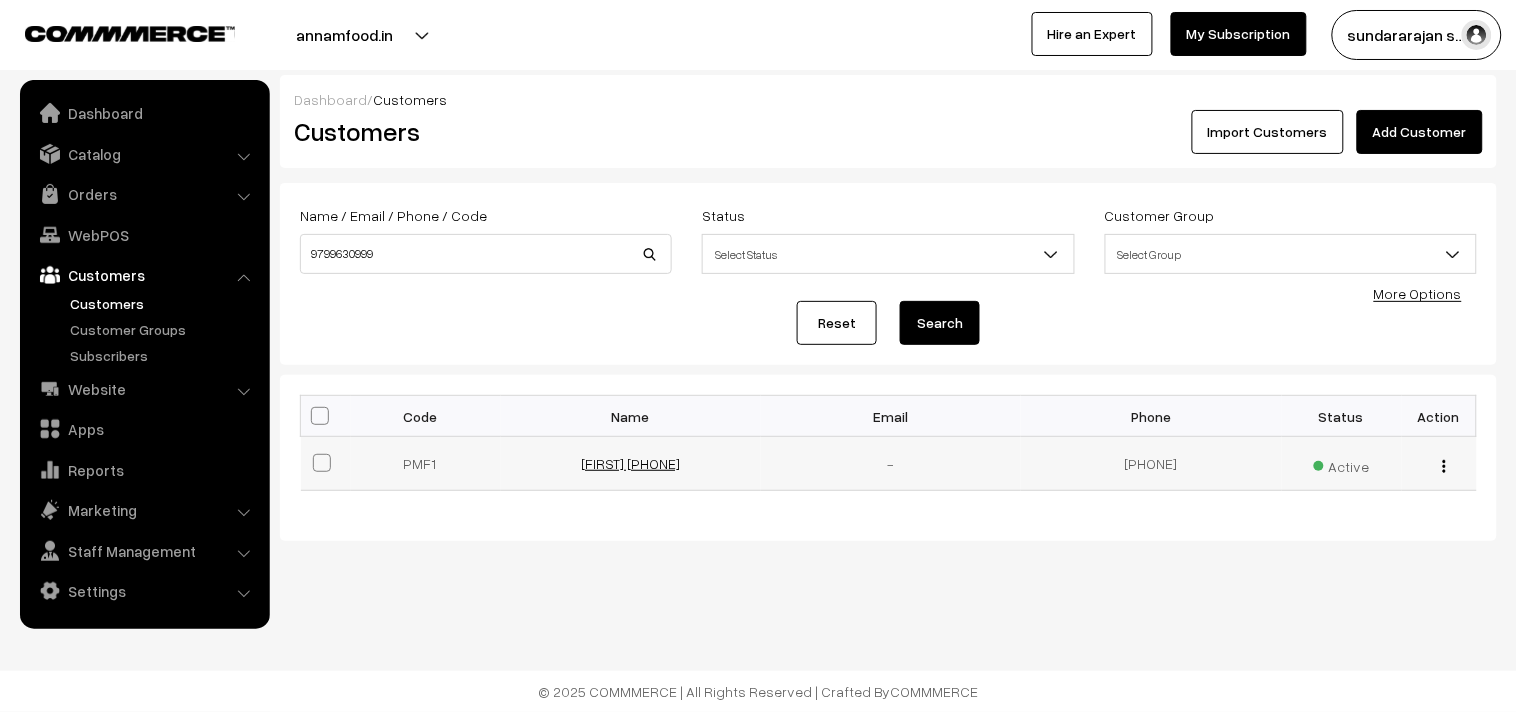 click on "[FIRST] [PHONE]" at bounding box center [630, 463] 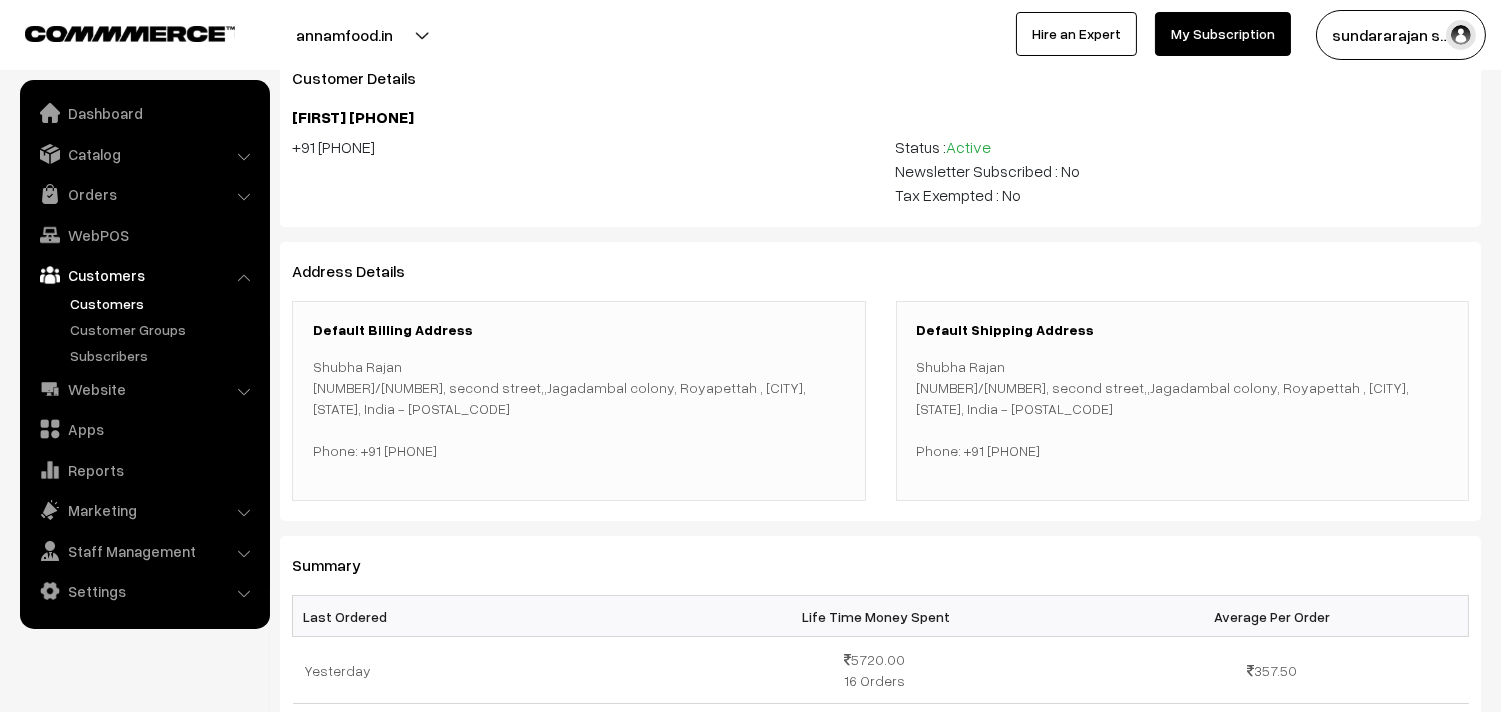 scroll, scrollTop: 0, scrollLeft: 0, axis: both 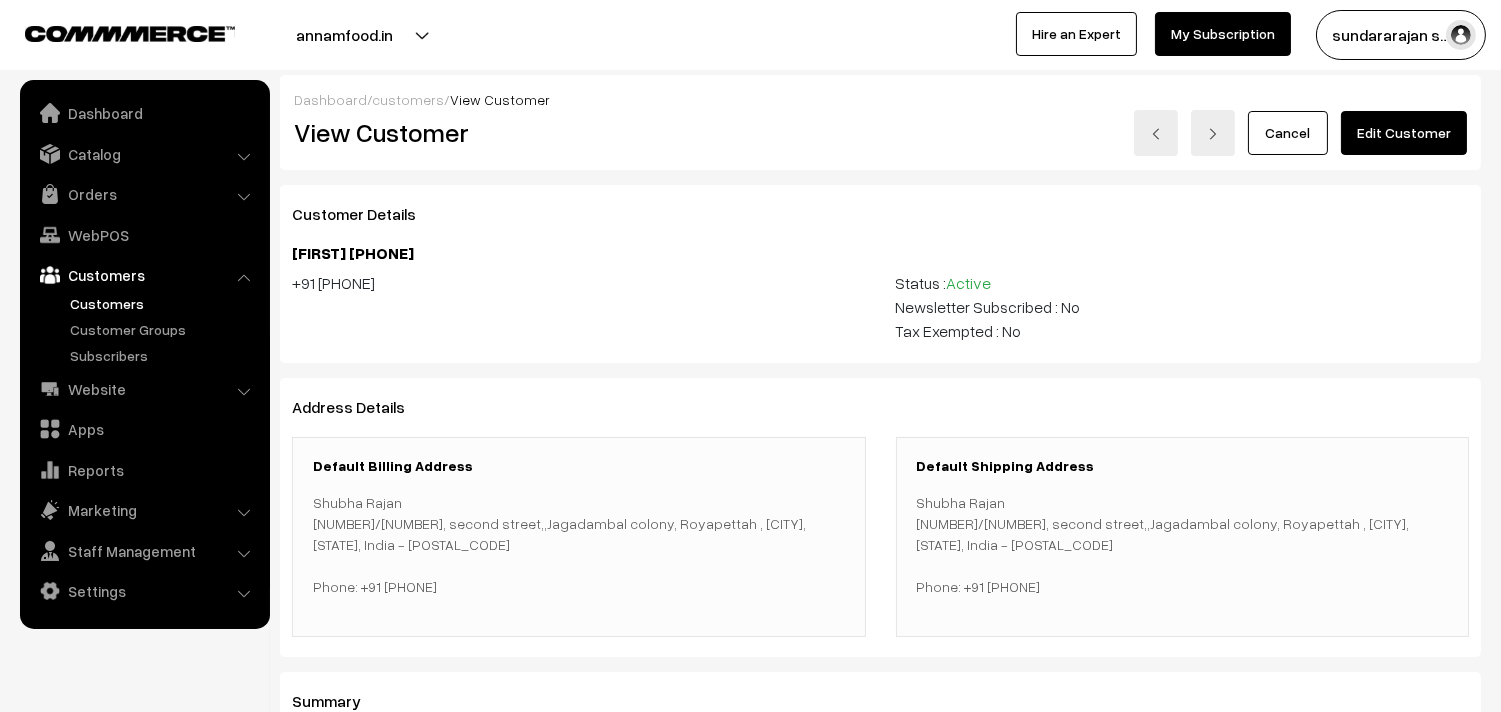 click on "Edit Customer" at bounding box center [1404, 133] 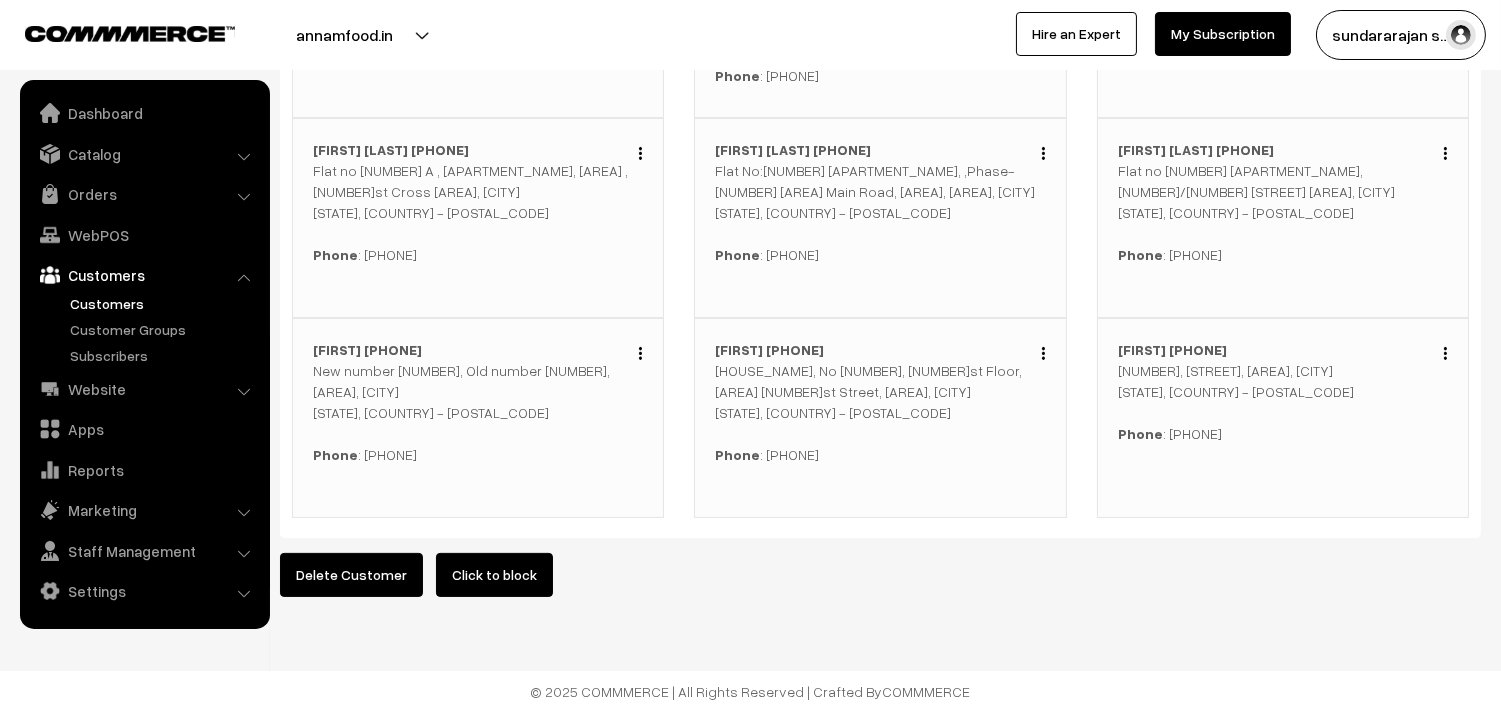 scroll, scrollTop: 510, scrollLeft: 0, axis: vertical 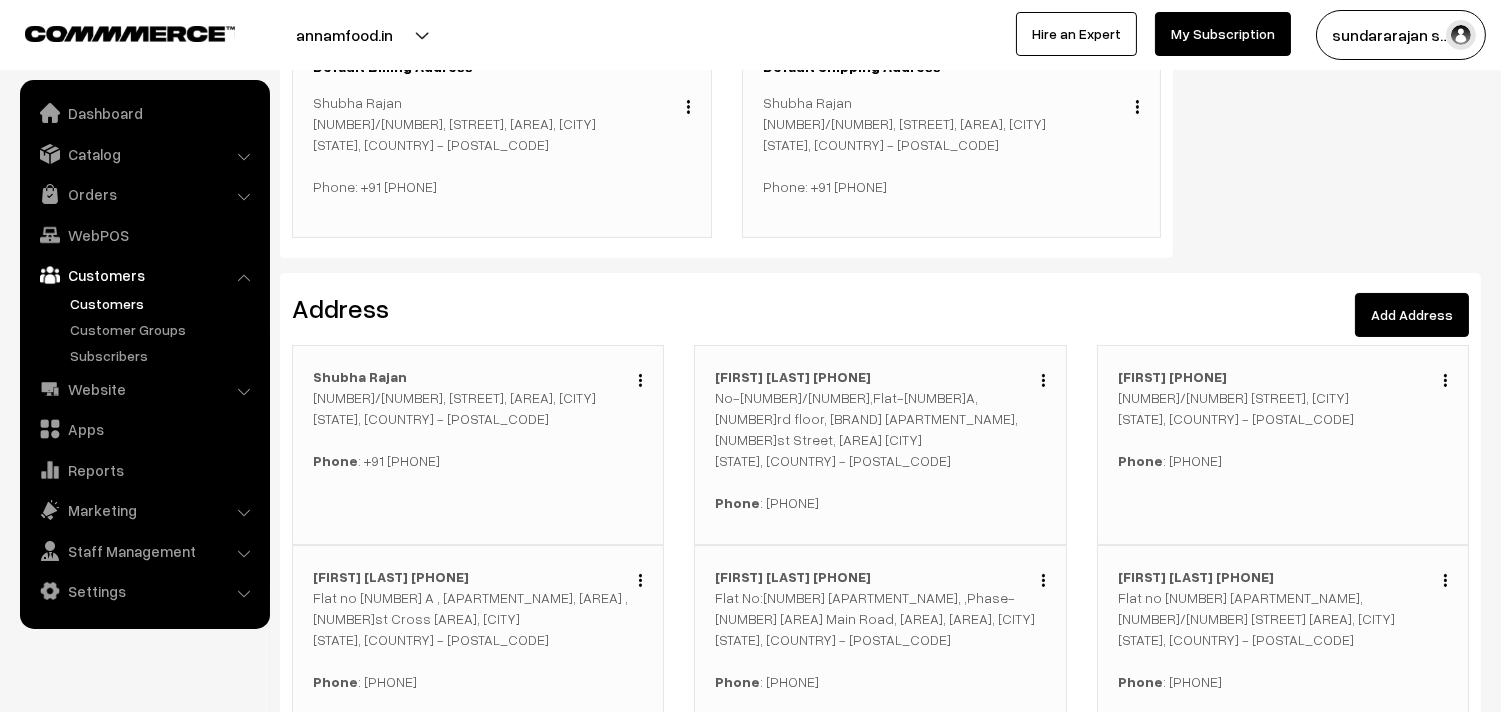 click on "Edit
Duplicate
Delete
[FIRST] [LAST]
[NUMBER]/[NUMBER], [STREET], [AREA], [CITY]
[STATE], [COUNTRY] - [POSTAL_CODE]
Phone : +91 [PHONE]" at bounding box center [478, 445] 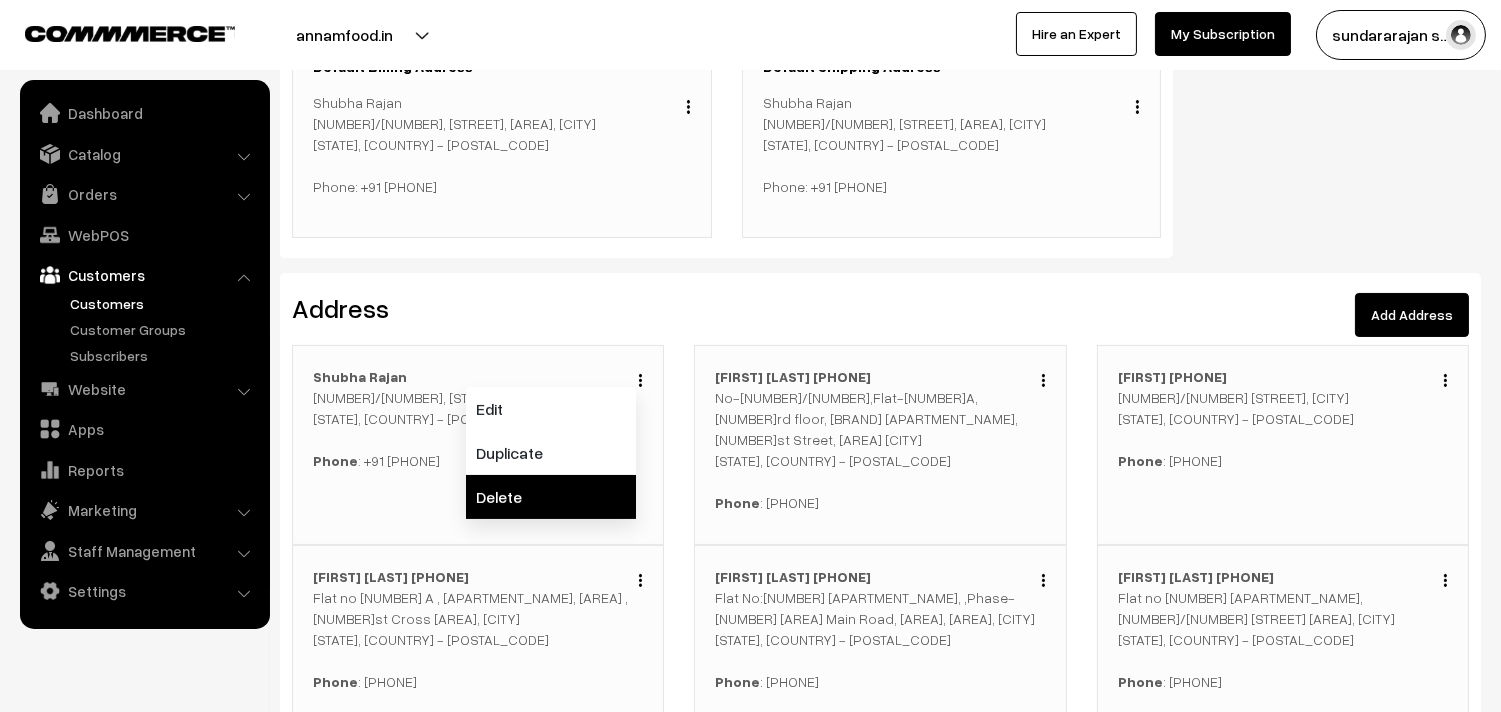 click on "Delete" at bounding box center [551, 497] 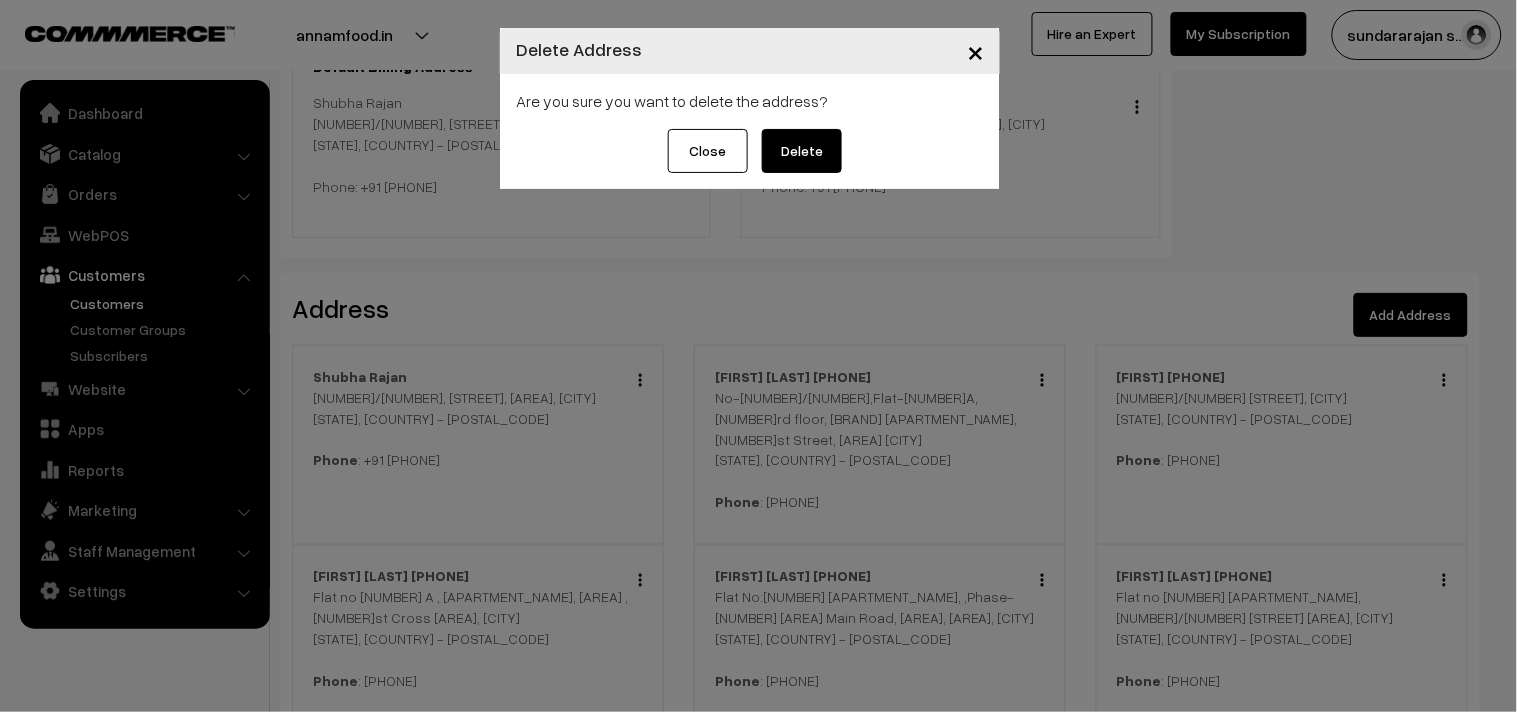 click on "Delete" at bounding box center (802, 151) 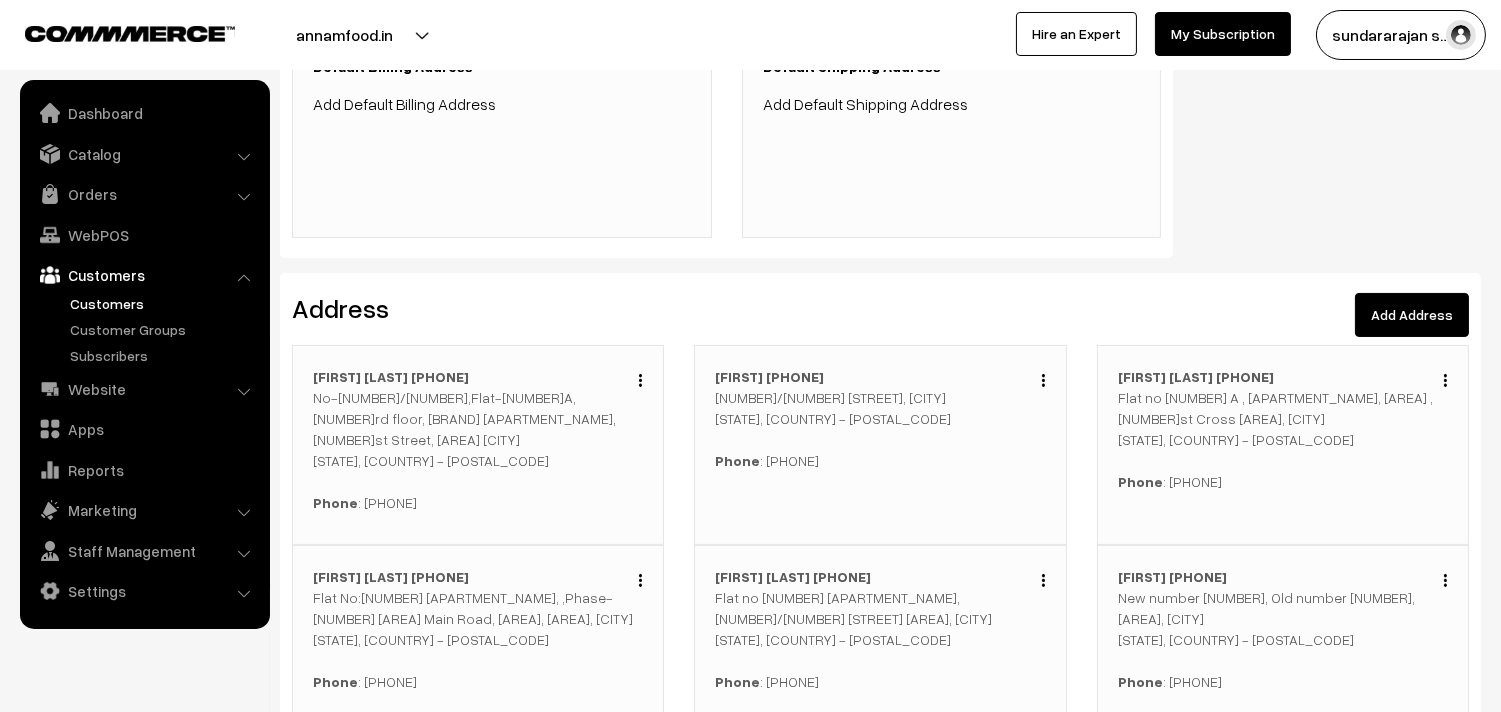 click at bounding box center (640, 380) 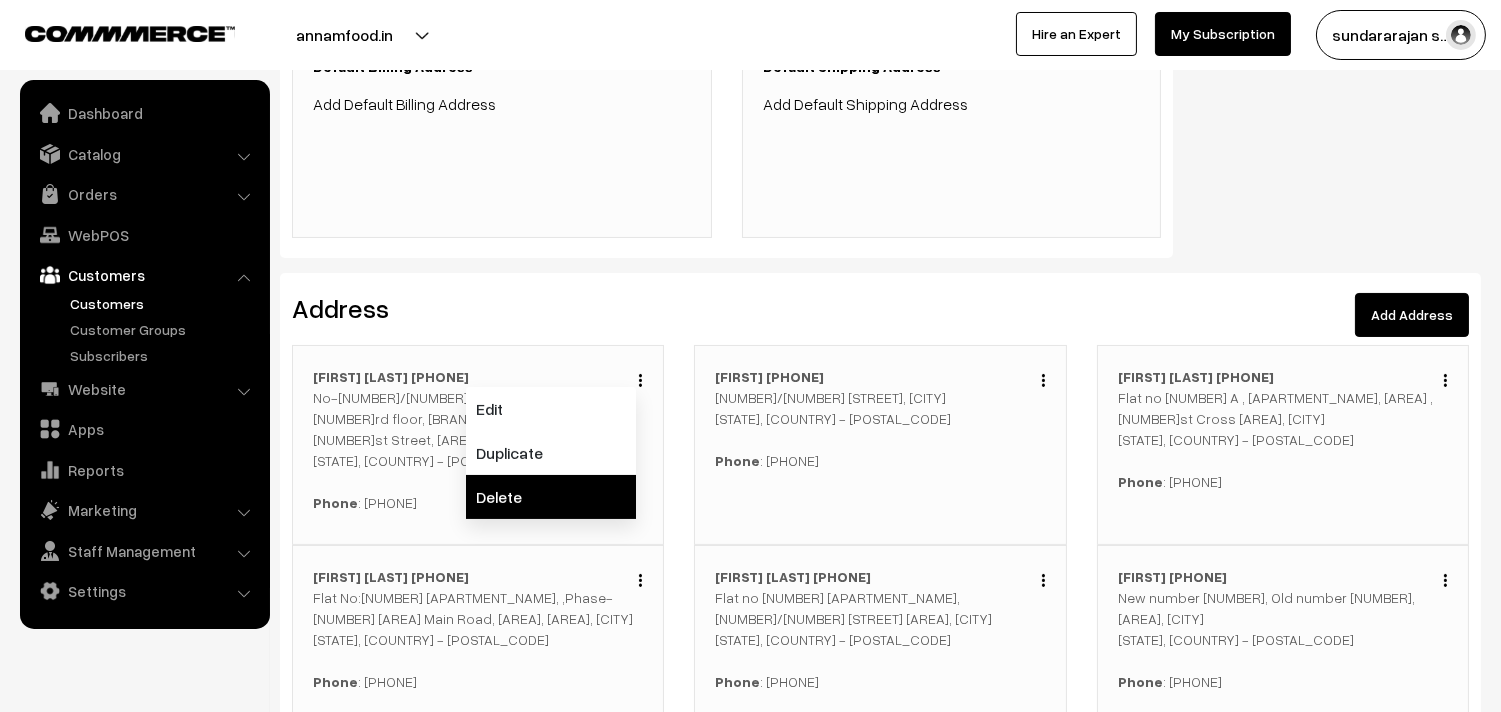 click on "Delete" at bounding box center (551, 497) 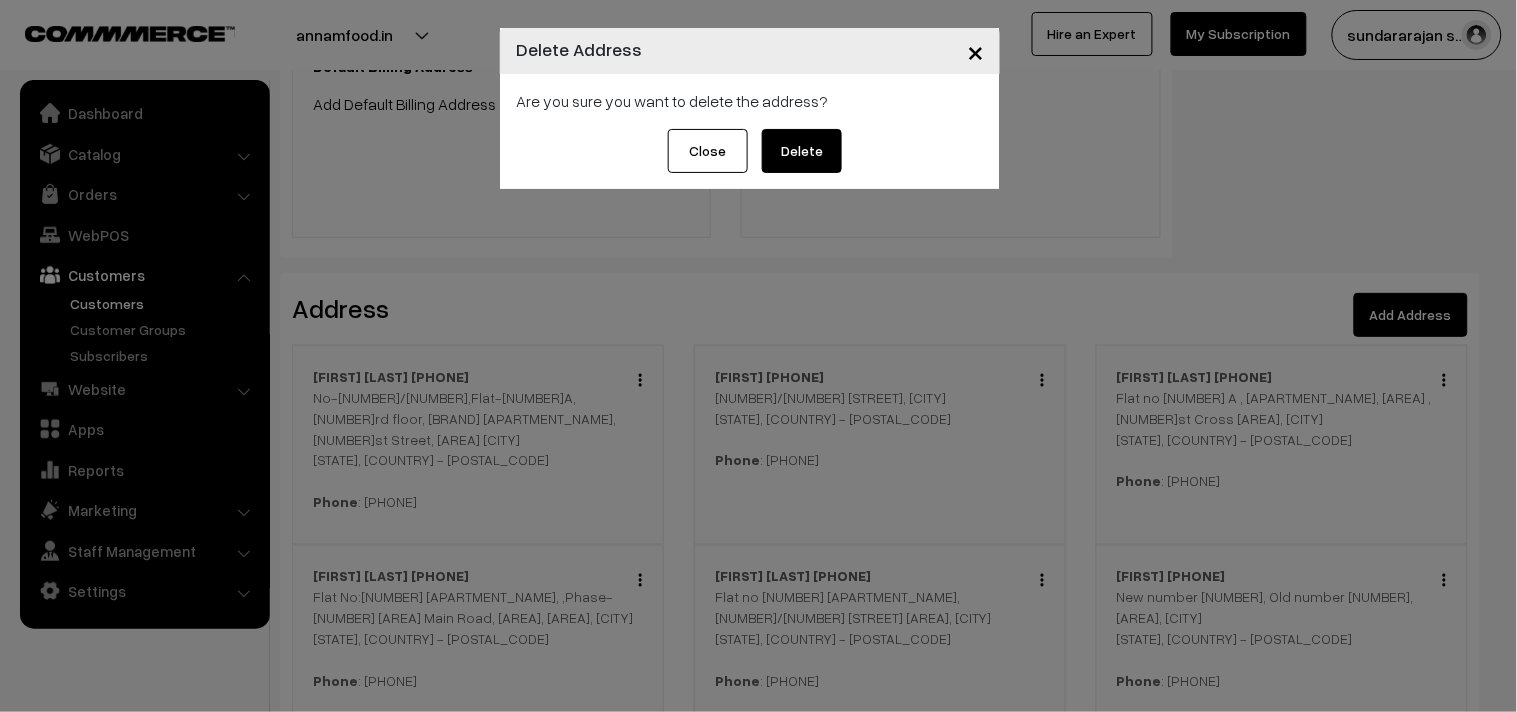 click on "Delete" at bounding box center [802, 151] 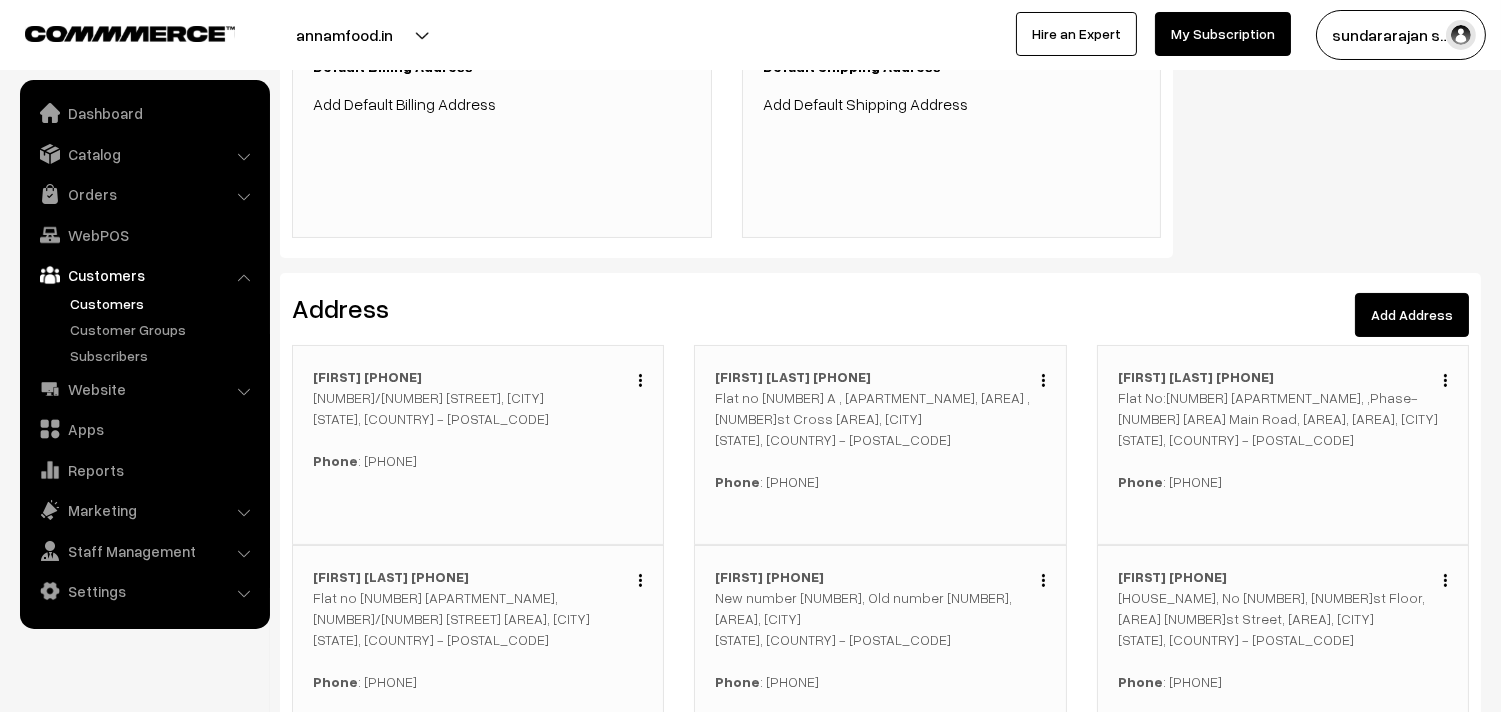 click on "Edit
Duplicate
Delete
Pranesh 9176712302
147/88 VR pillai st,(house opposite to Krishna Raja puram), chennai
Tamil Nadu, India - 600005
Phone :  9176712302" at bounding box center (478, 445) 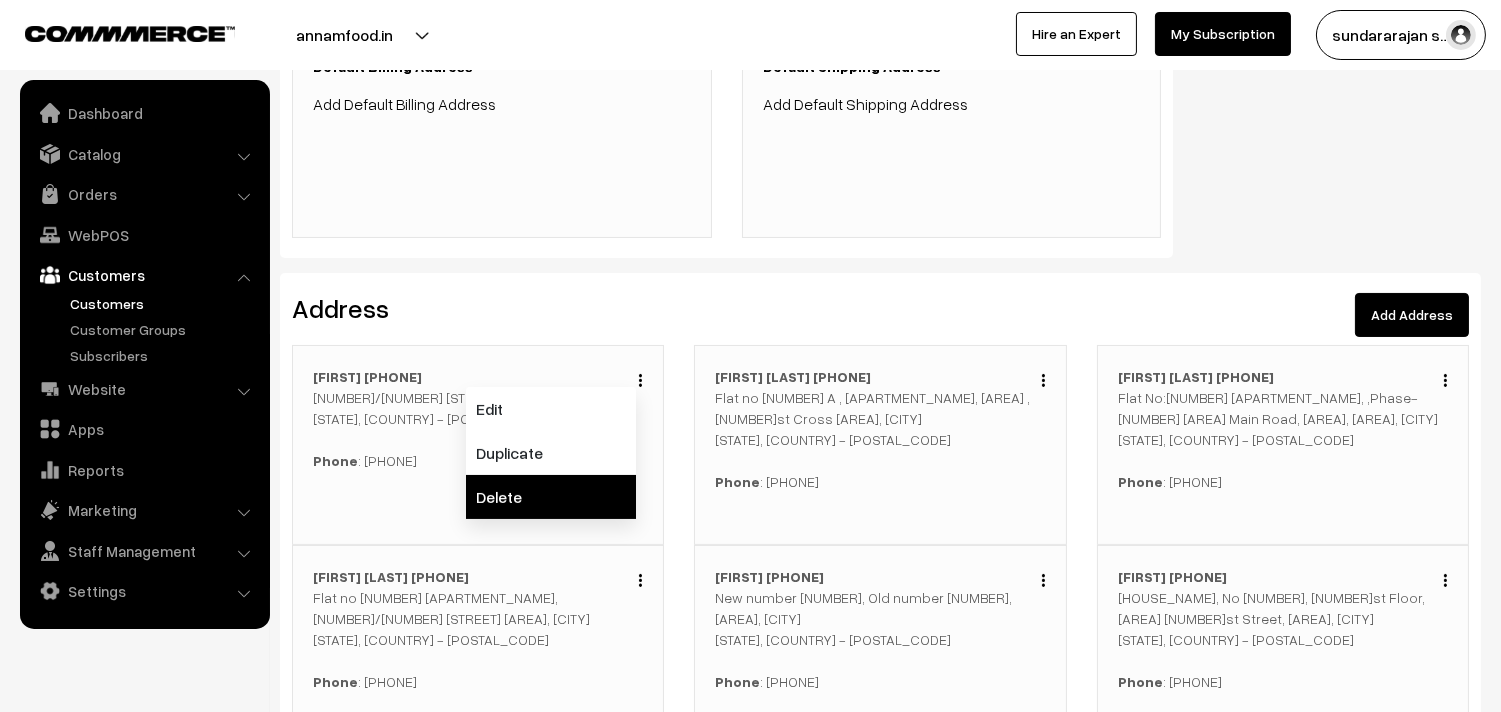 click on "Delete" at bounding box center (551, 497) 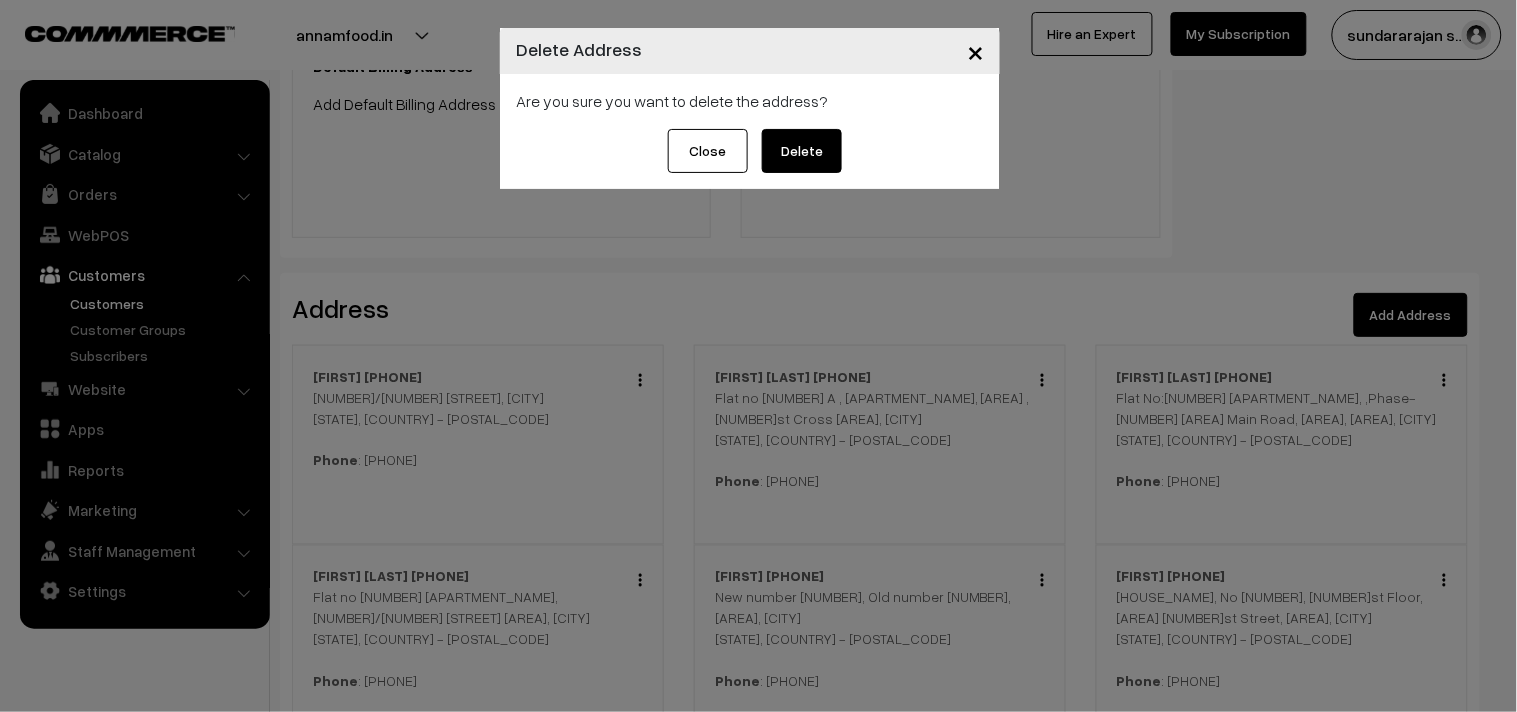 click on "Delete" at bounding box center (802, 151) 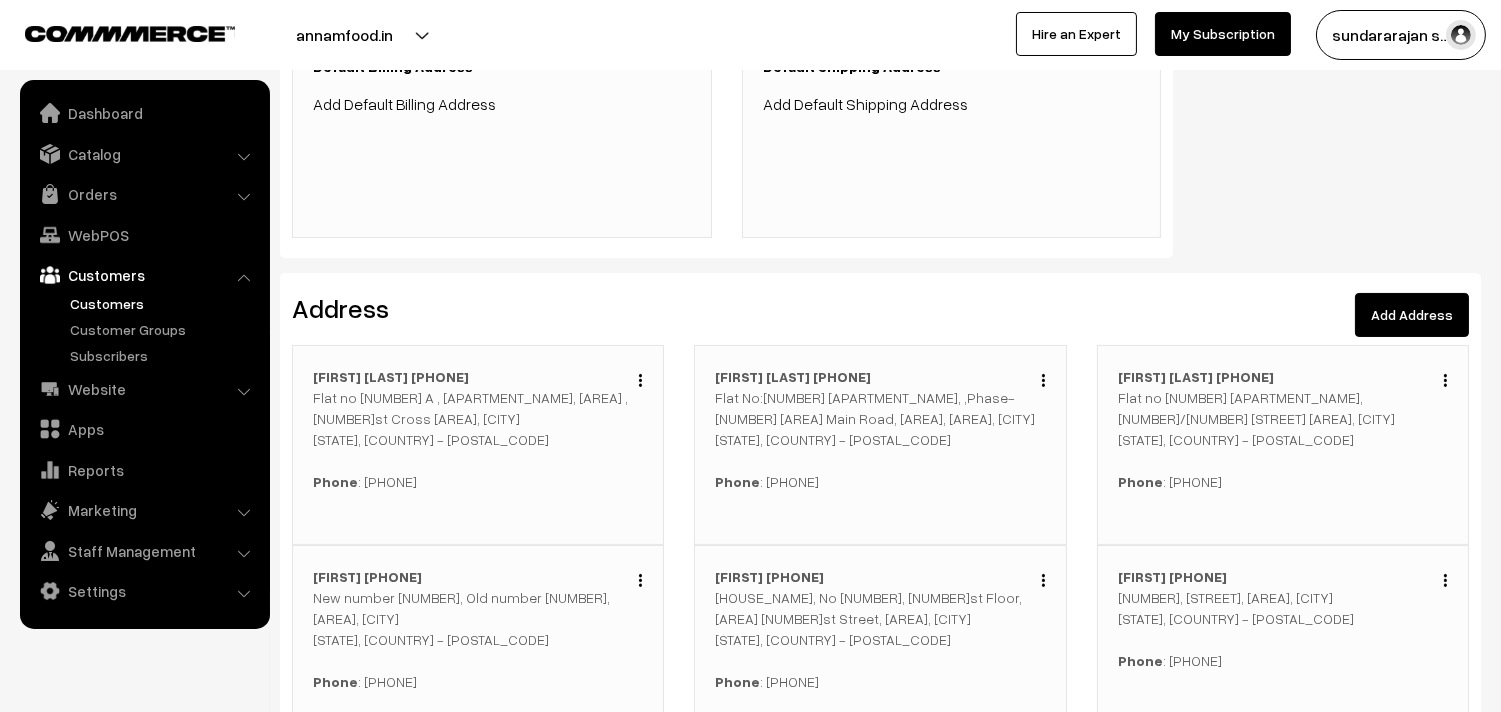 drag, startPoint x: 638, startPoint y: 376, endPoint x: 631, endPoint y: 418, distance: 42.579338 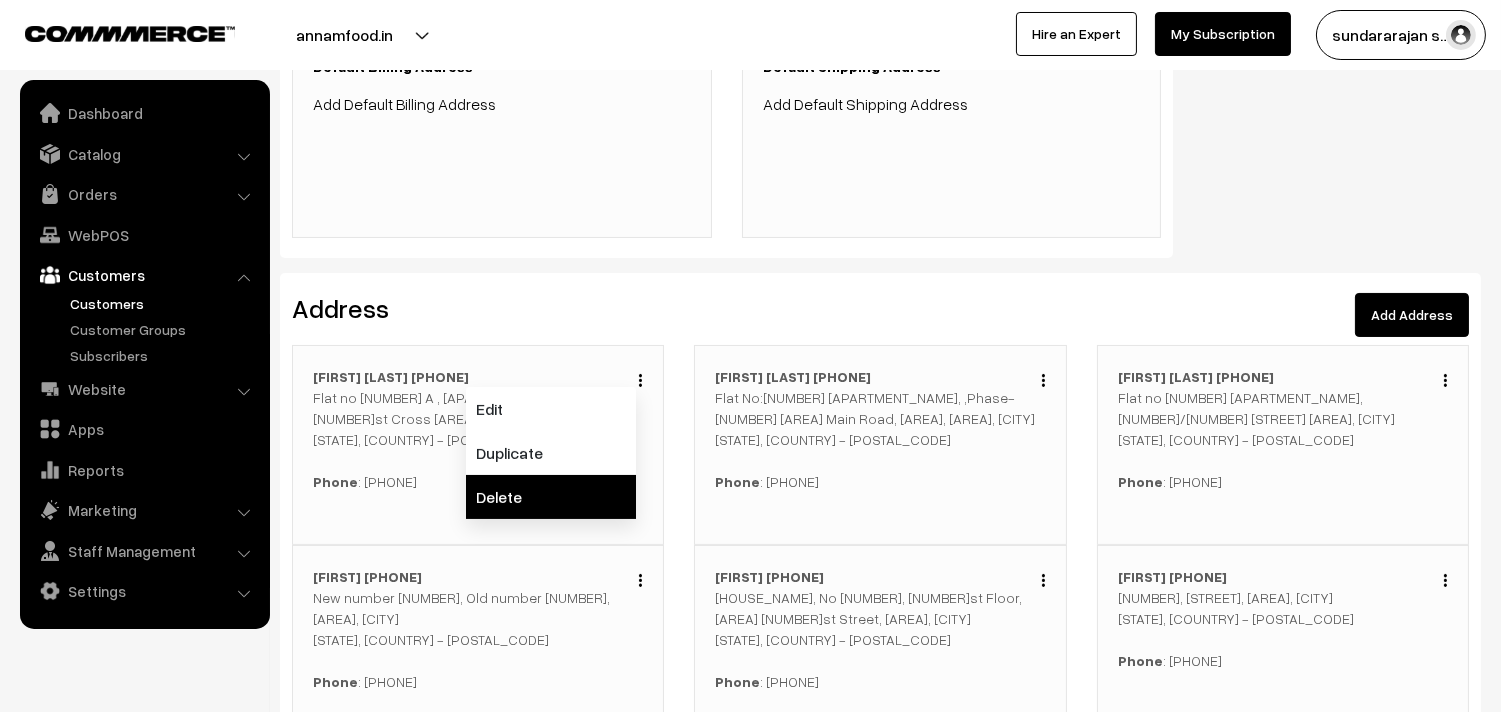 click on "Delete" at bounding box center (551, 497) 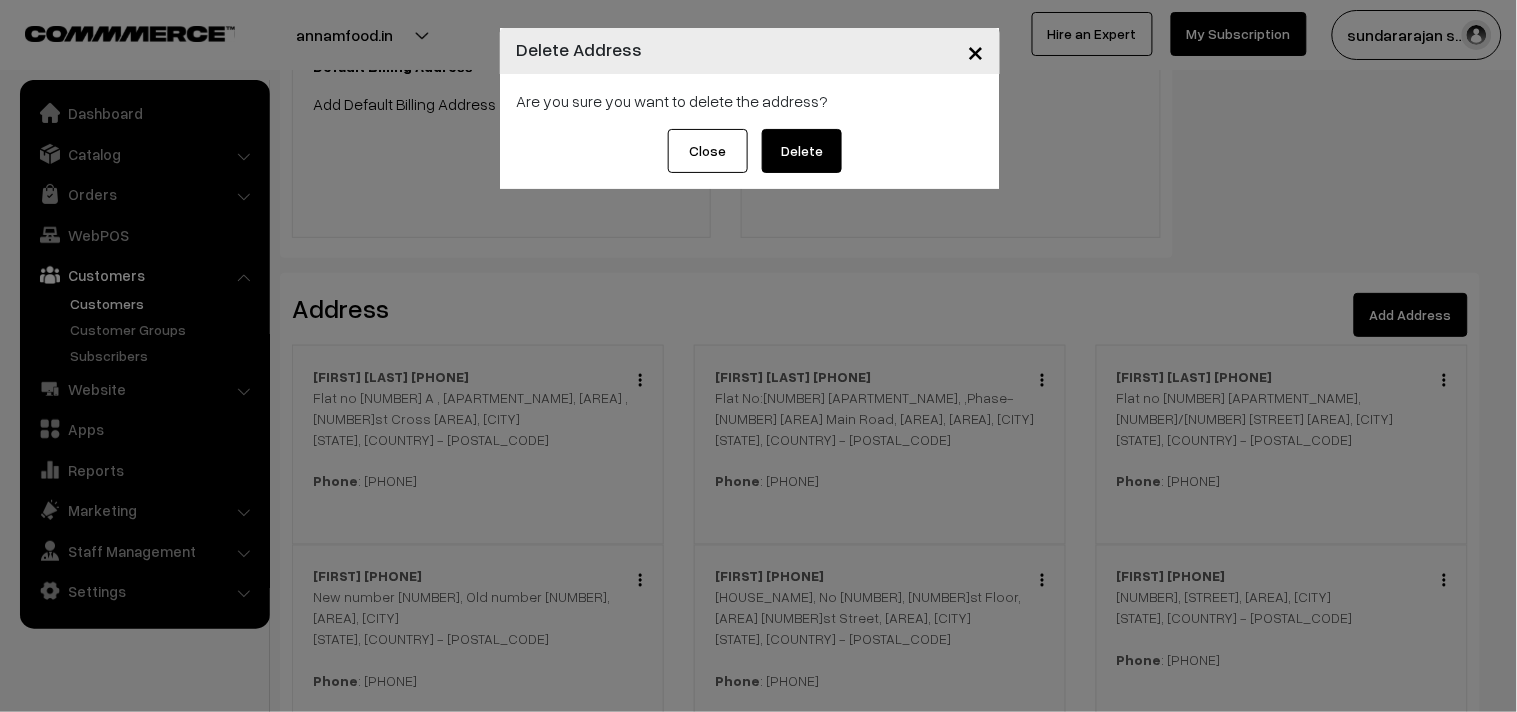 drag, startPoint x: 811, startPoint y: 142, endPoint x: 803, endPoint y: 198, distance: 56.568542 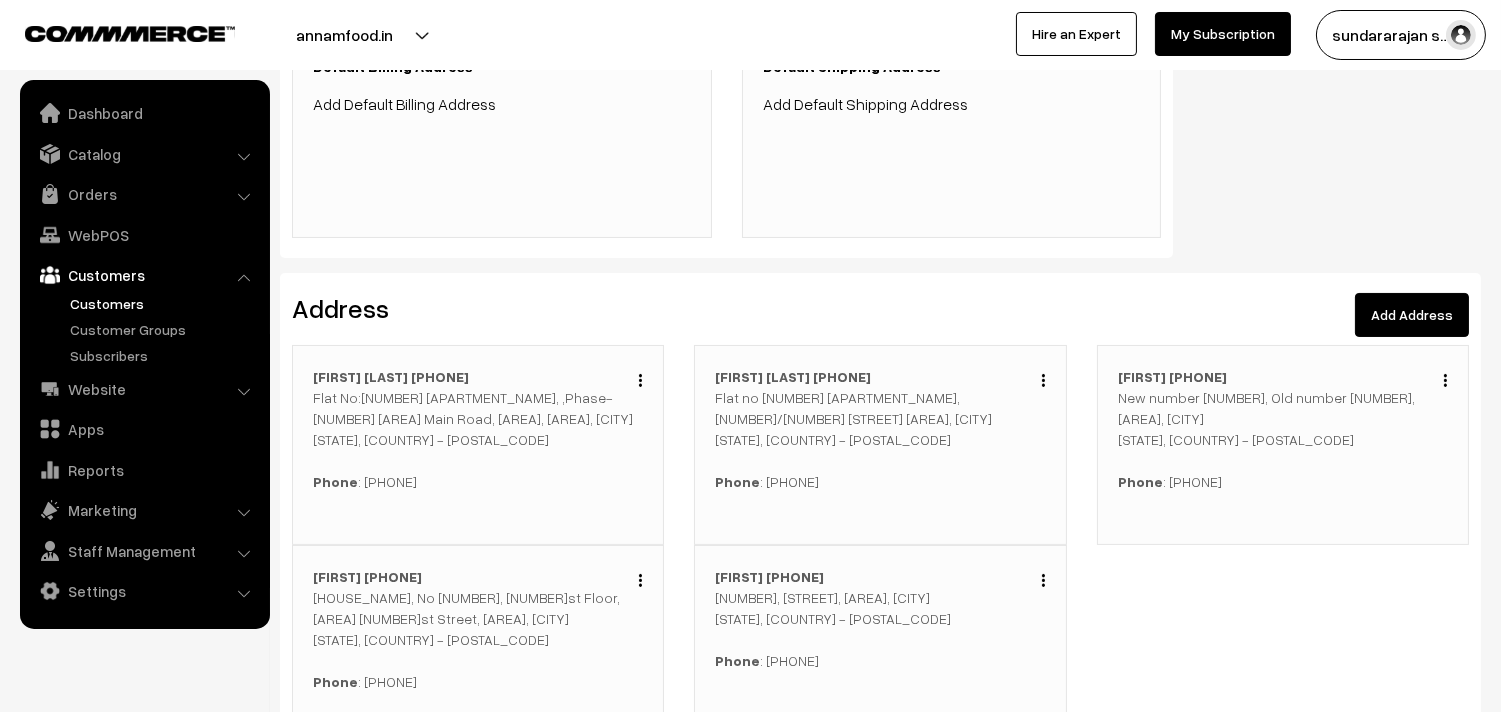 click on "Edit
Duplicate
Delete
Lakshmi Anand  95000 15136
Flat No:B301 Bhaggyam Pragathi, ,Phase-1 Sapthagiri Nagar Main Road,Karapakkam, OMR, chennai
Tamil Nadu, India - 600097
Phone :  9500015136" at bounding box center [478, 445] 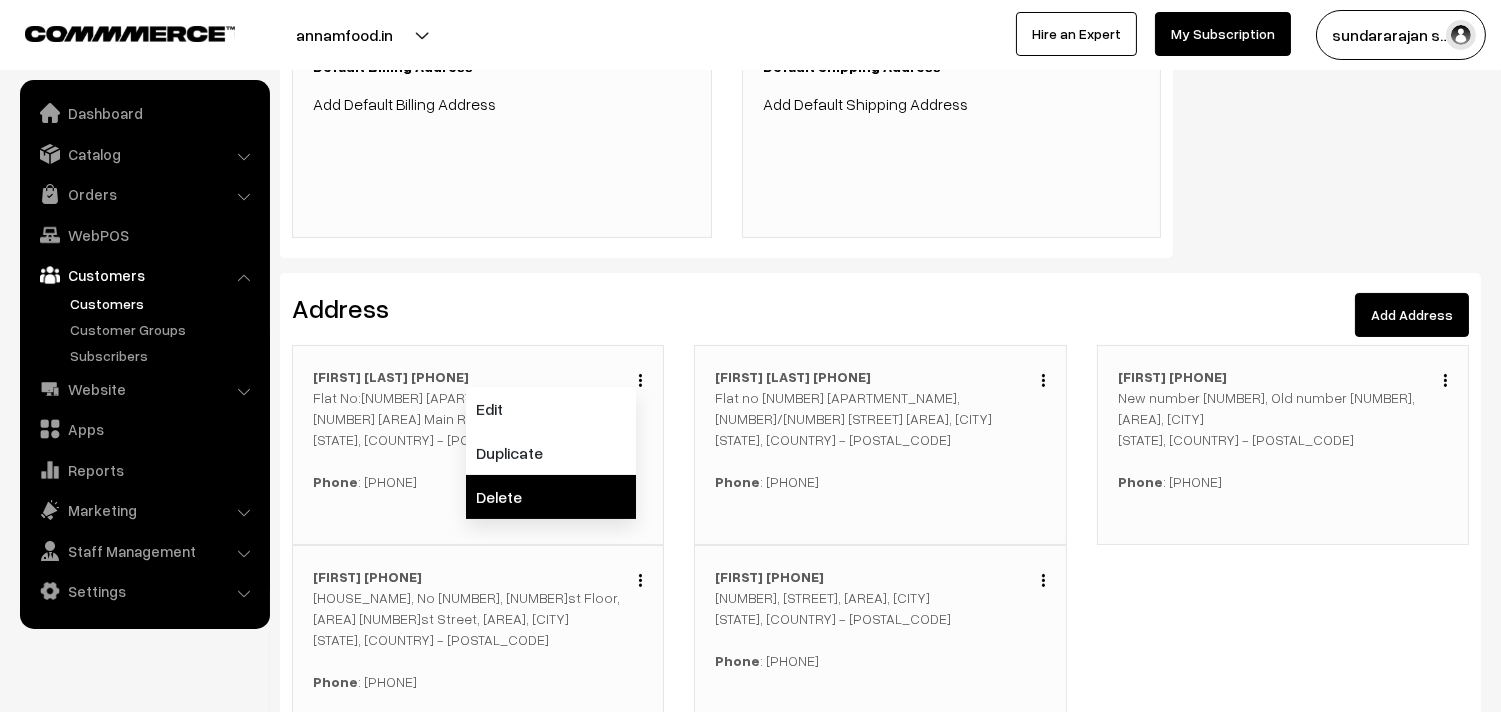 click on "Delete" at bounding box center [551, 497] 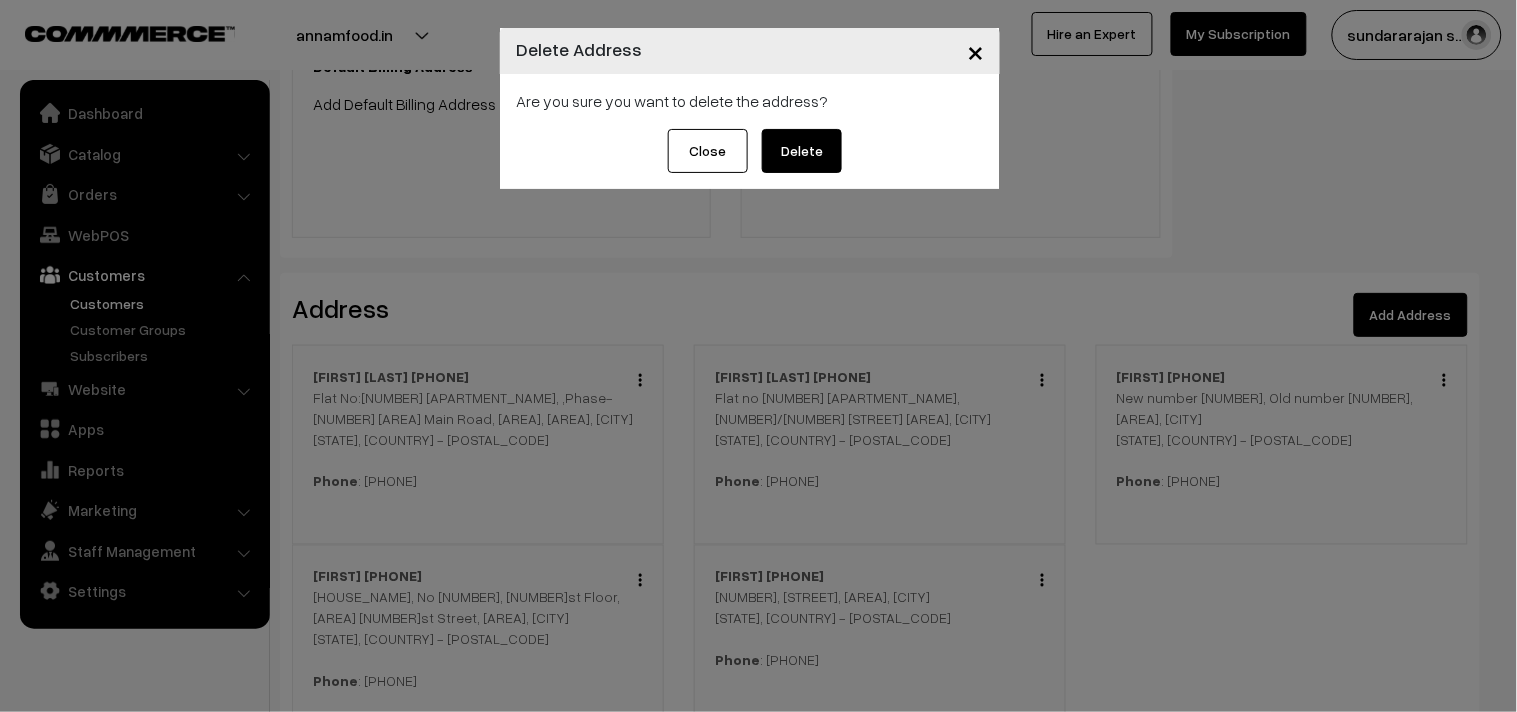 click on "Delete" at bounding box center [802, 151] 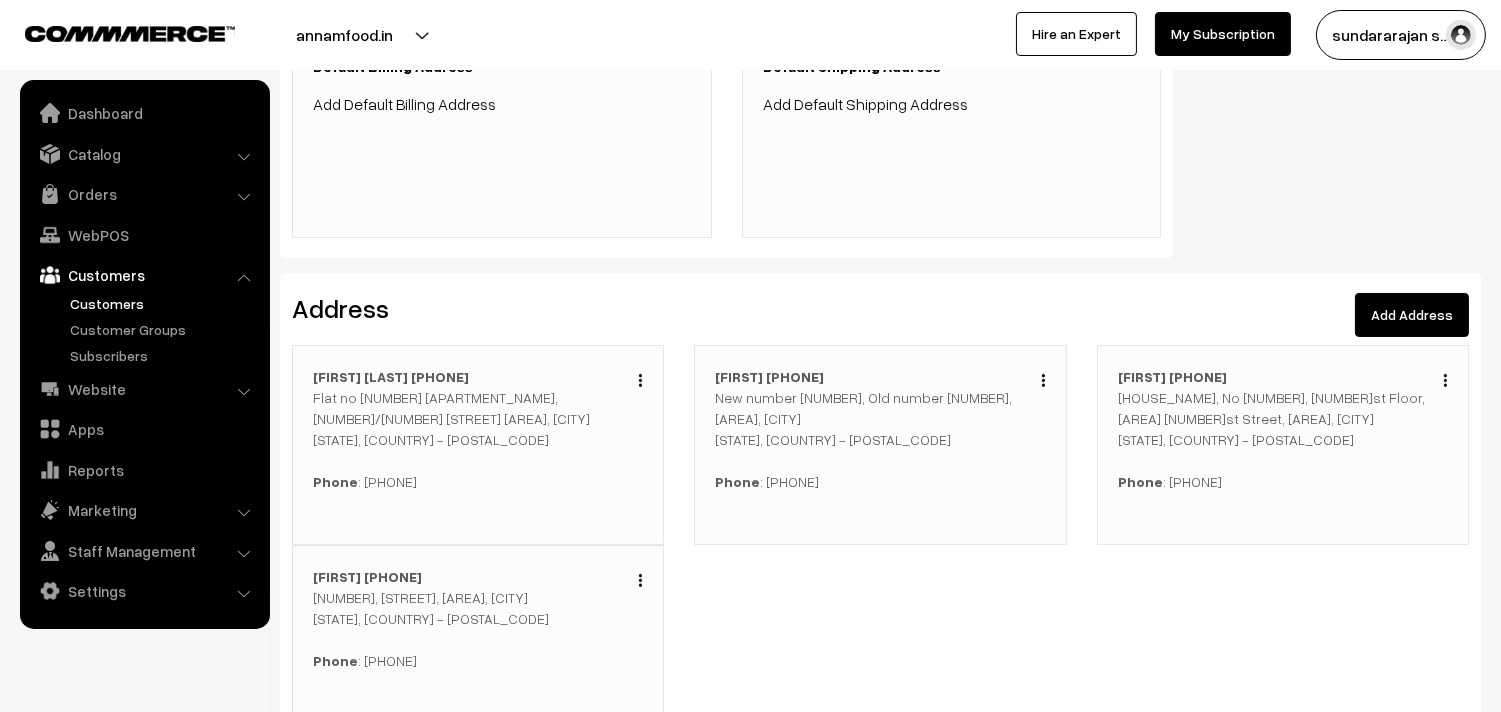 click at bounding box center (640, 380) 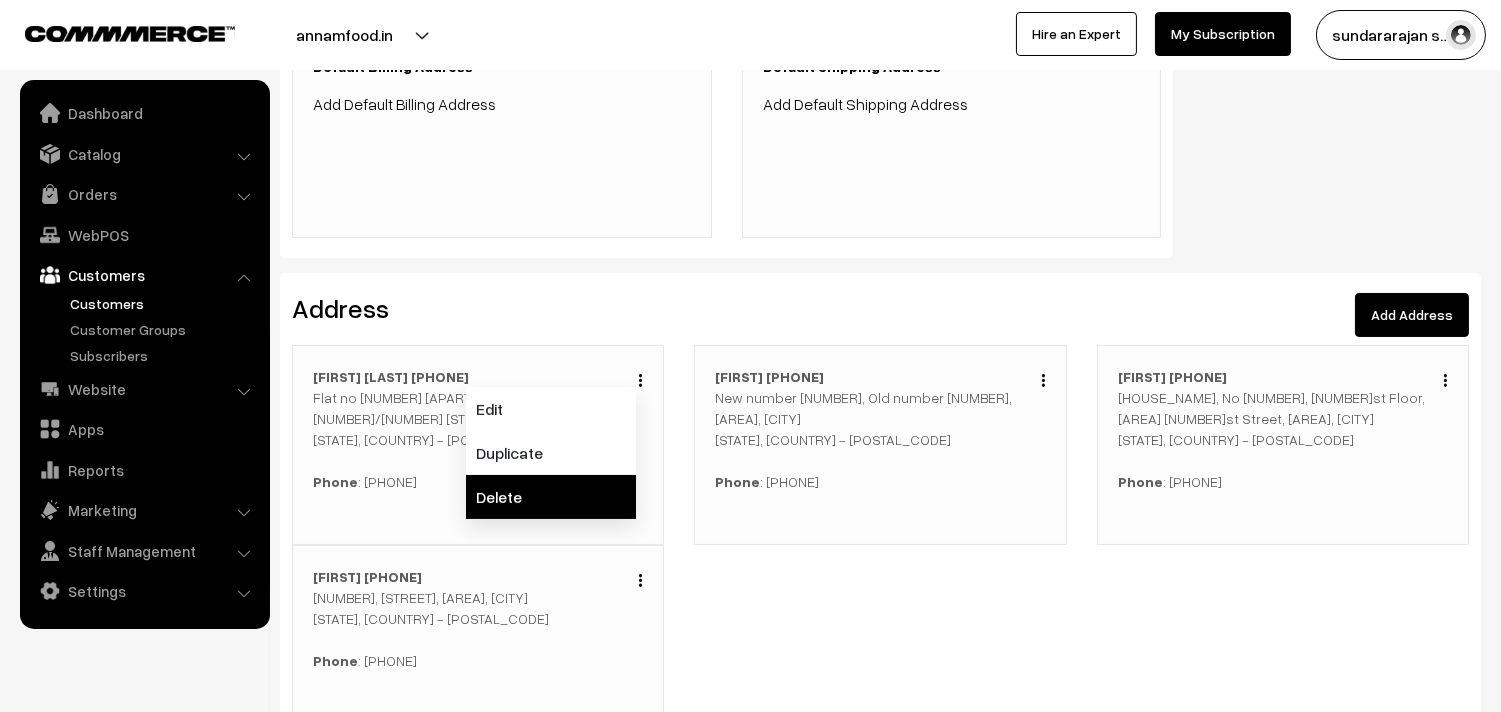click on "Delete" at bounding box center [551, 497] 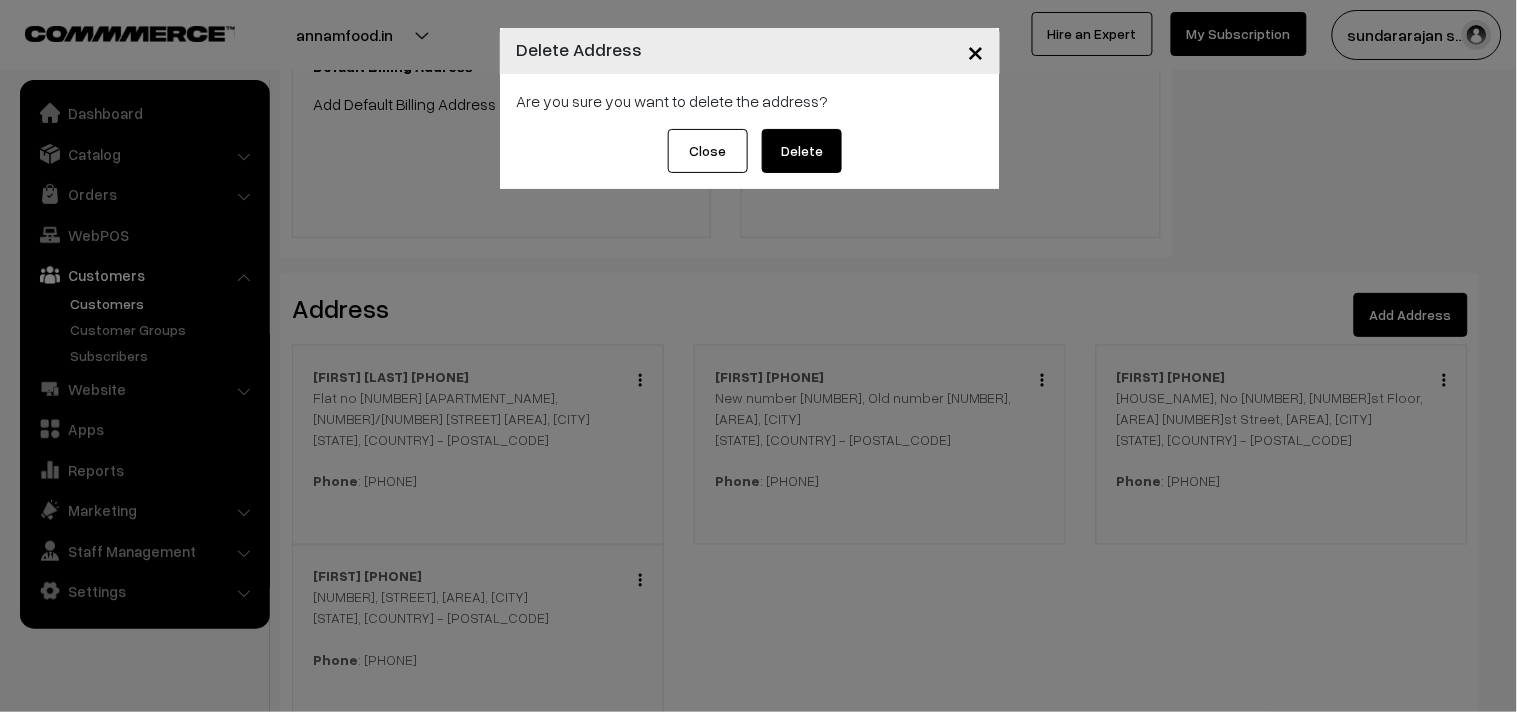 click on "Delete" at bounding box center (802, 151) 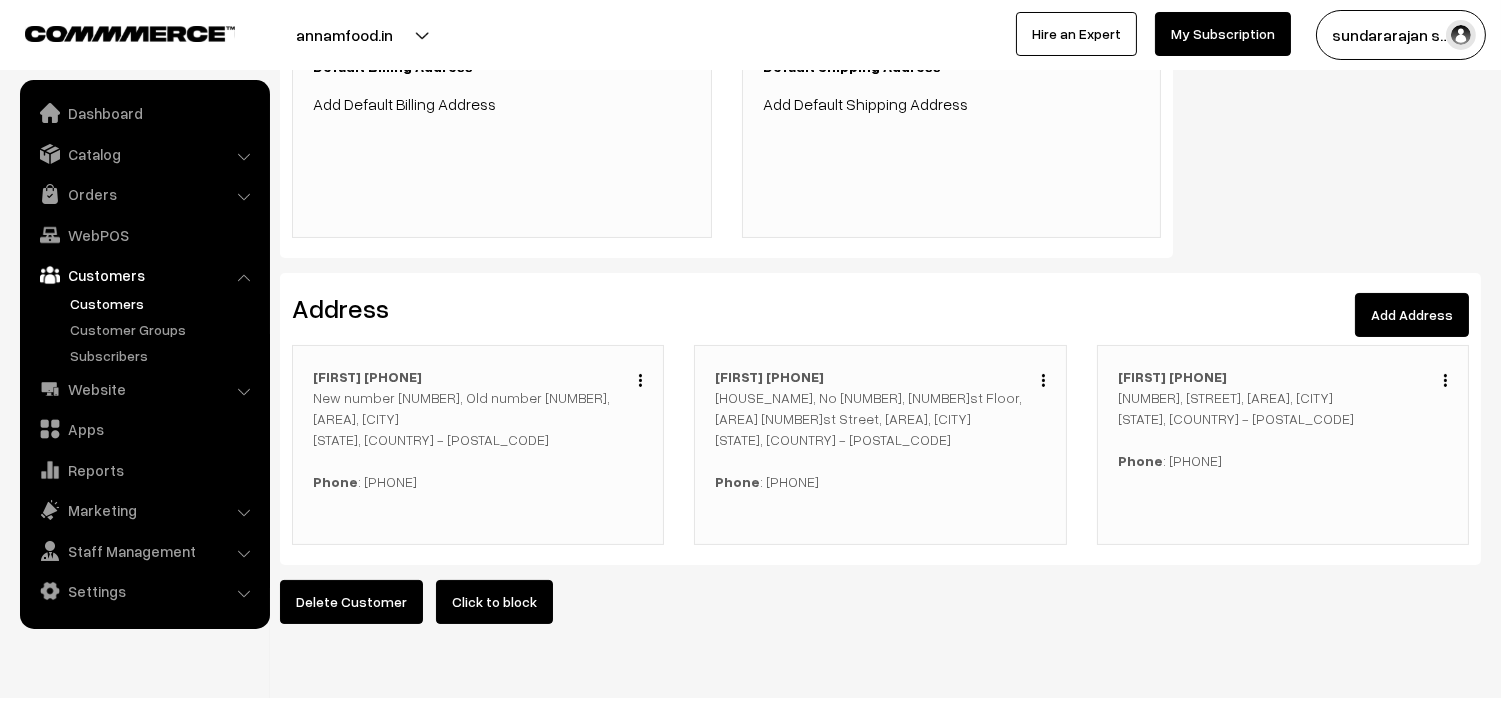 click at bounding box center [640, 380] 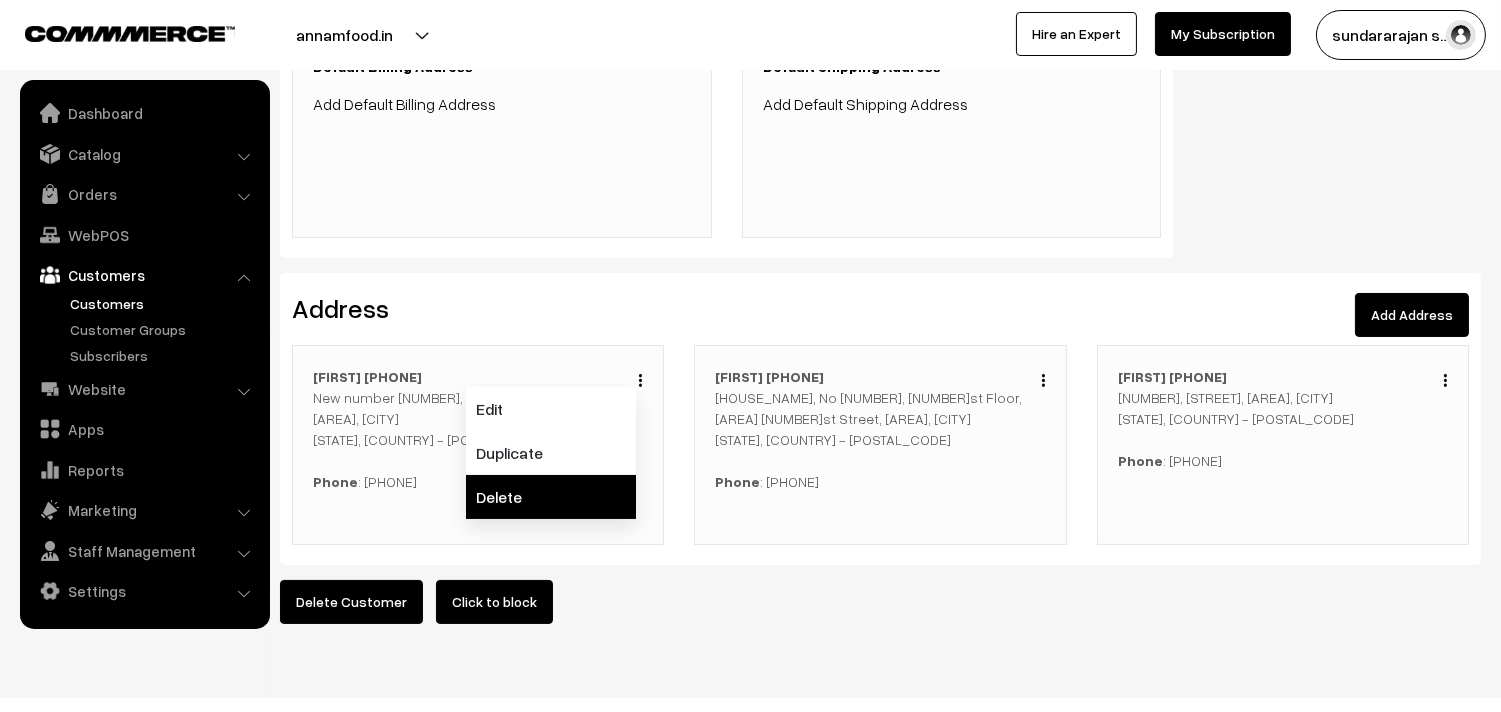 click on "Delete" at bounding box center [551, 497] 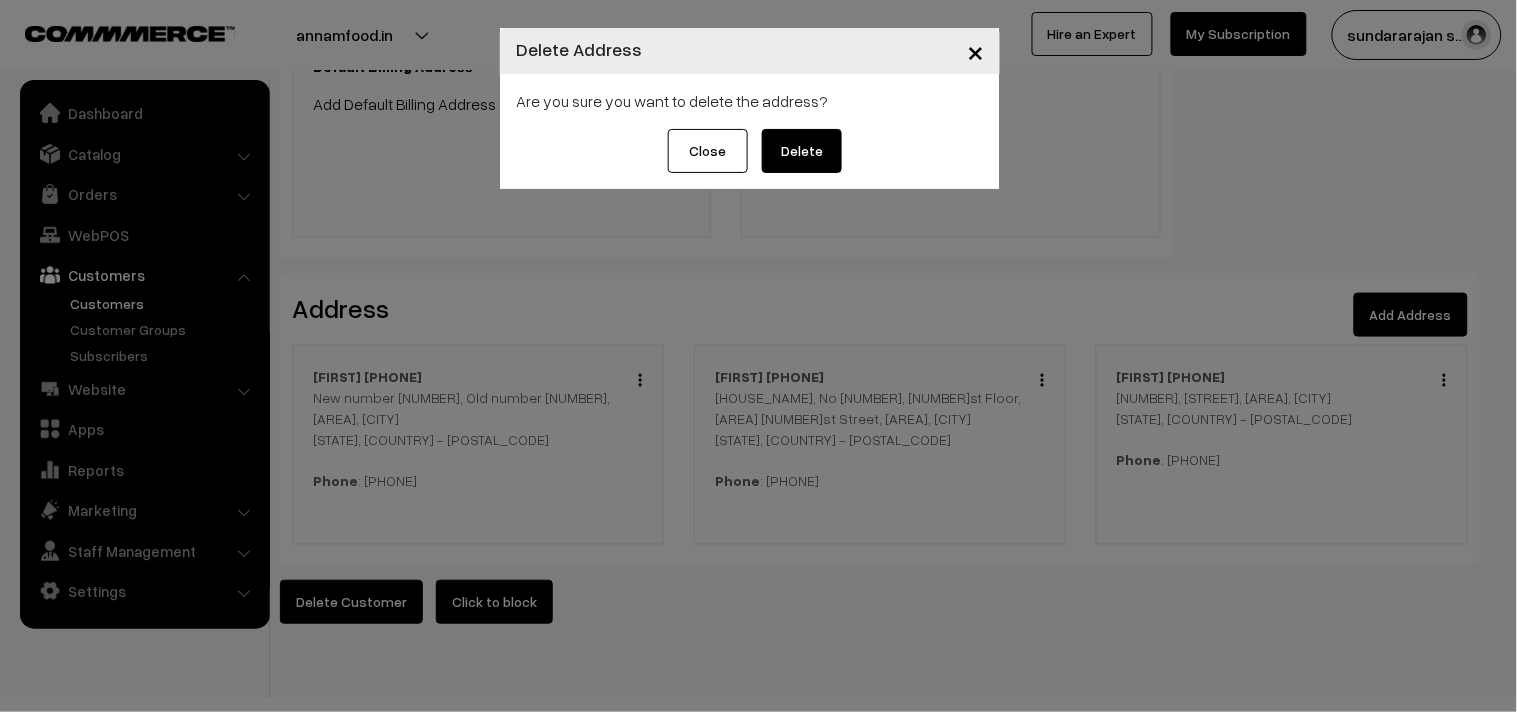 click on "Delete" at bounding box center (802, 151) 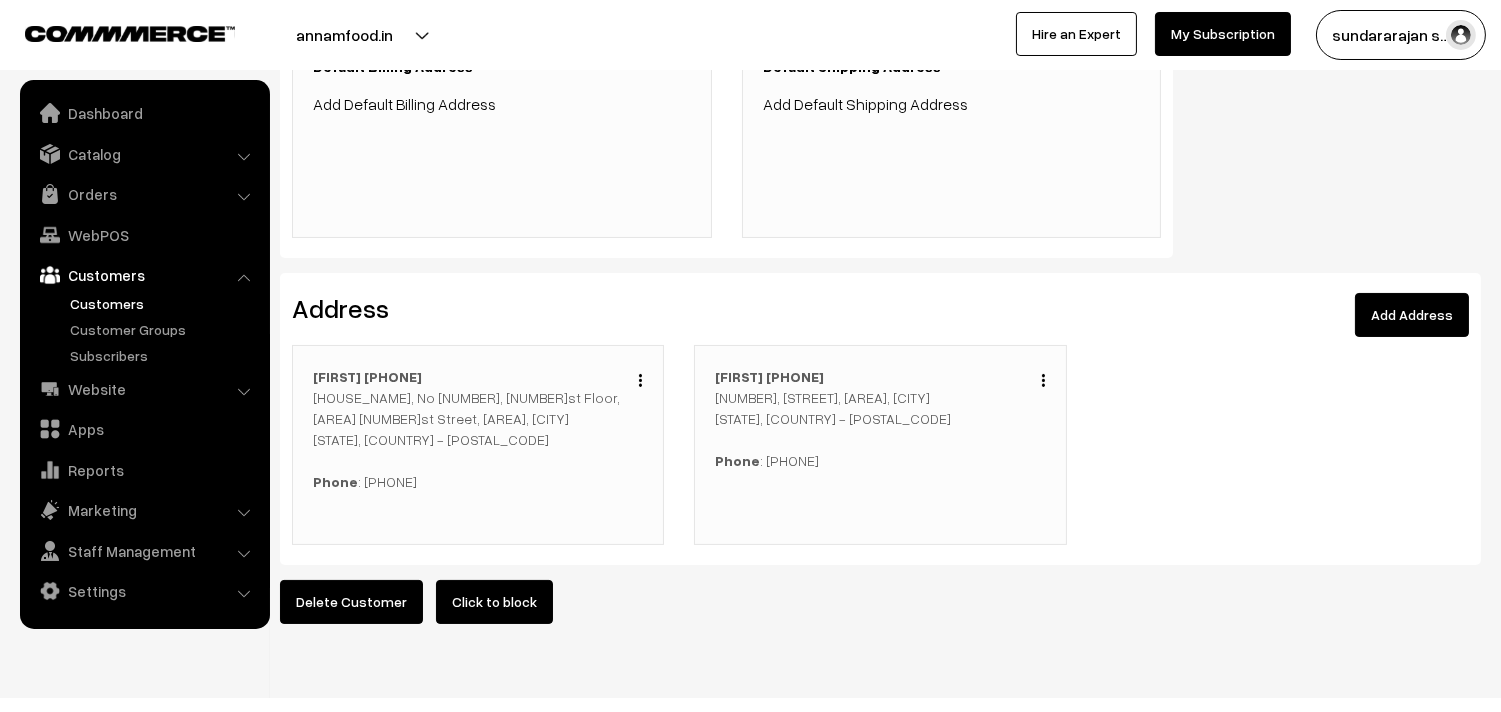 click on "Edit
Duplicate
Delete
Raja  9551734358
Kamakoti Illam, No 2014, 1st Floor,Vasantham colony 2nd Street, Annanagar West, chennai
Tamil Nadu, India - 600040
Phone :  9551734358" at bounding box center (478, 445) 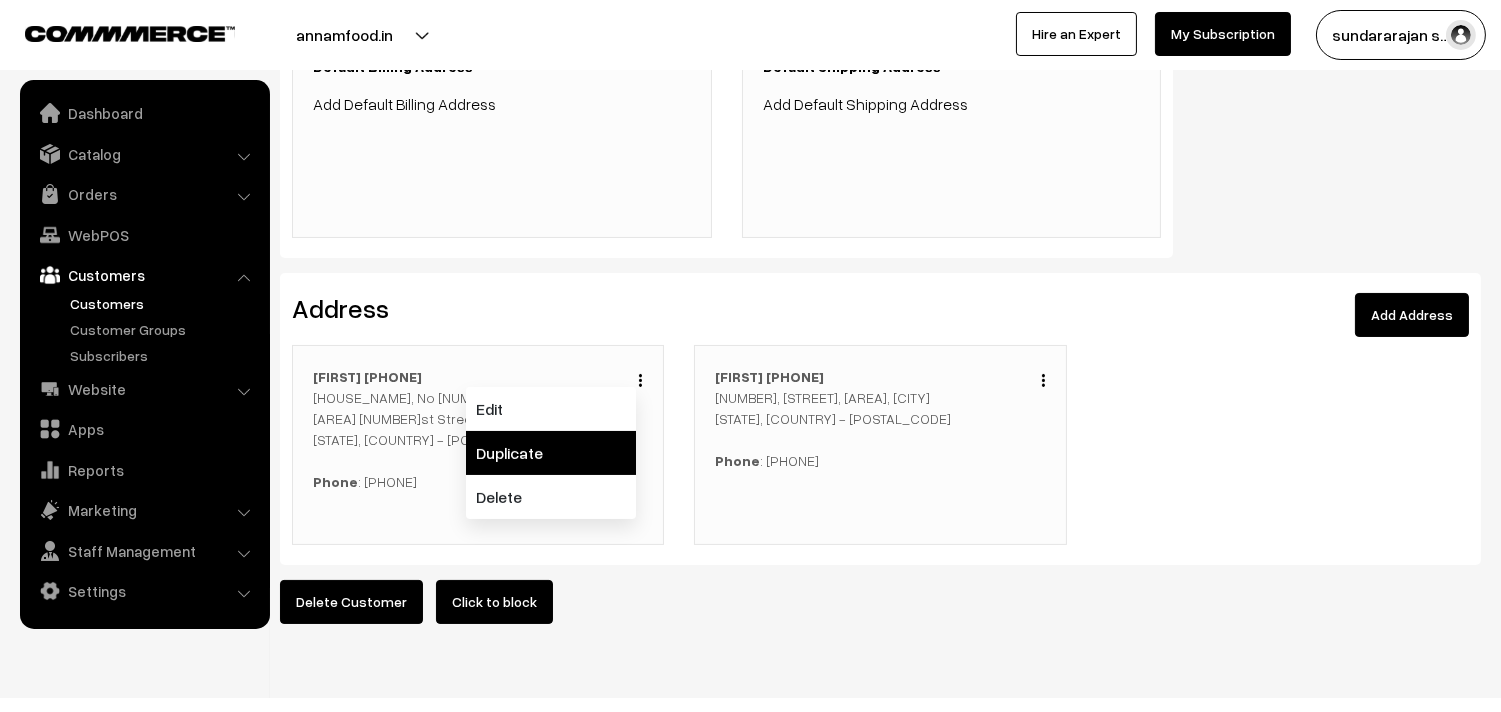 click on "Duplicate" at bounding box center [551, 453] 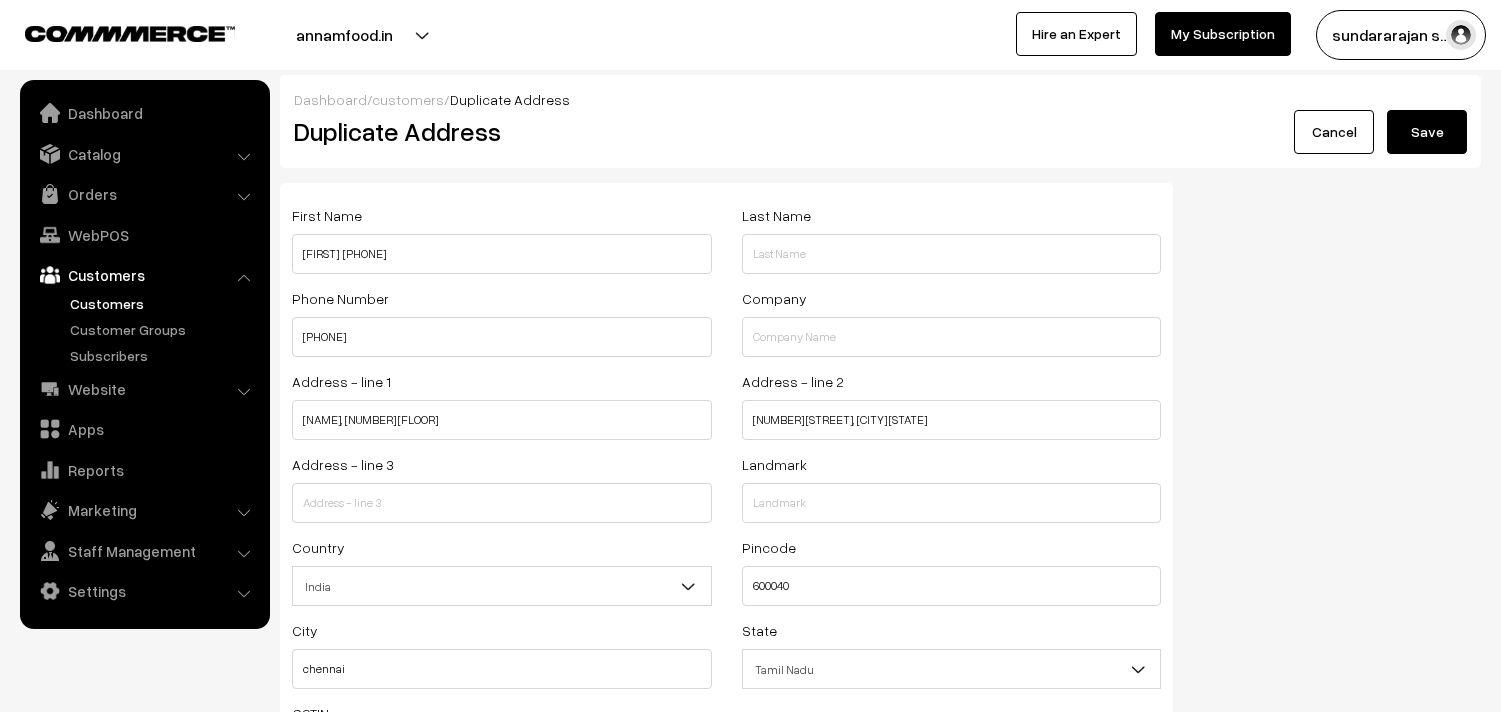 scroll, scrollTop: 0, scrollLeft: 0, axis: both 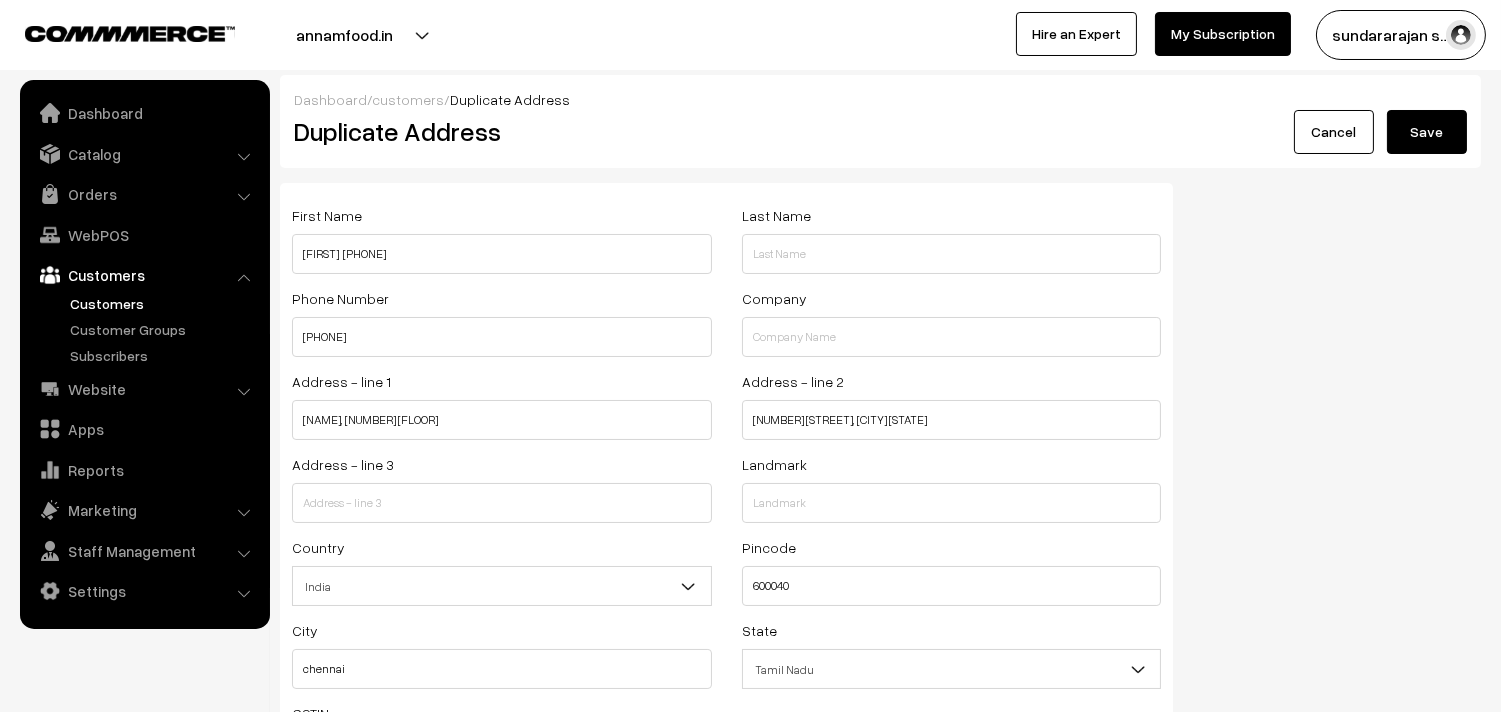 click on "Cancel" at bounding box center (1334, 132) 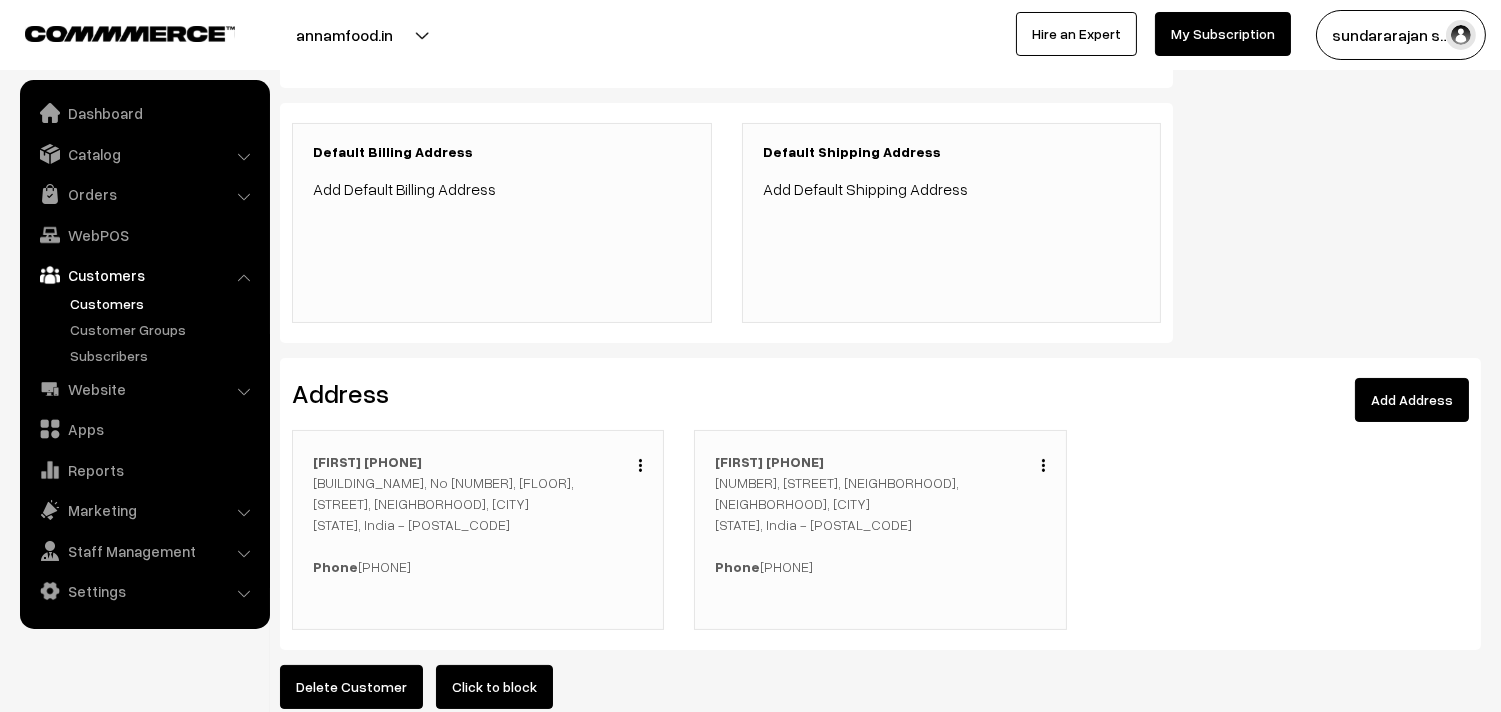 scroll, scrollTop: 444, scrollLeft: 0, axis: vertical 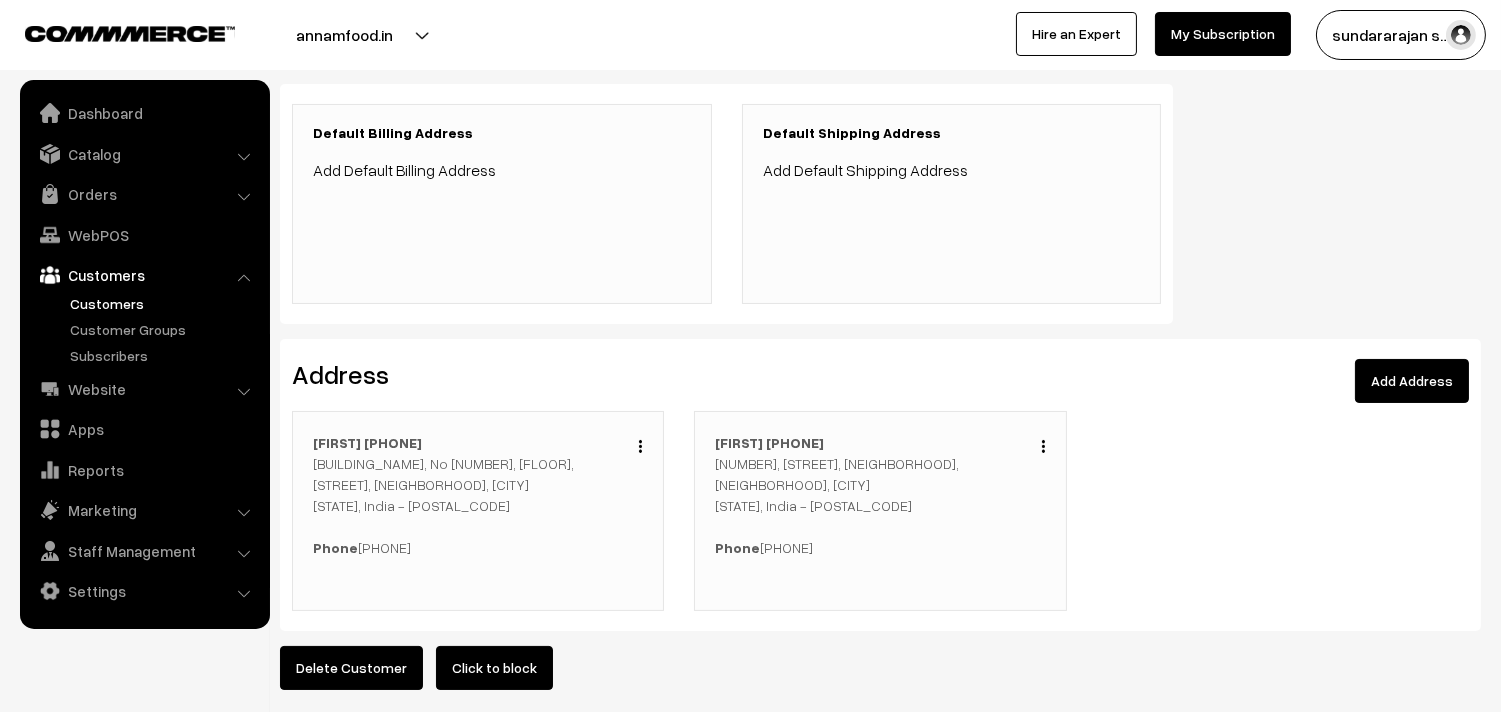 click at bounding box center (640, 446) 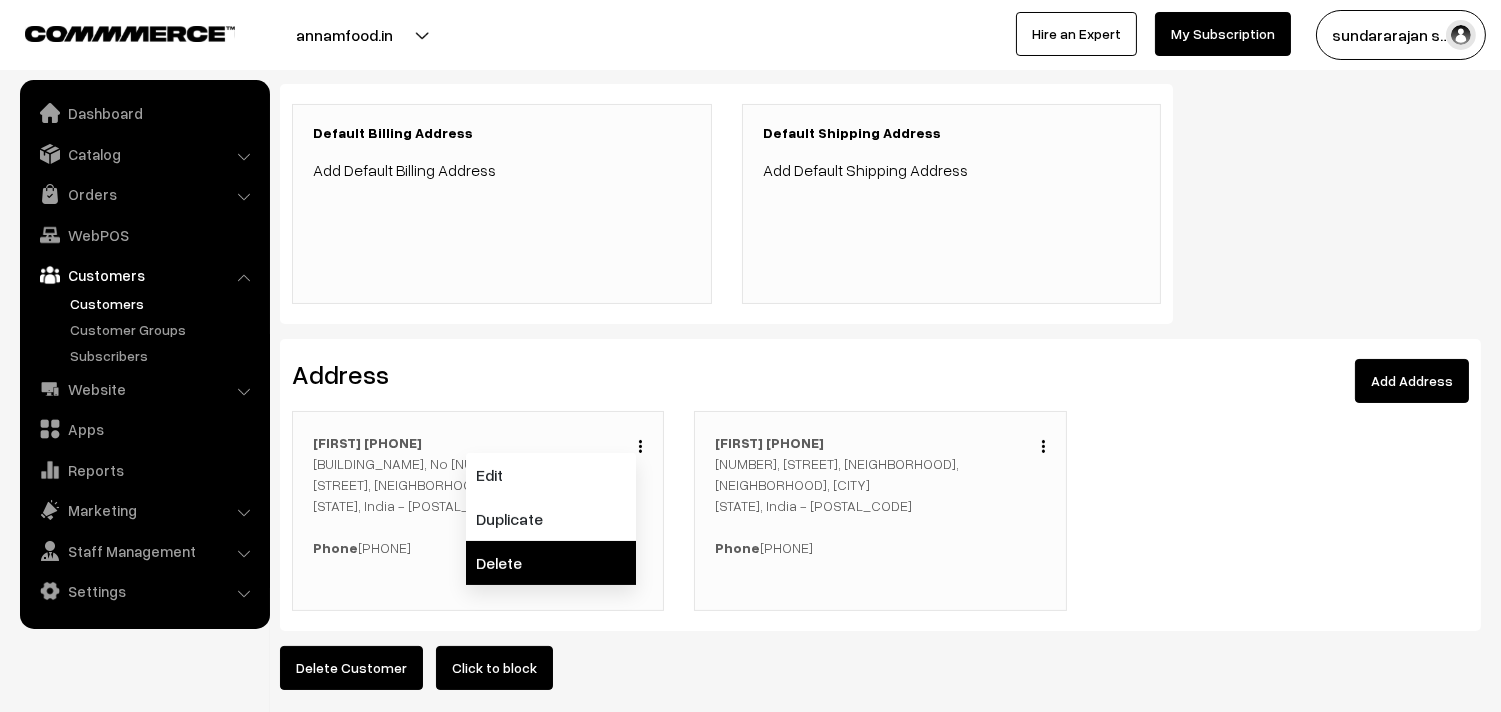 click on "Delete" at bounding box center [551, 563] 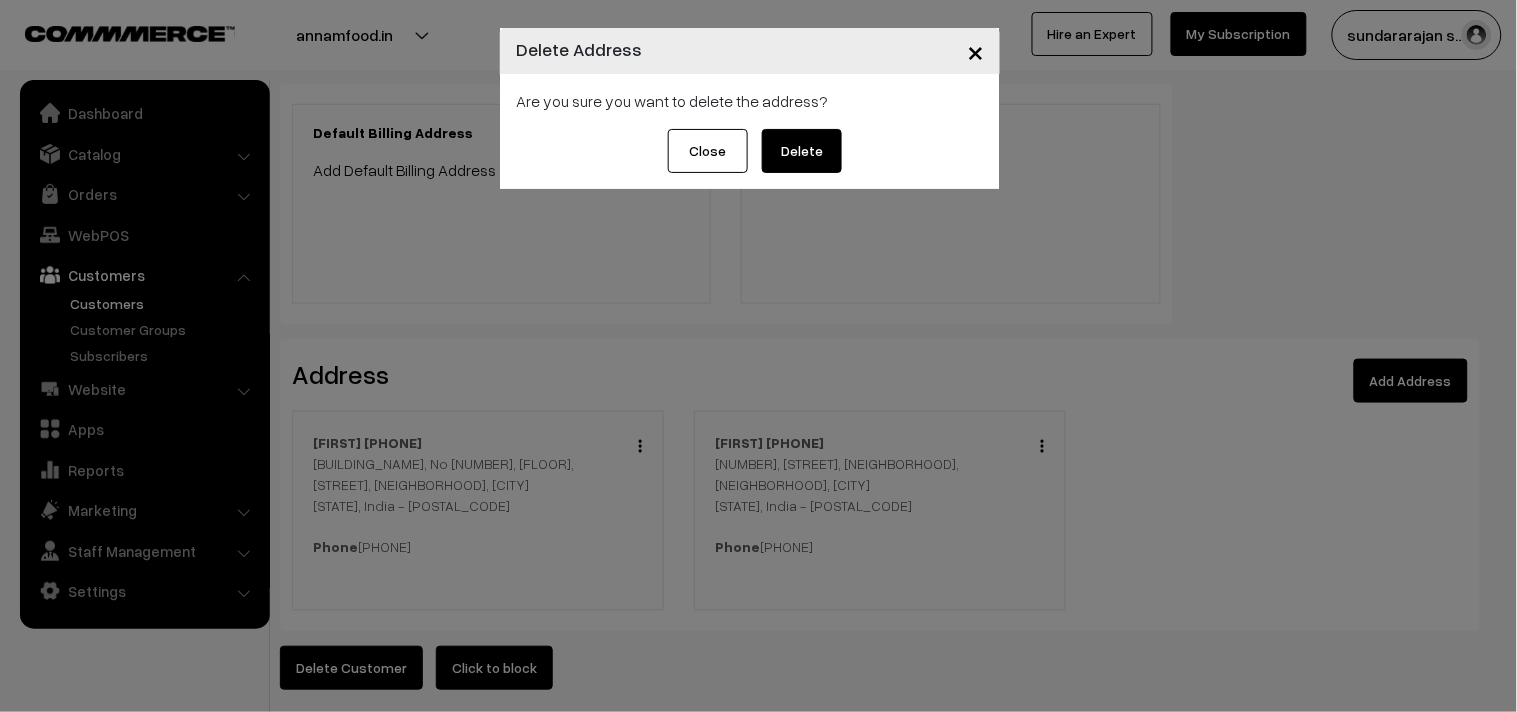 click on "Delete" at bounding box center (802, 151) 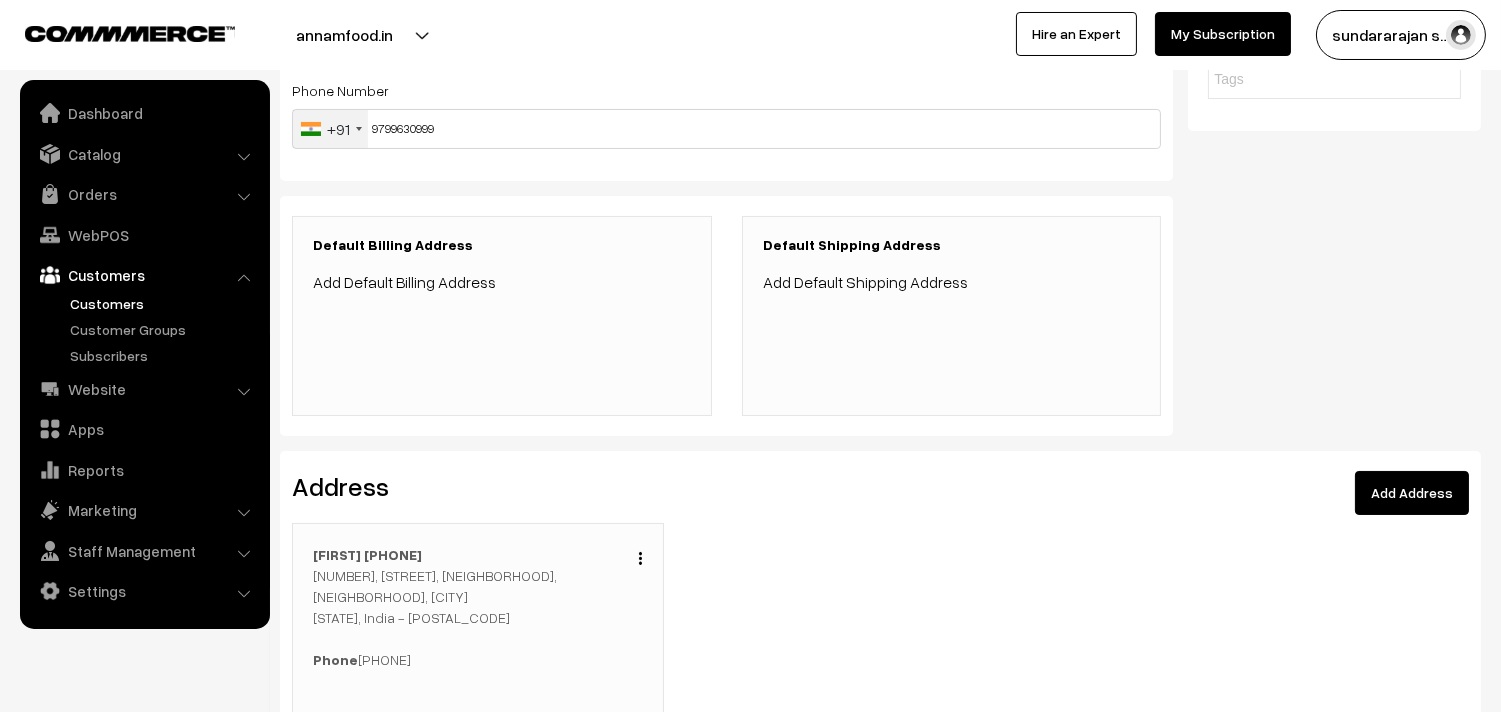 scroll, scrollTop: 333, scrollLeft: 0, axis: vertical 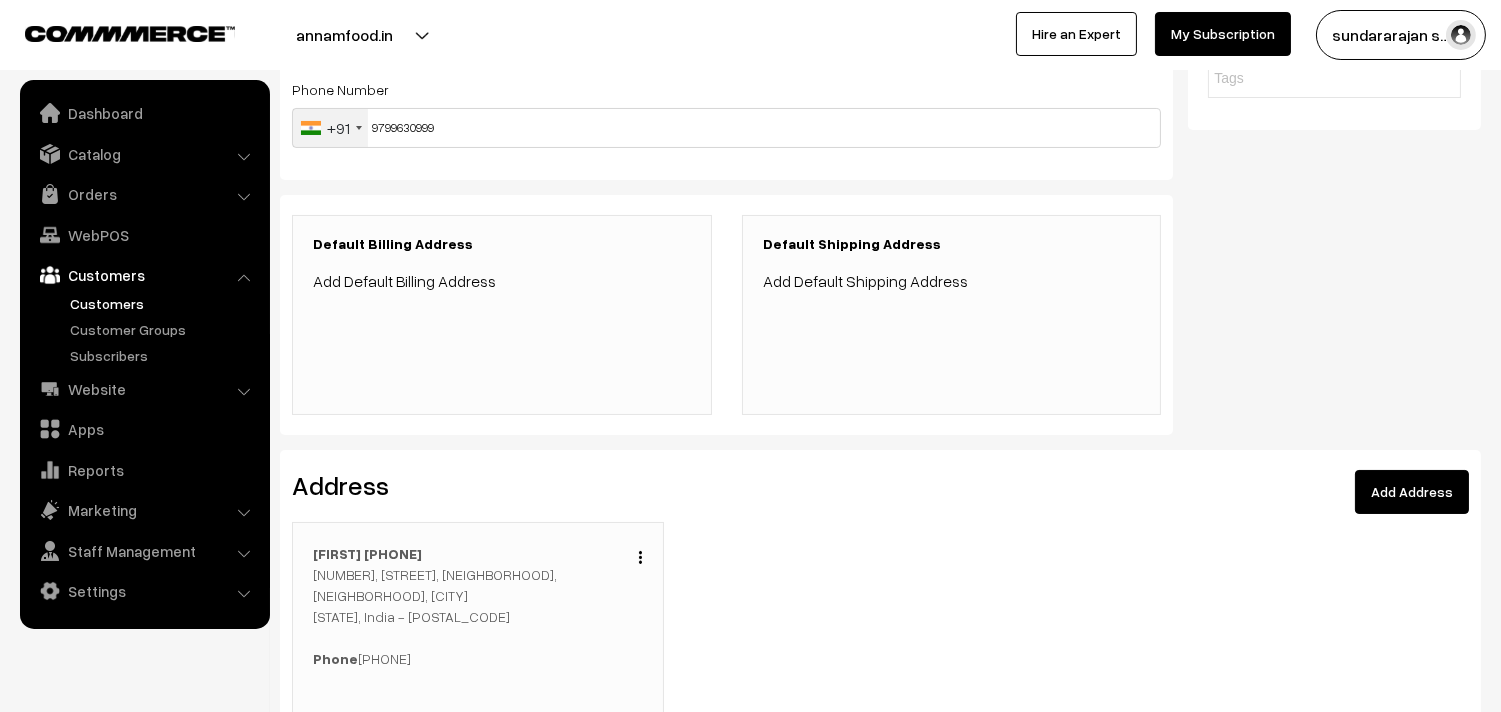 click on "Edit
Duplicate
Delete
Aishwarya 97996 30999
197, Dr Natesan Rd, Kailasapuram,Mylapore, chennai
Tamil Nadu, India - 600004
Phone :  9799630999" at bounding box center [478, 622] 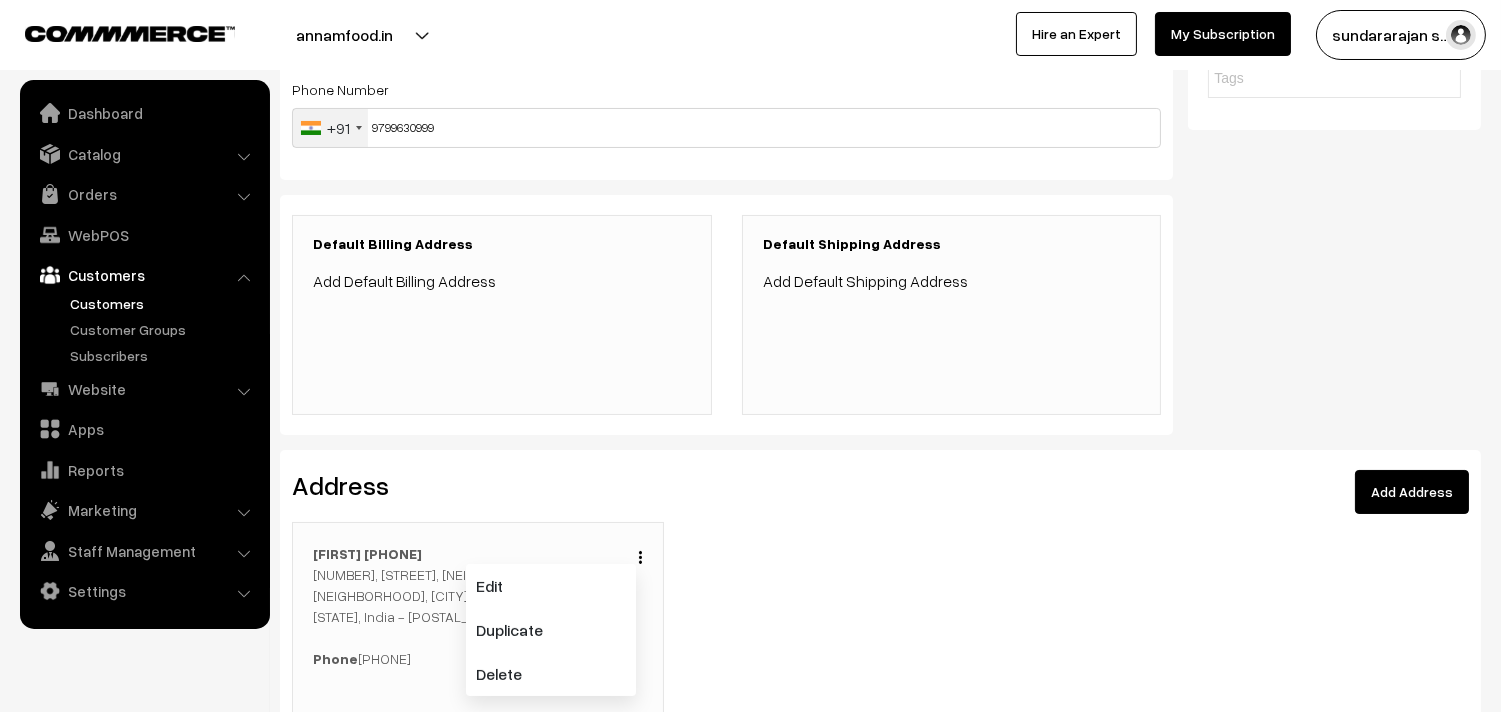 click on "Aishwarya 97996 30999
197, Dr Natesan Rd, Kailasapuram,Mylapore, chennai
Tamil Nadu, India - 600004
Phone :  9799630999" at bounding box center (478, 606) 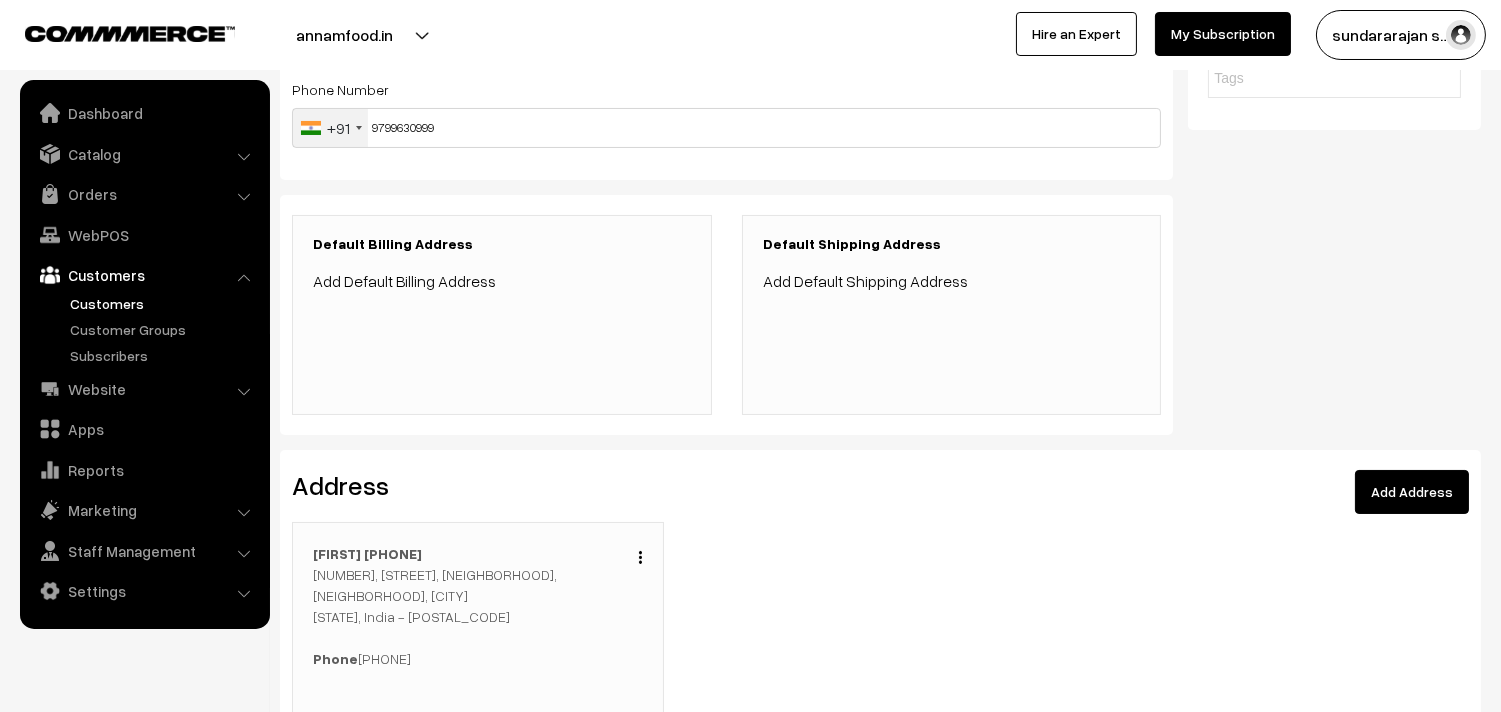 click at bounding box center (640, 557) 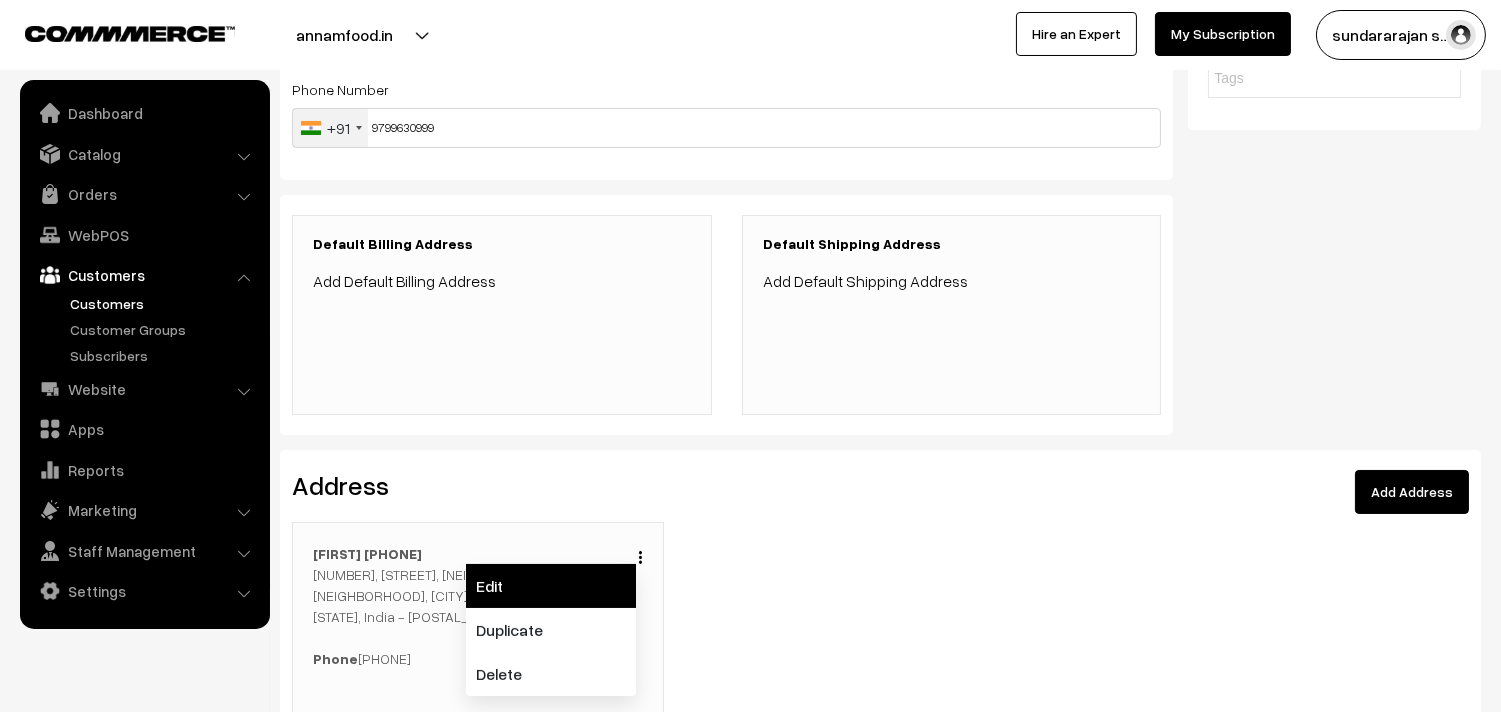 click on "Edit" at bounding box center (551, 586) 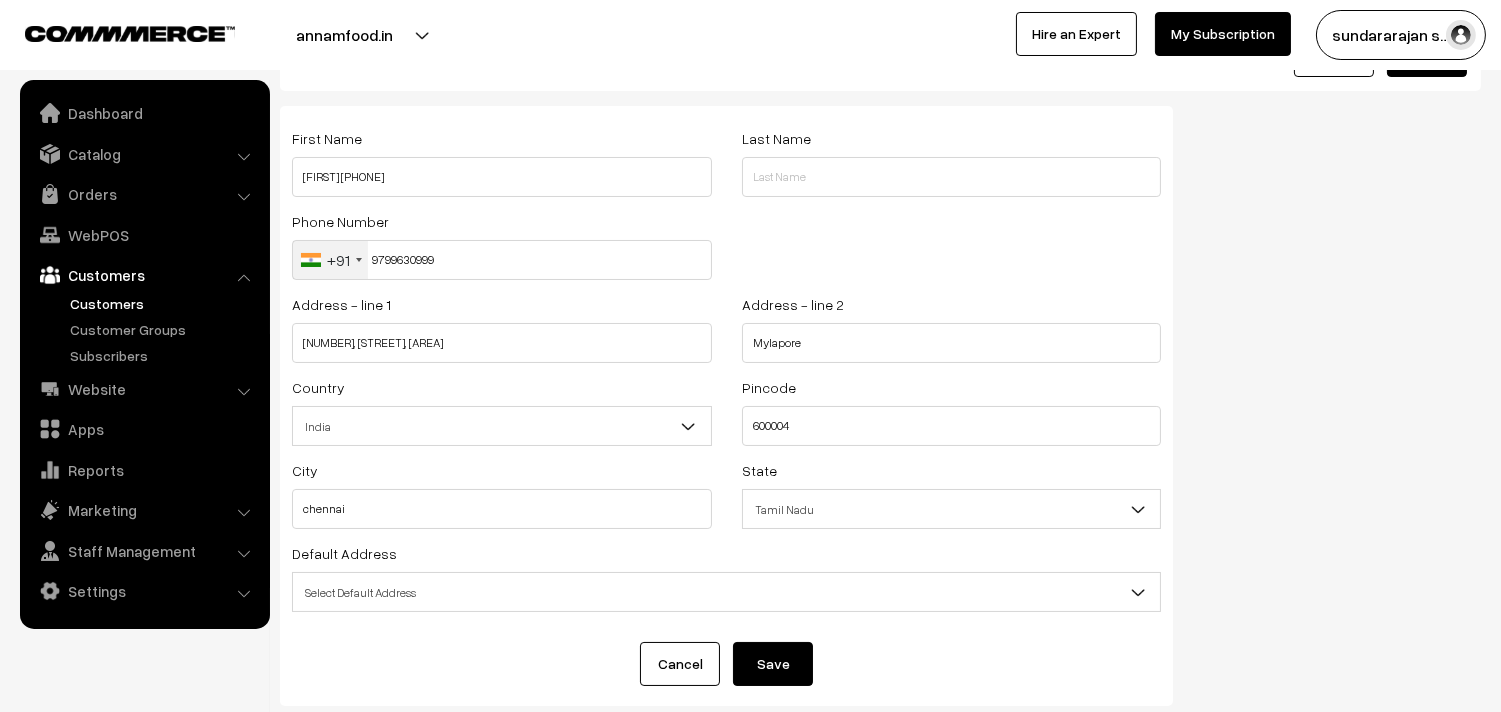 scroll, scrollTop: 91, scrollLeft: 0, axis: vertical 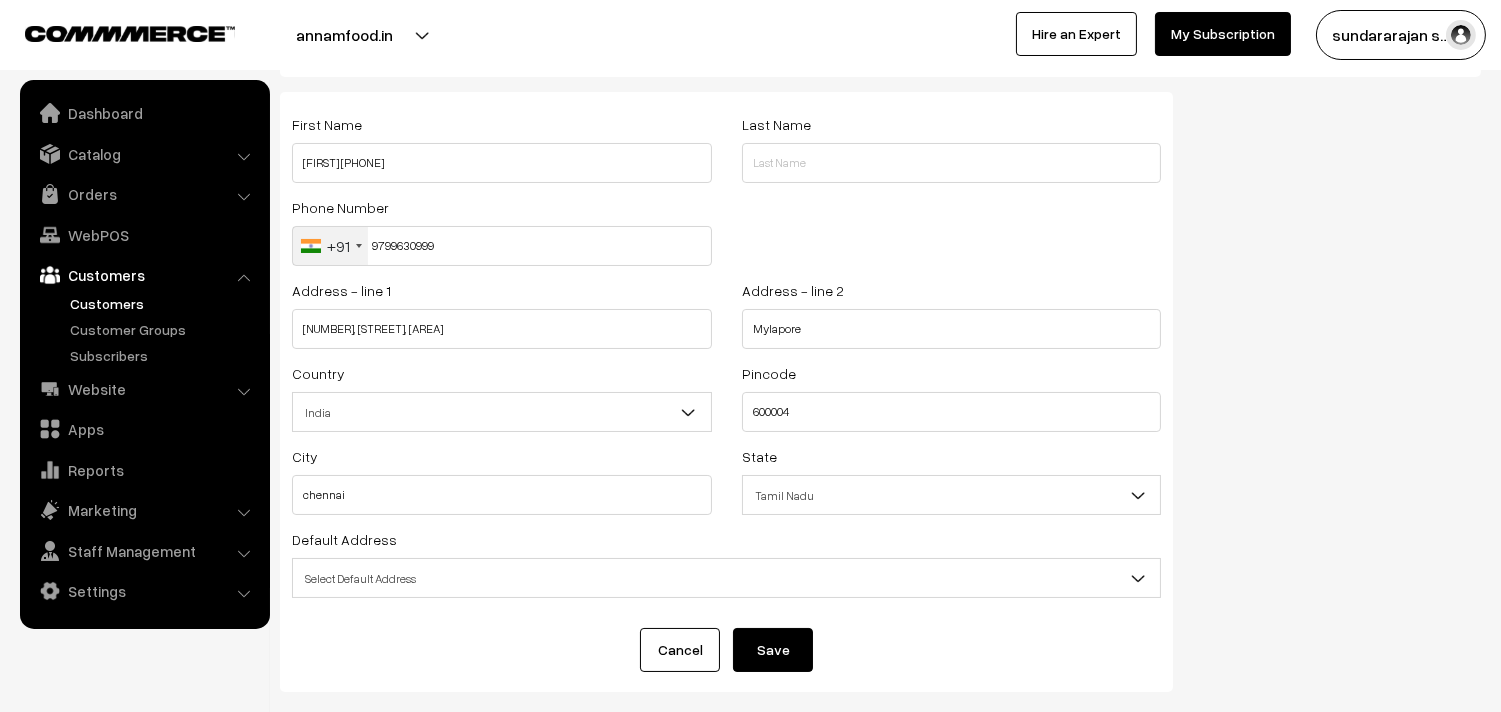 click on "Select Default Address" at bounding box center (726, 578) 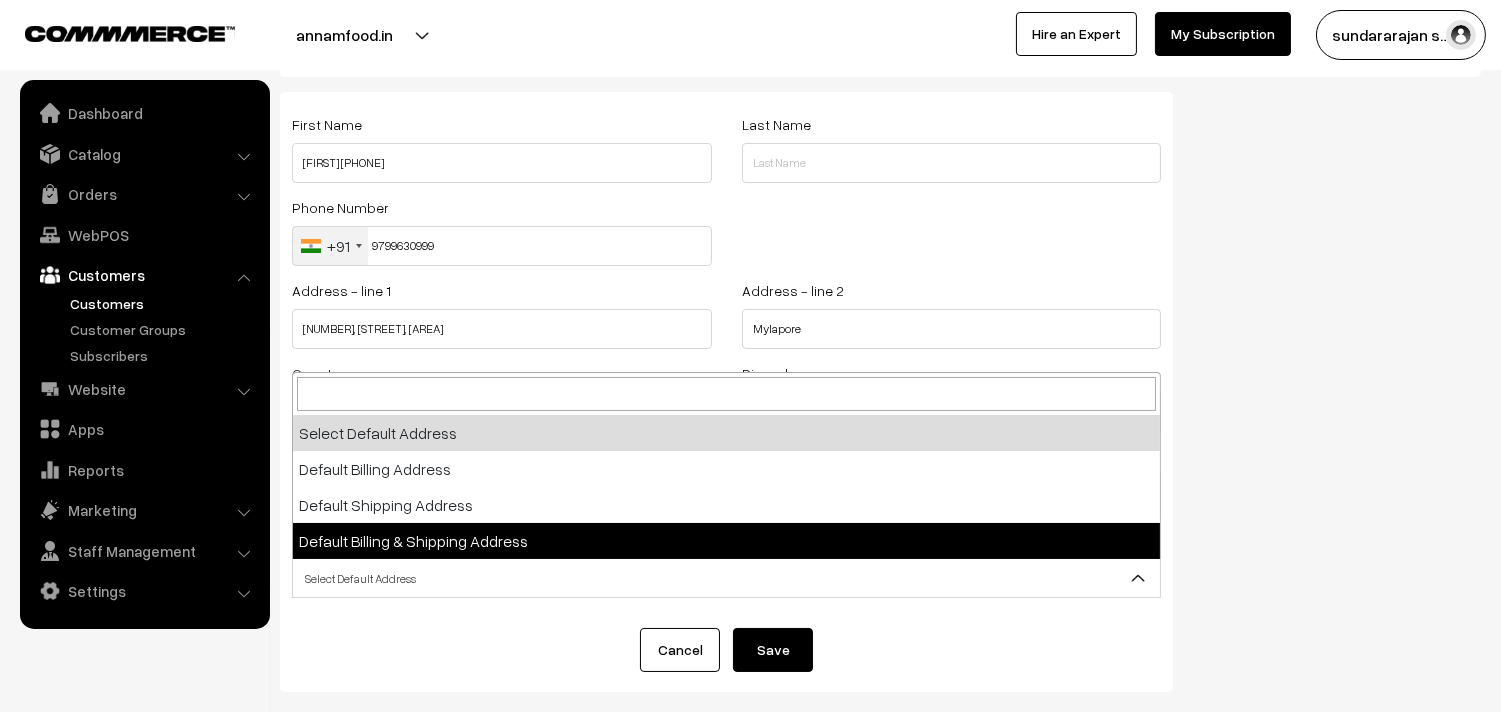select on "3" 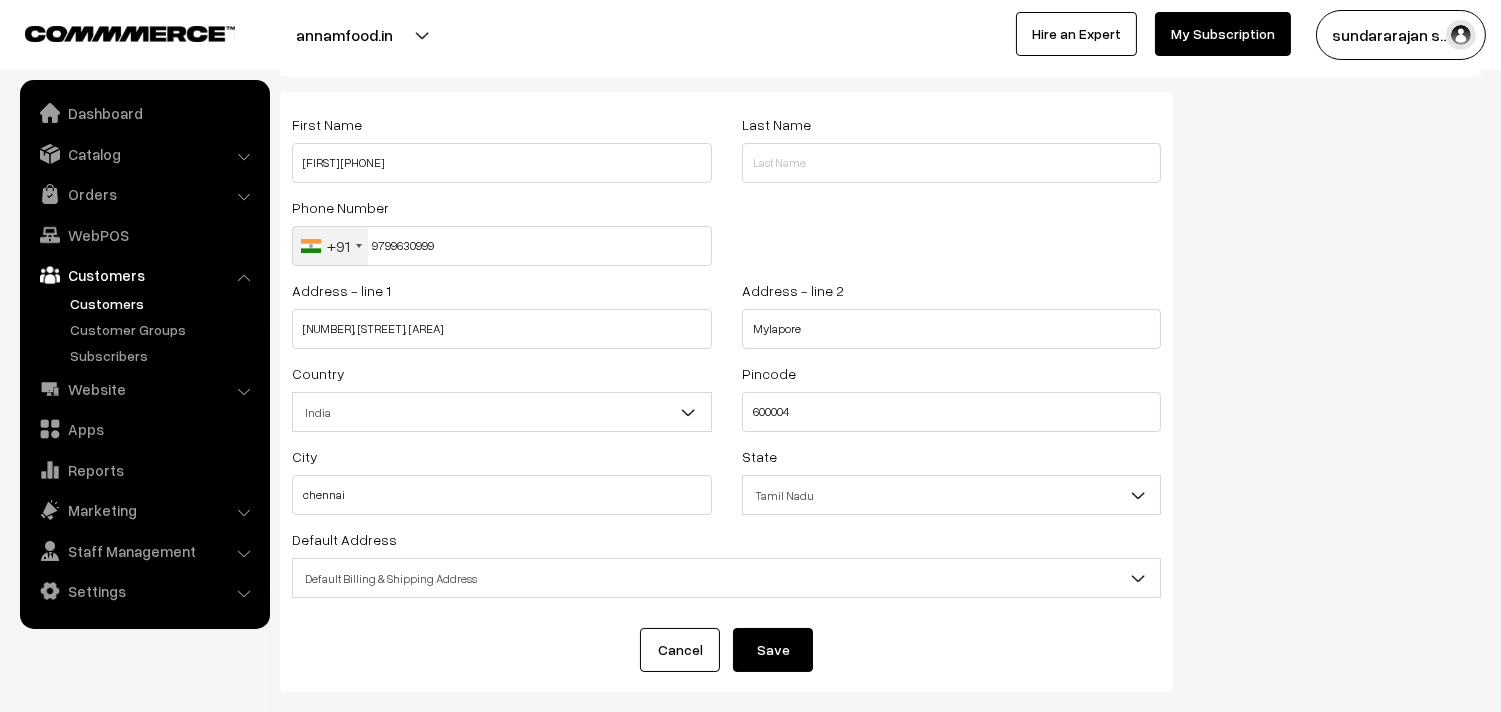 click on "Save" at bounding box center [773, 650] 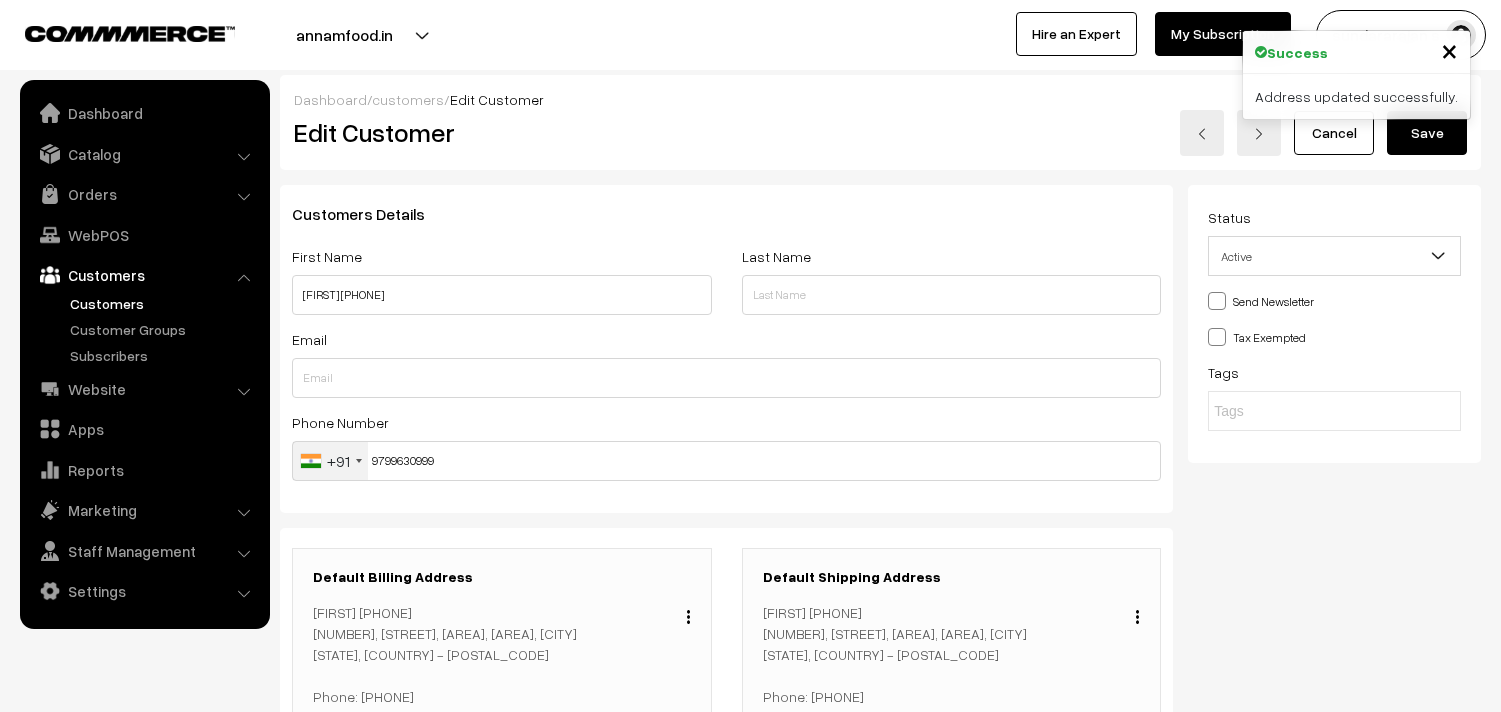 scroll, scrollTop: 0, scrollLeft: 0, axis: both 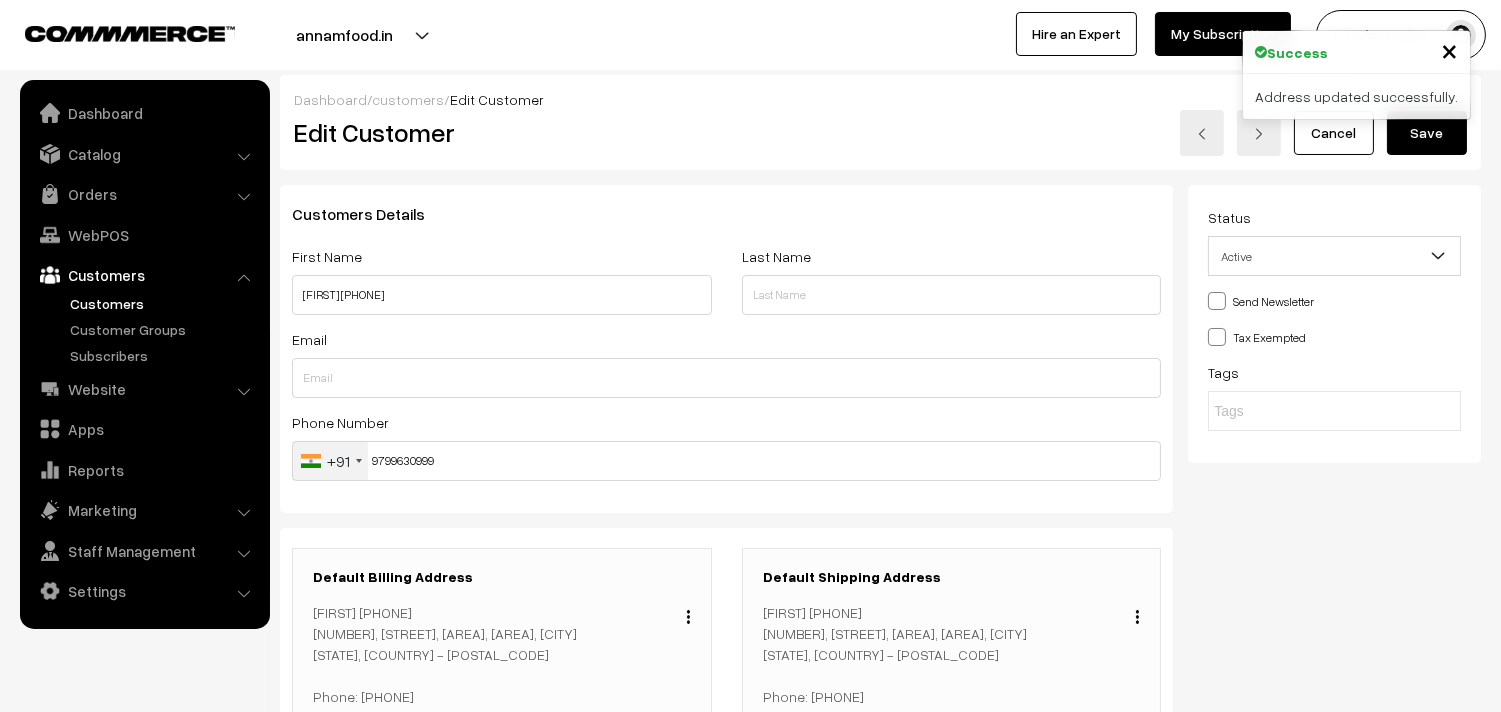 click on "Save" at bounding box center [1427, 133] 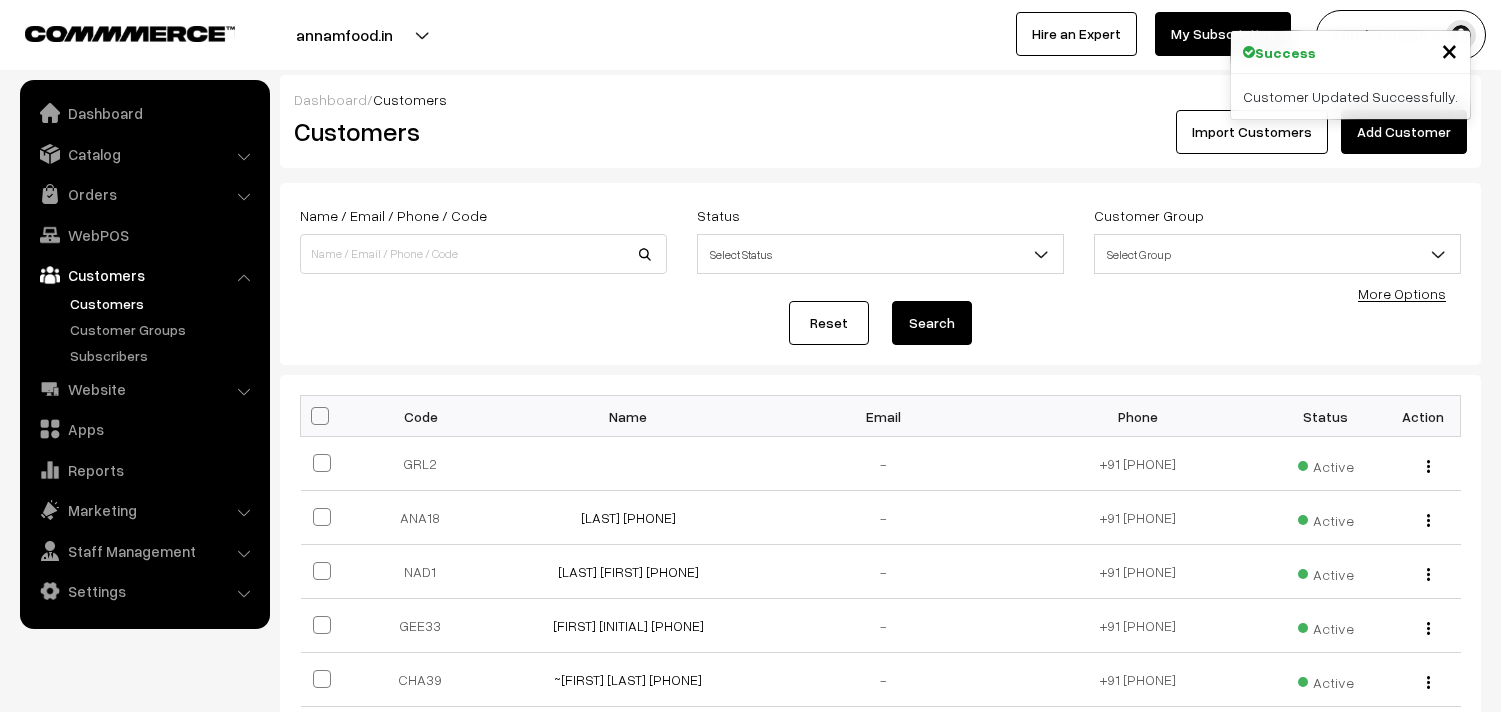 scroll, scrollTop: 0, scrollLeft: 0, axis: both 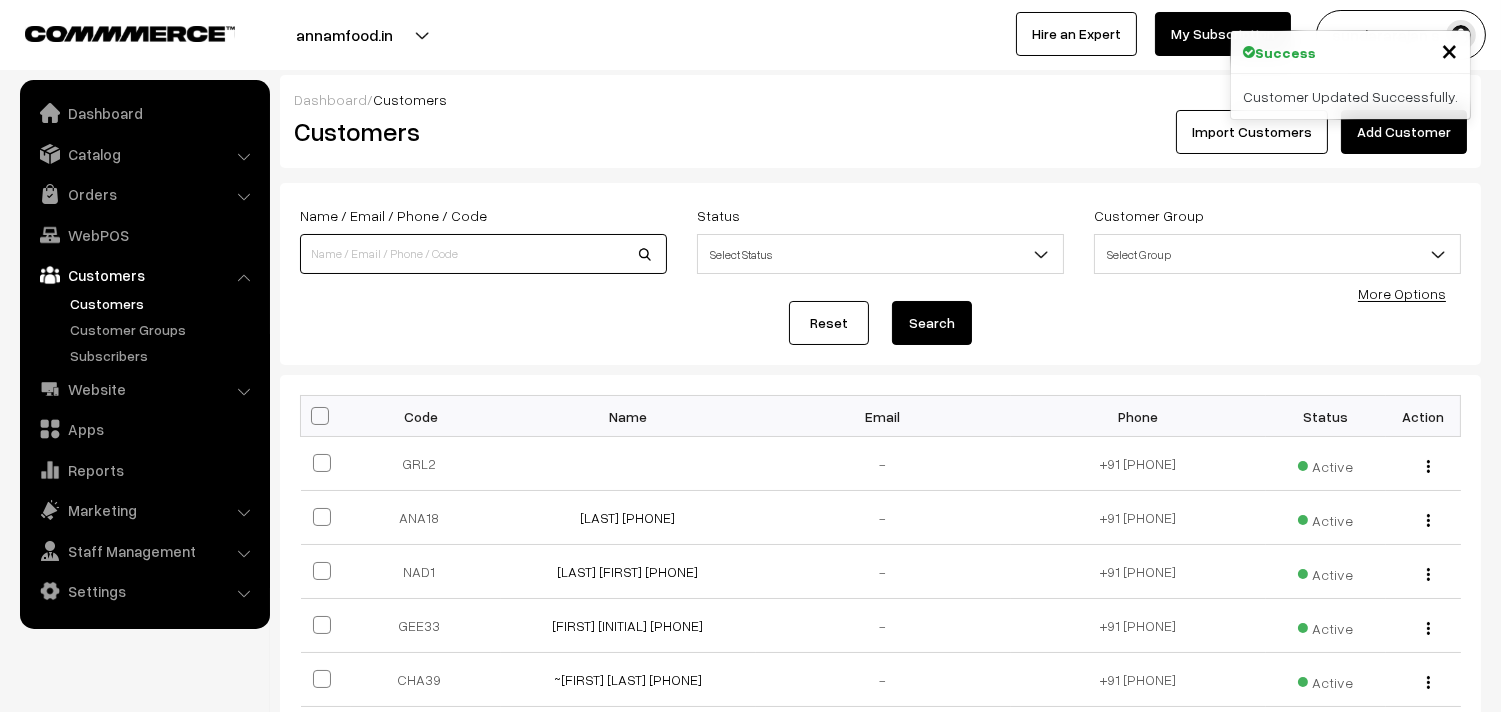 click at bounding box center (483, 254) 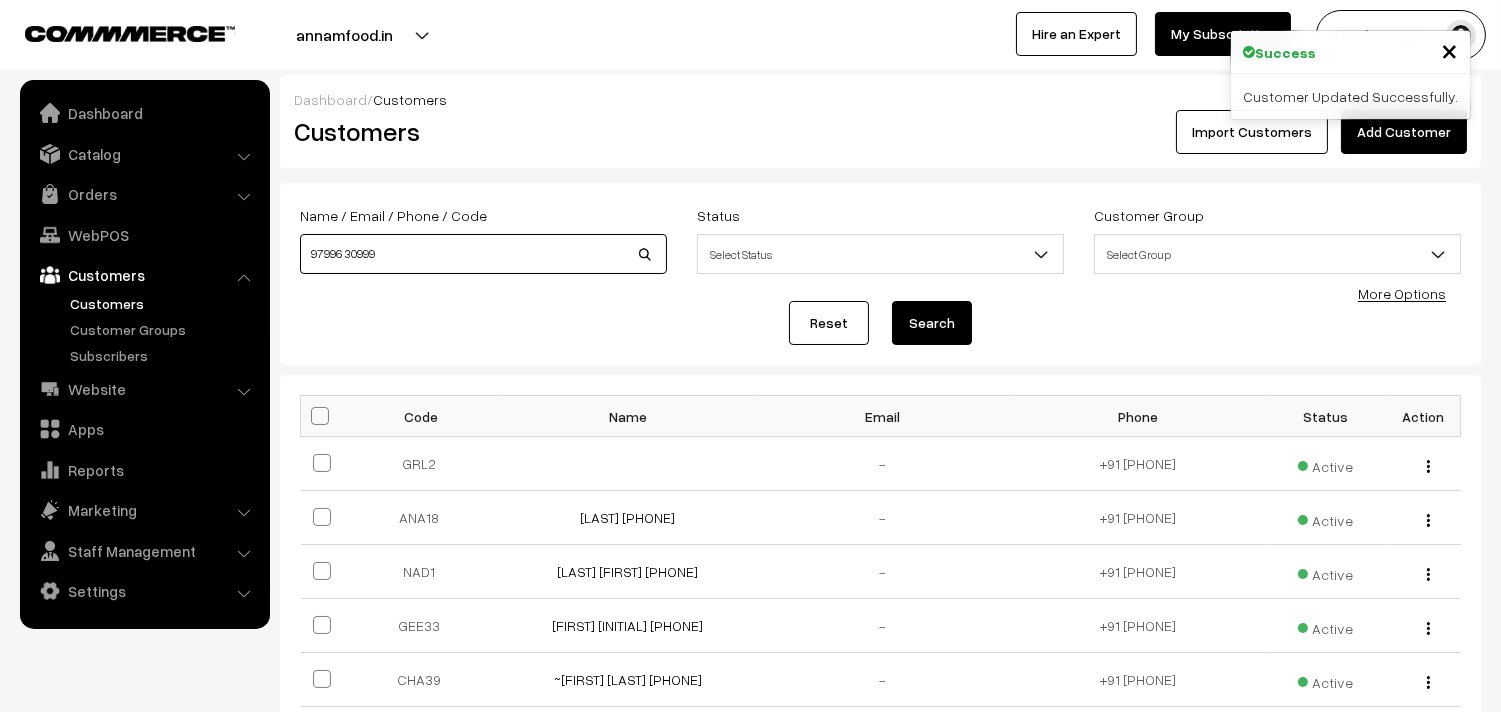 click on "97996 30999" at bounding box center [483, 254] 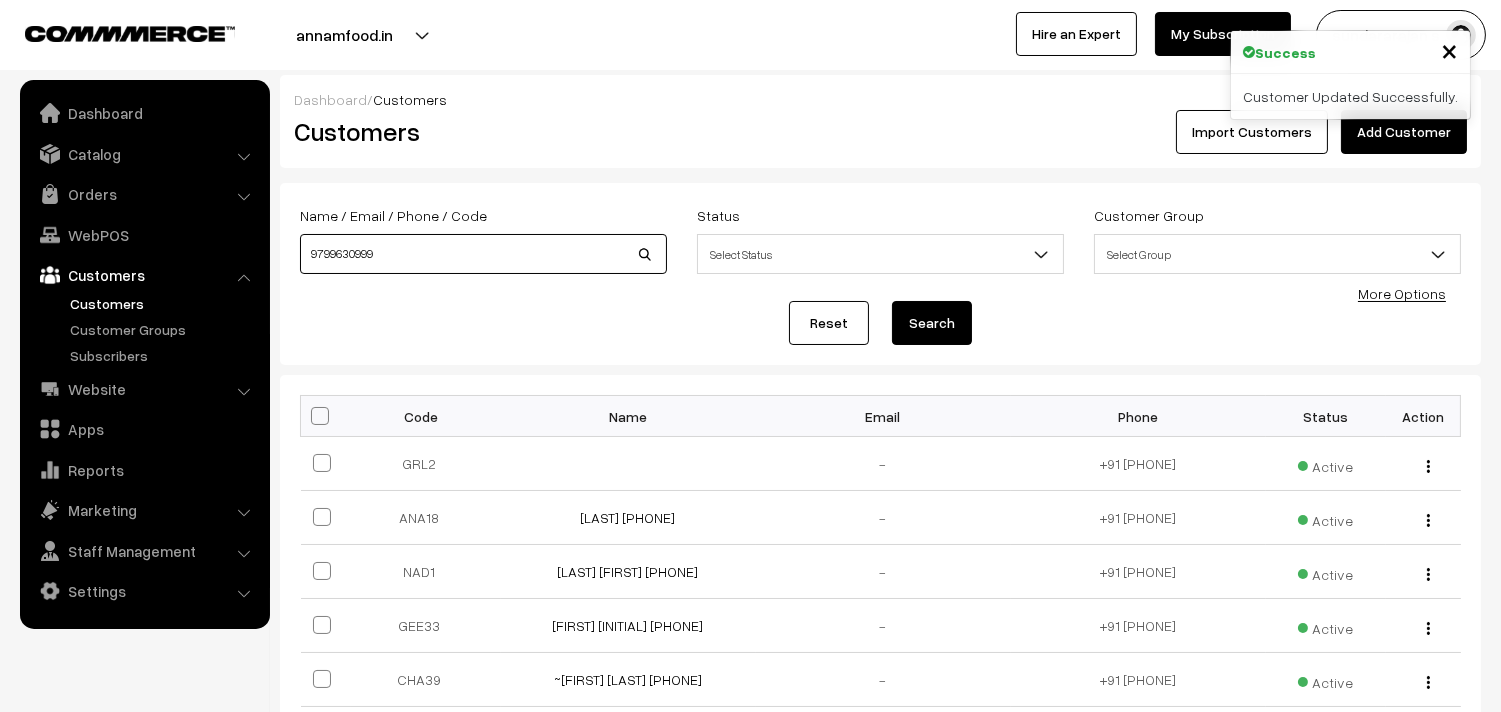 type on "9799630999" 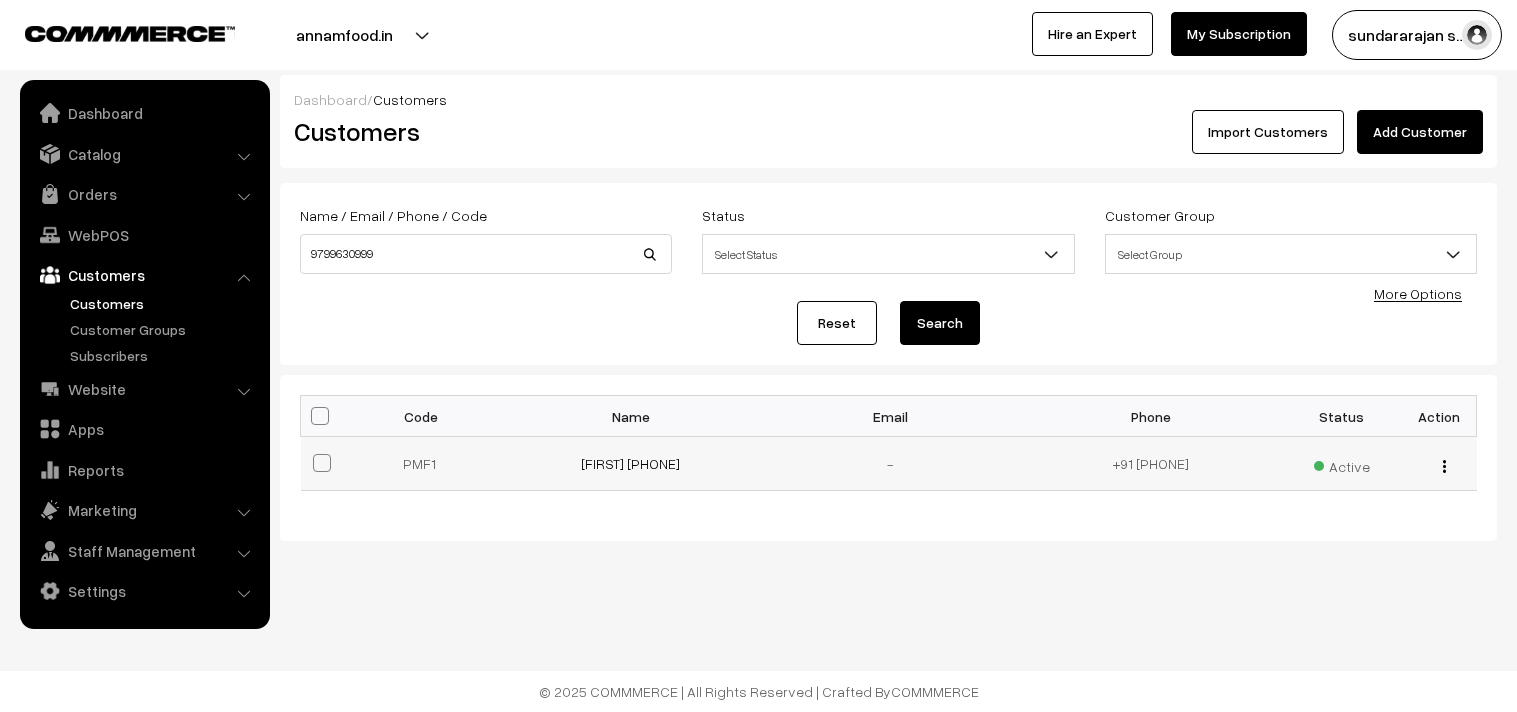 scroll, scrollTop: 0, scrollLeft: 0, axis: both 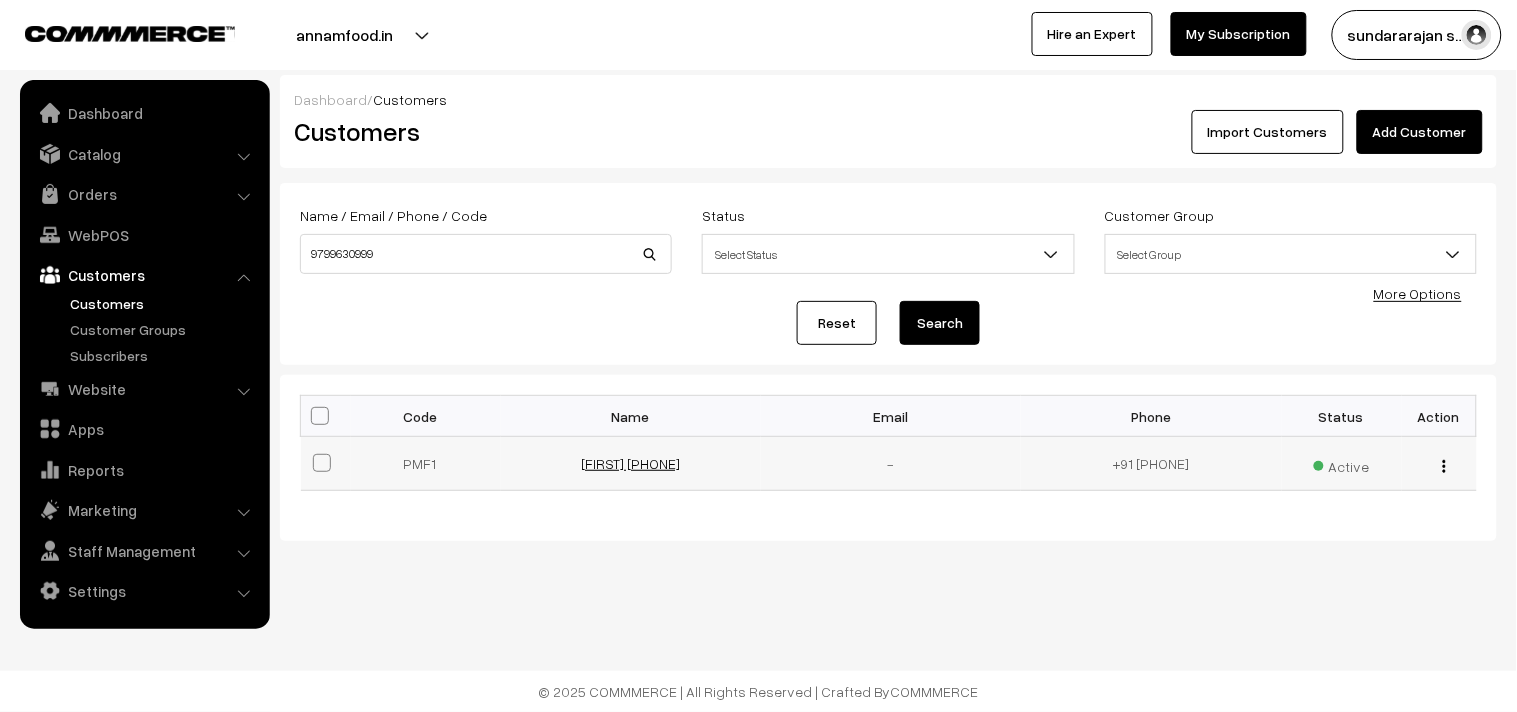 click on "Aishwarya  9799630999" at bounding box center [630, 463] 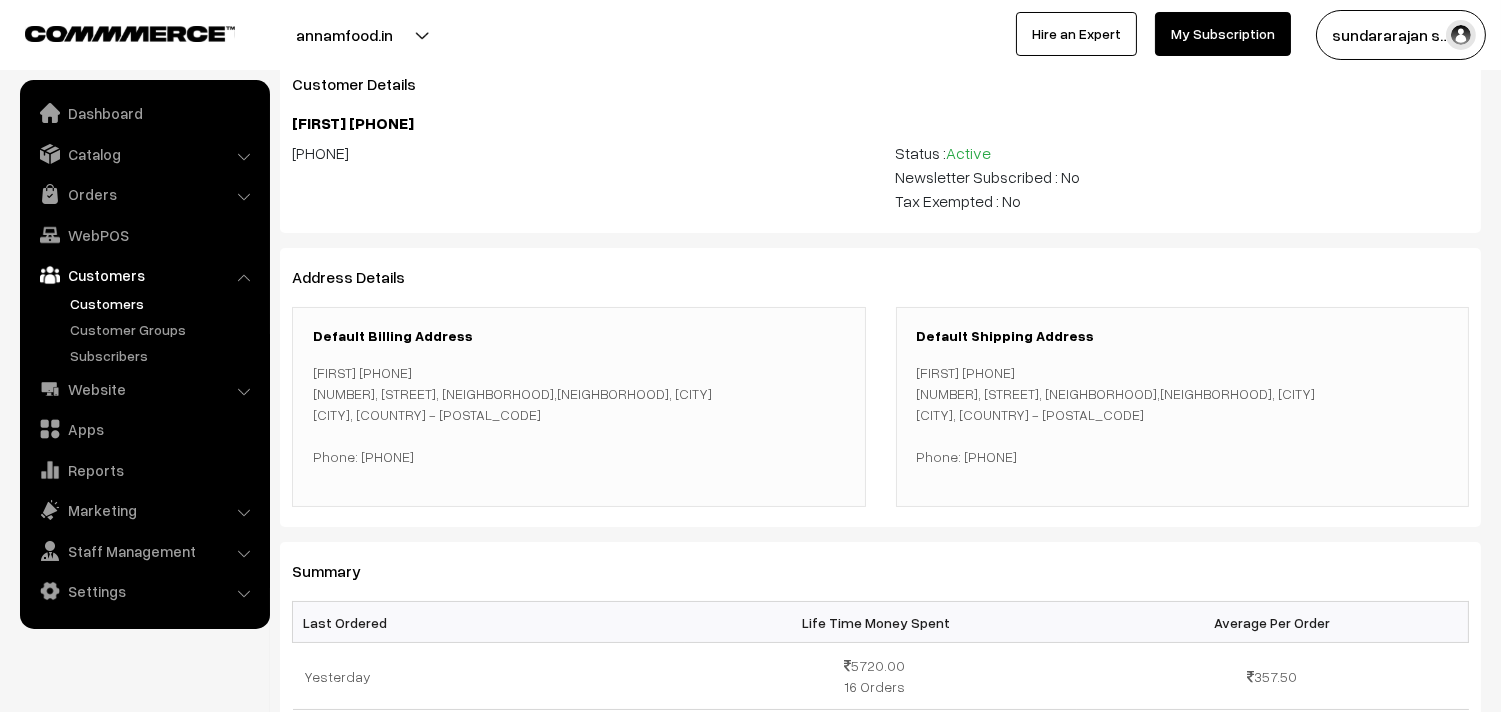scroll, scrollTop: 111, scrollLeft: 0, axis: vertical 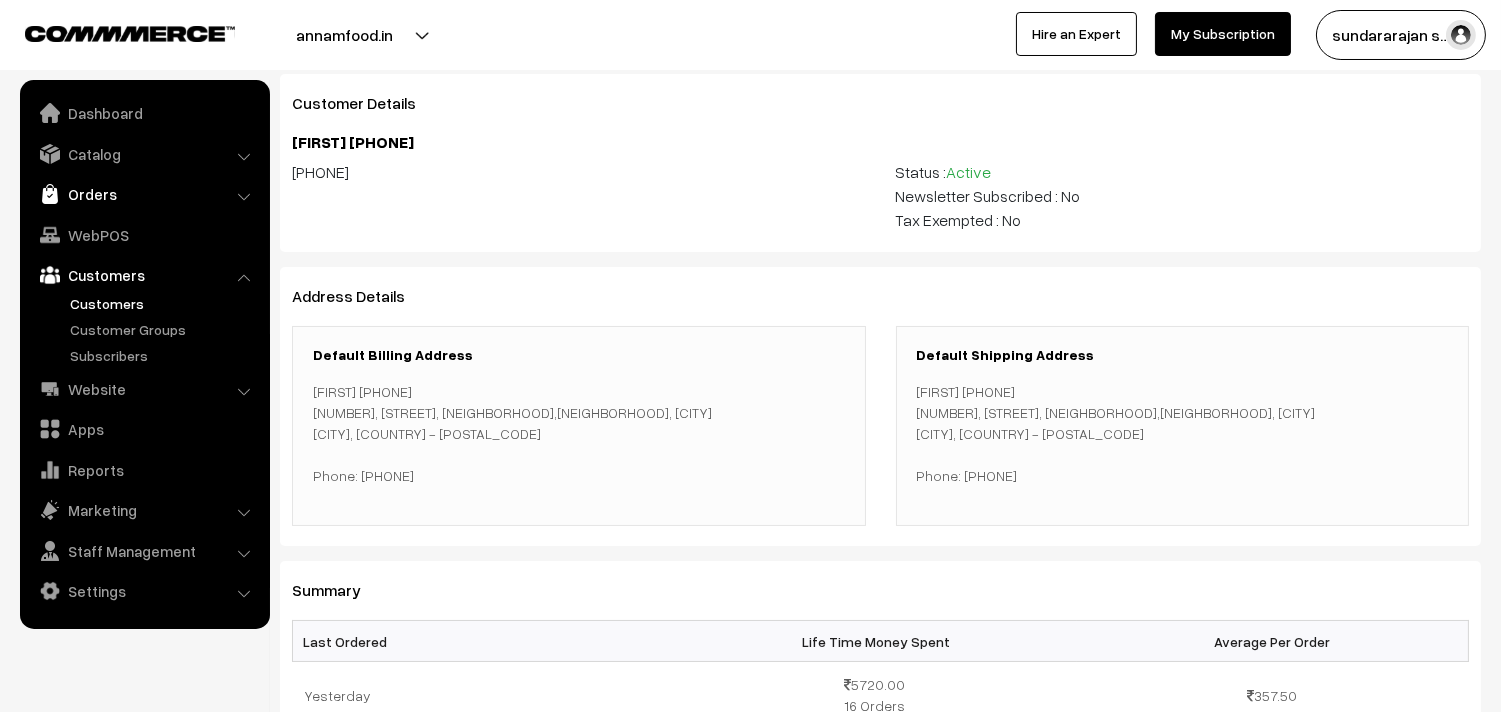 click on "Orders" at bounding box center [144, 194] 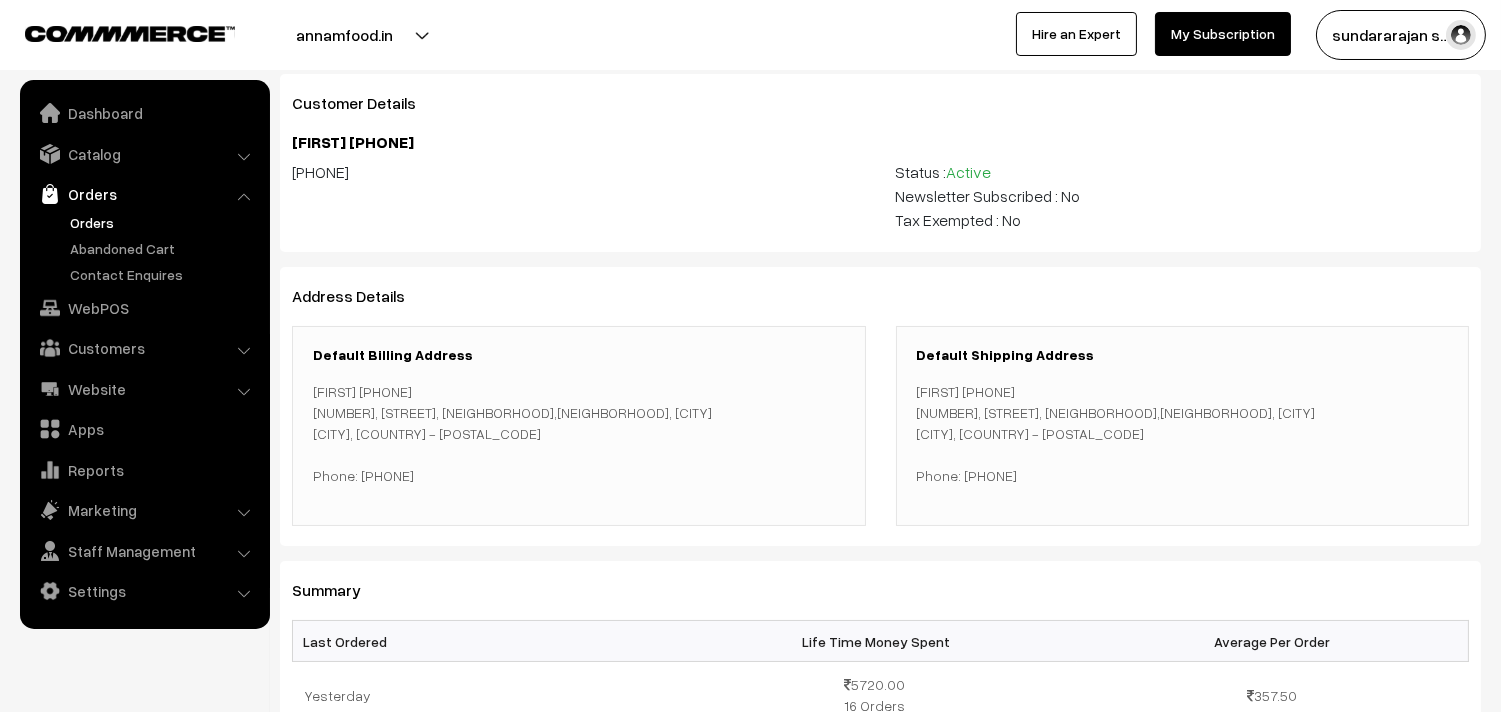 click on "Orders" at bounding box center (164, 222) 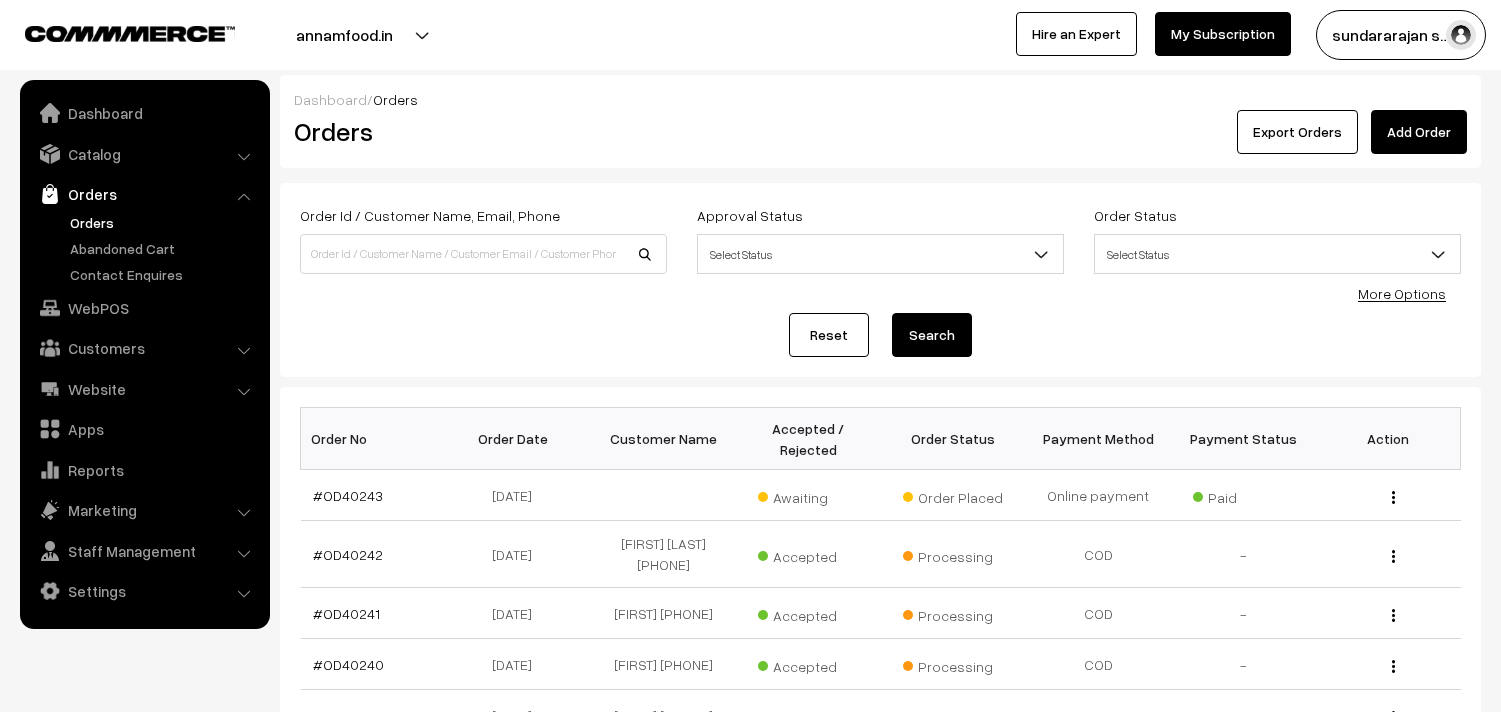 scroll, scrollTop: 0, scrollLeft: 0, axis: both 